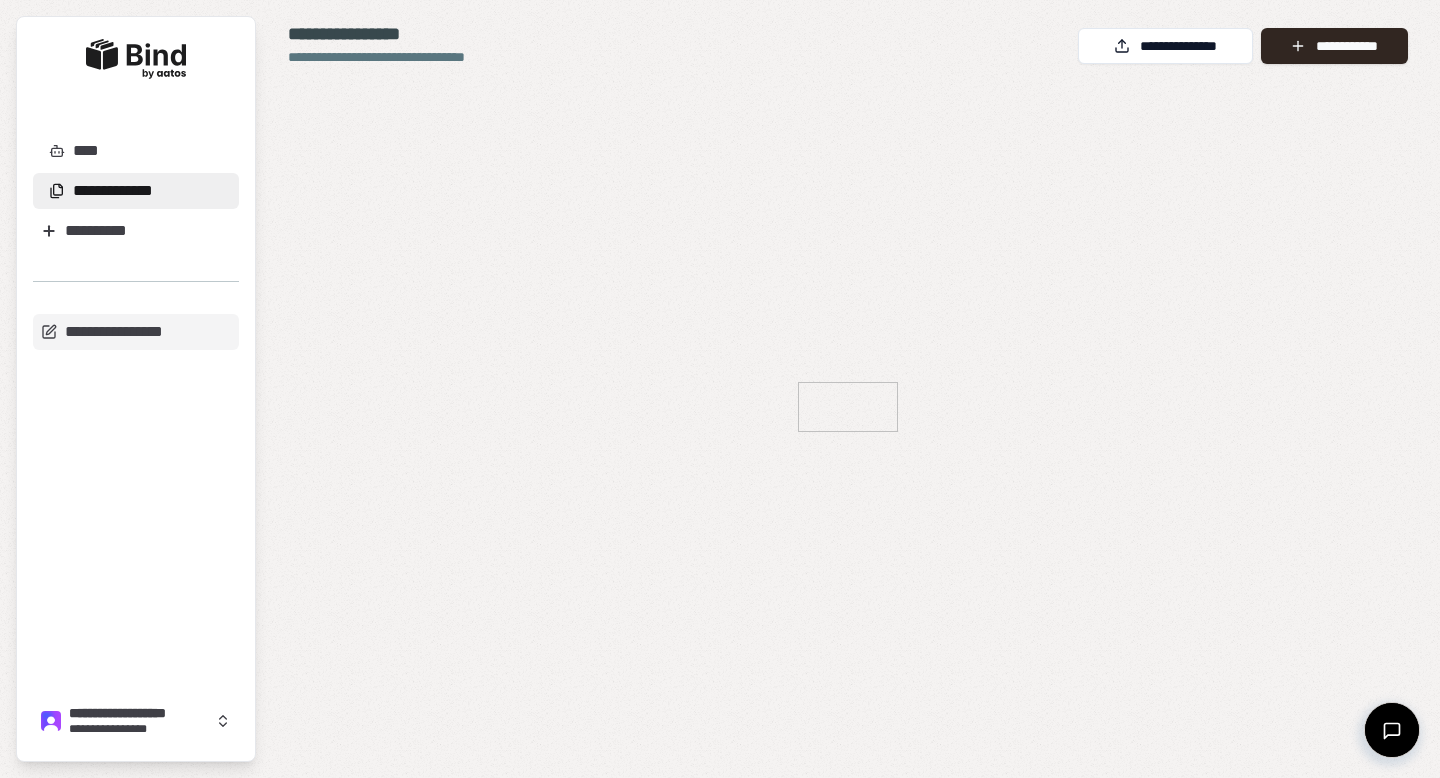 scroll, scrollTop: 0, scrollLeft: 0, axis: both 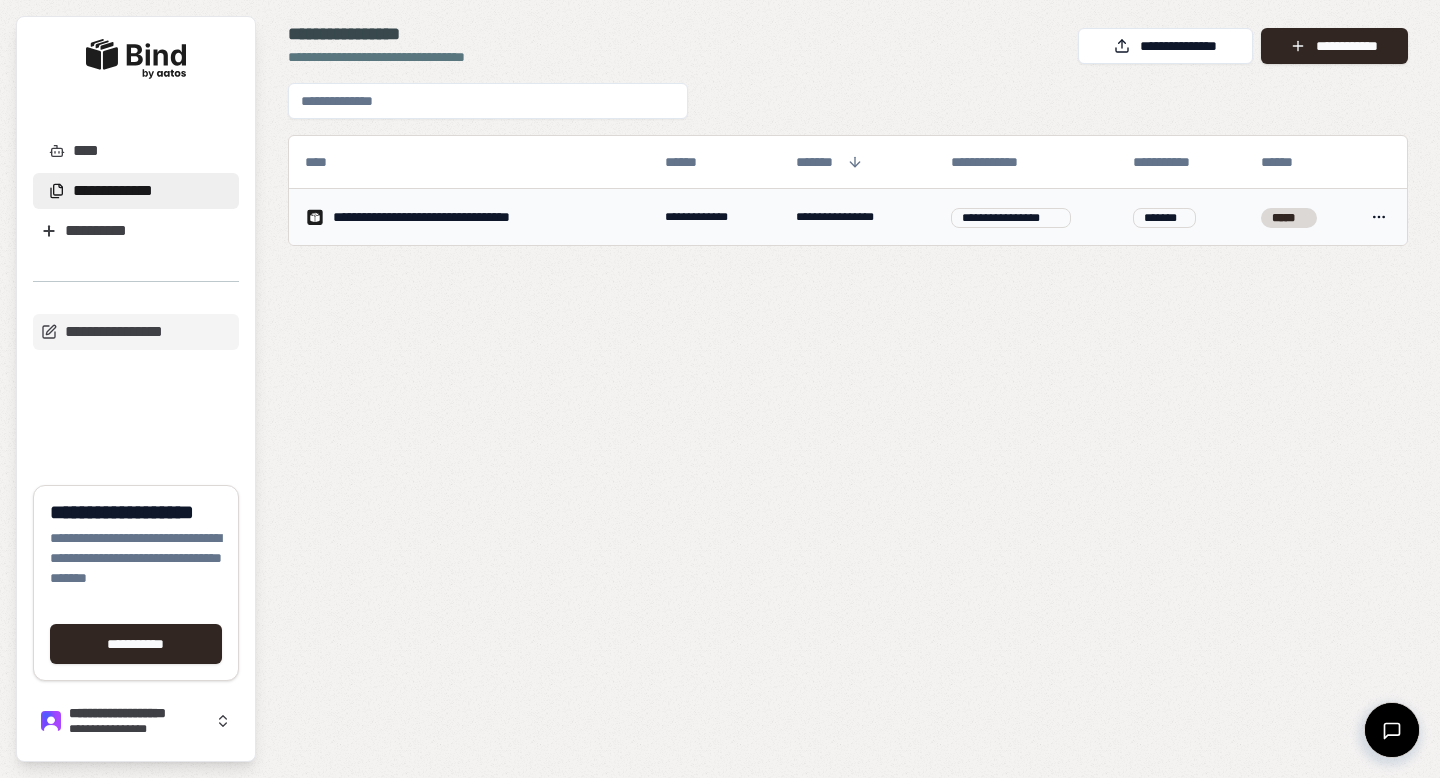click on "**********" at bounding box center (453, 217) 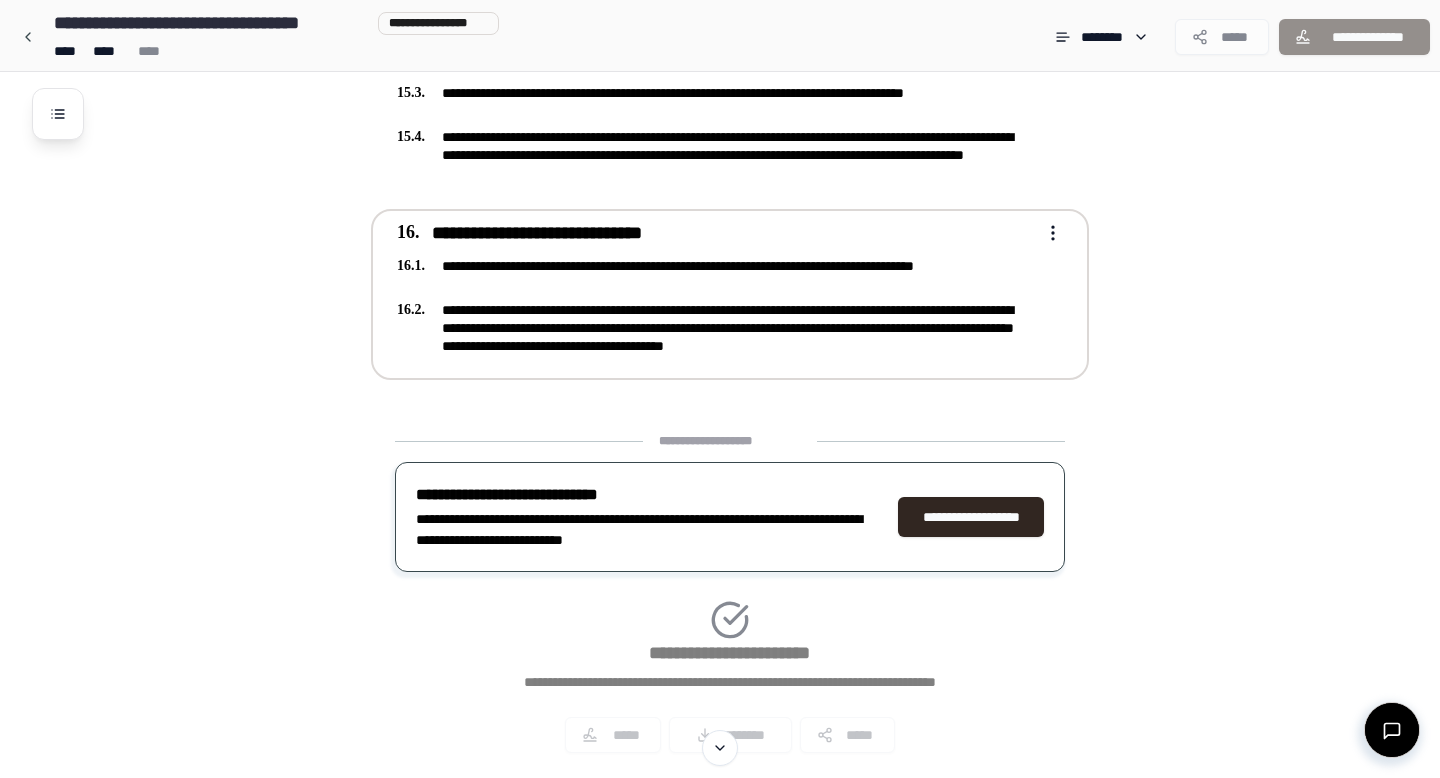 scroll, scrollTop: 5371, scrollLeft: 0, axis: vertical 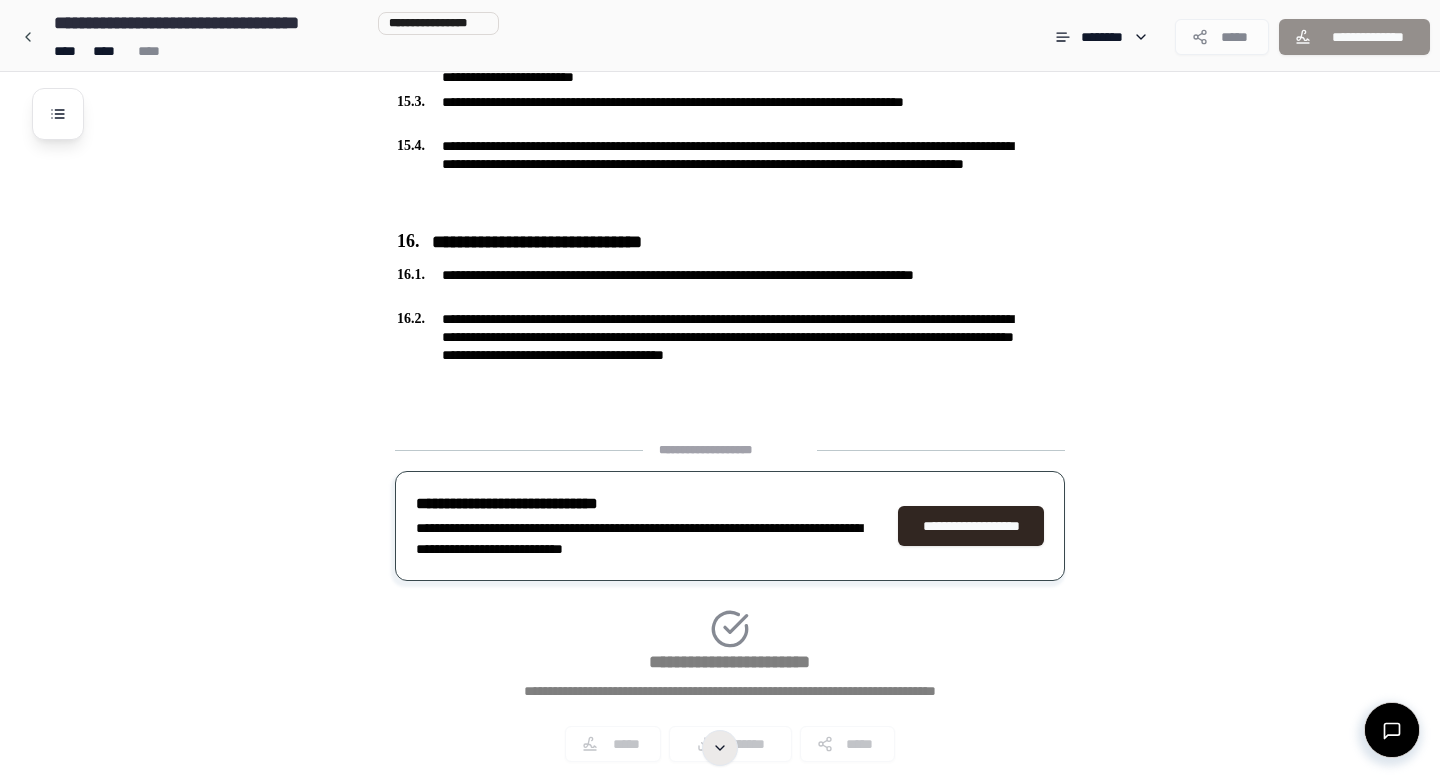 click at bounding box center (720, 748) 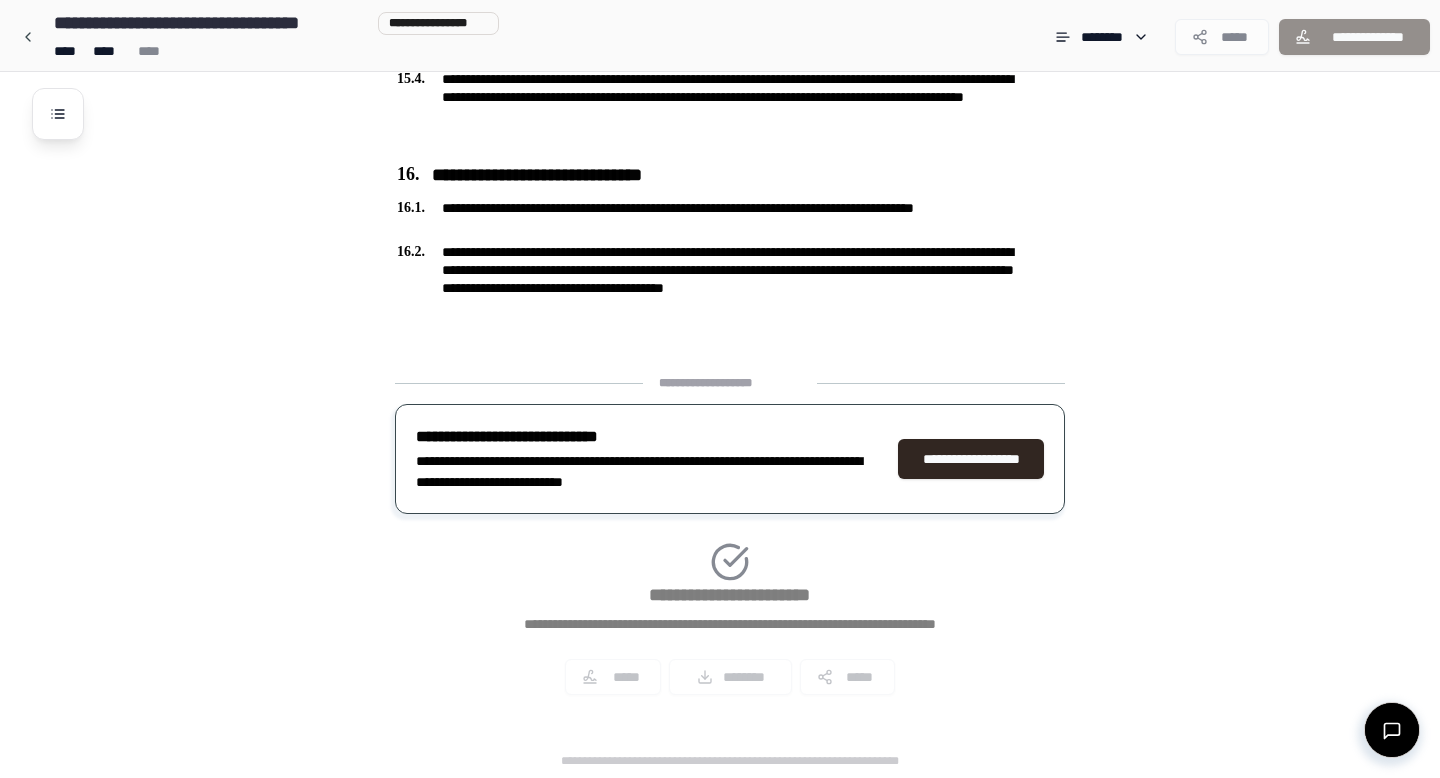 click on "**********" at bounding box center (730, 542) 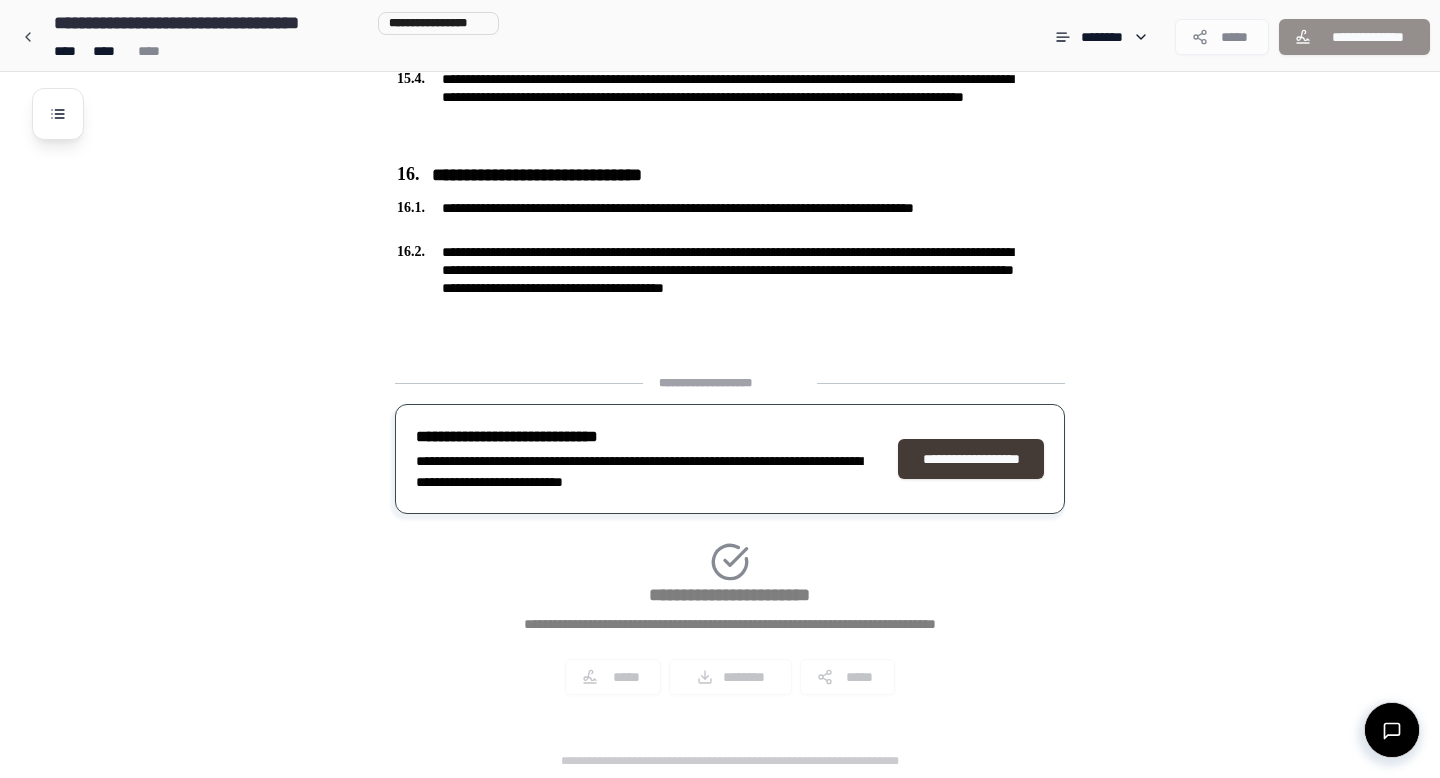 click on "**********" at bounding box center (971, 459) 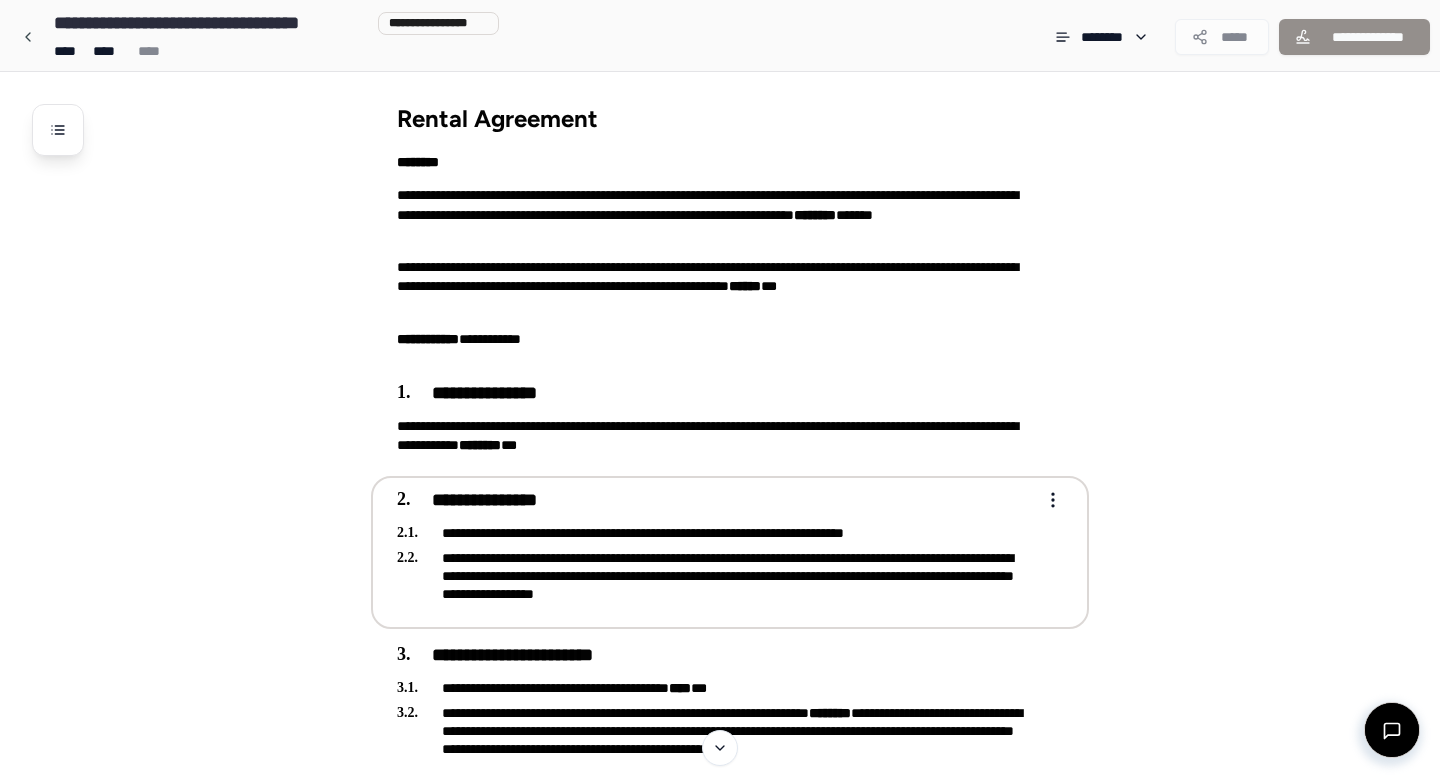 scroll, scrollTop: 855, scrollLeft: 0, axis: vertical 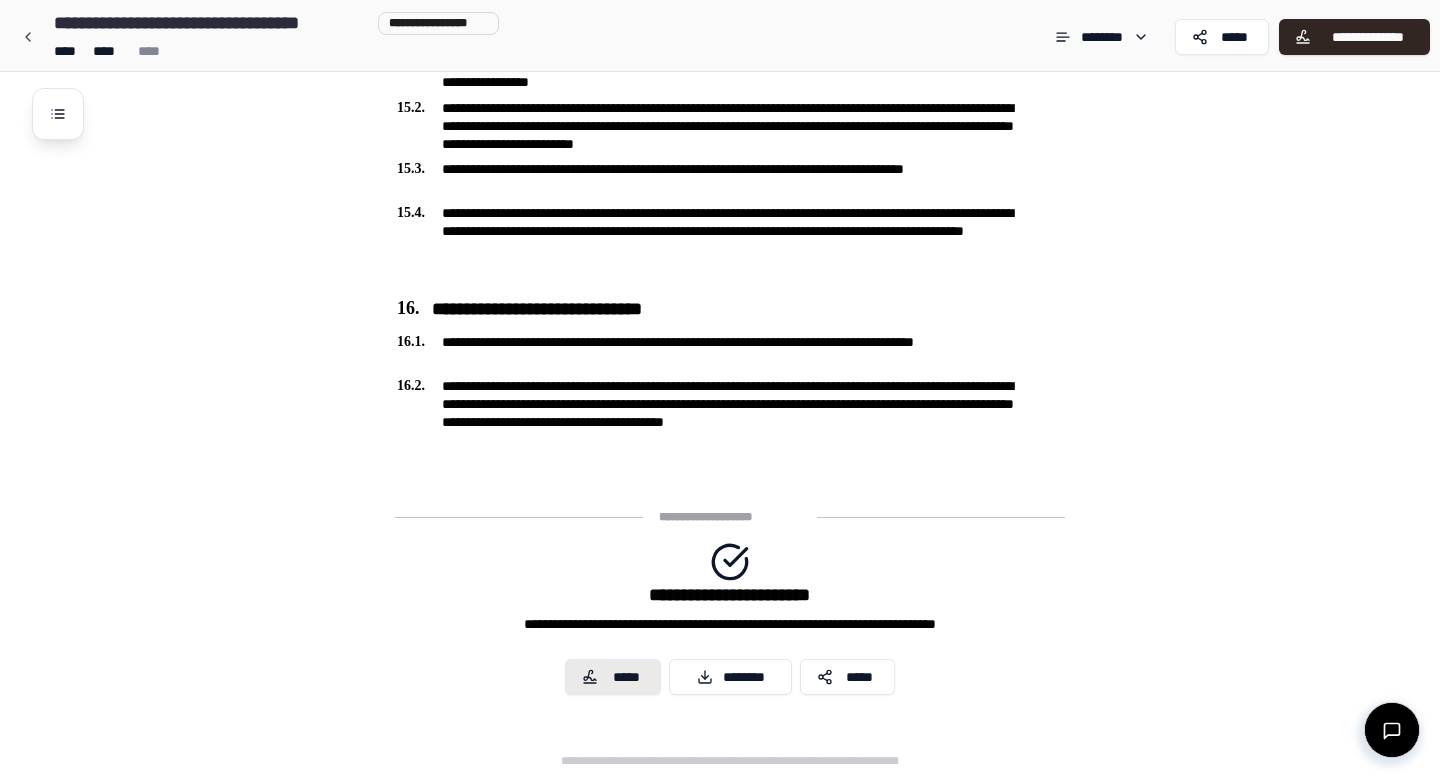 click on "*****" at bounding box center [626, 677] 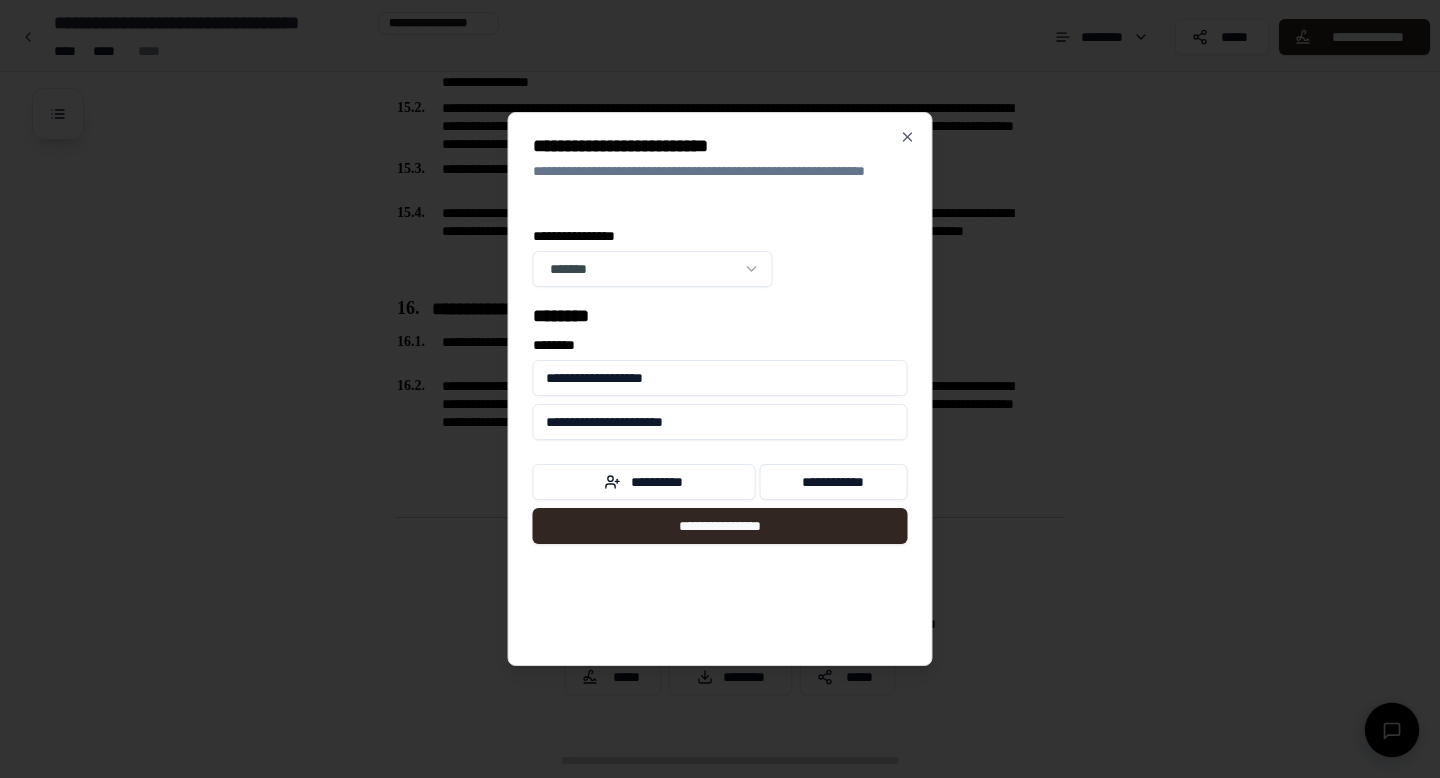 click on "**********" at bounding box center (720, 389) 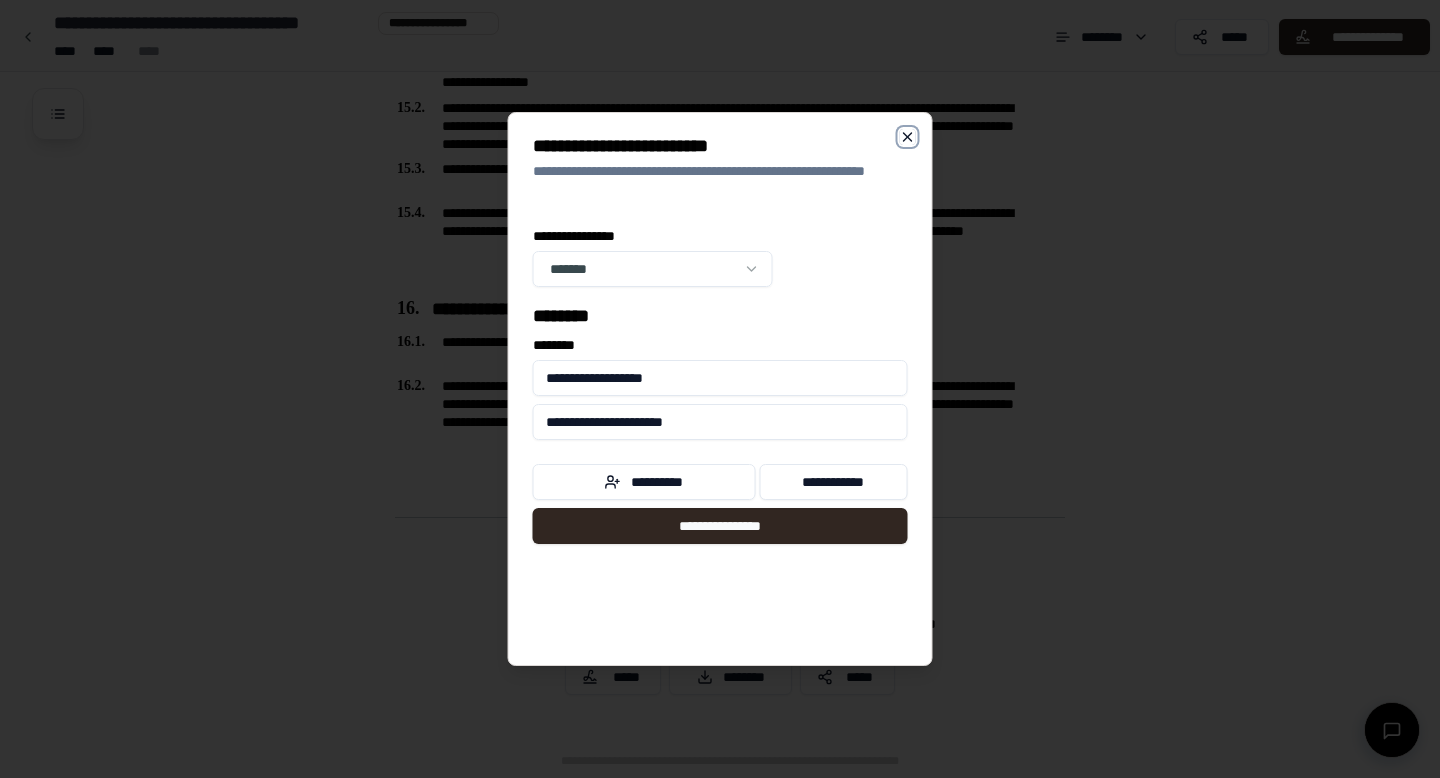 click 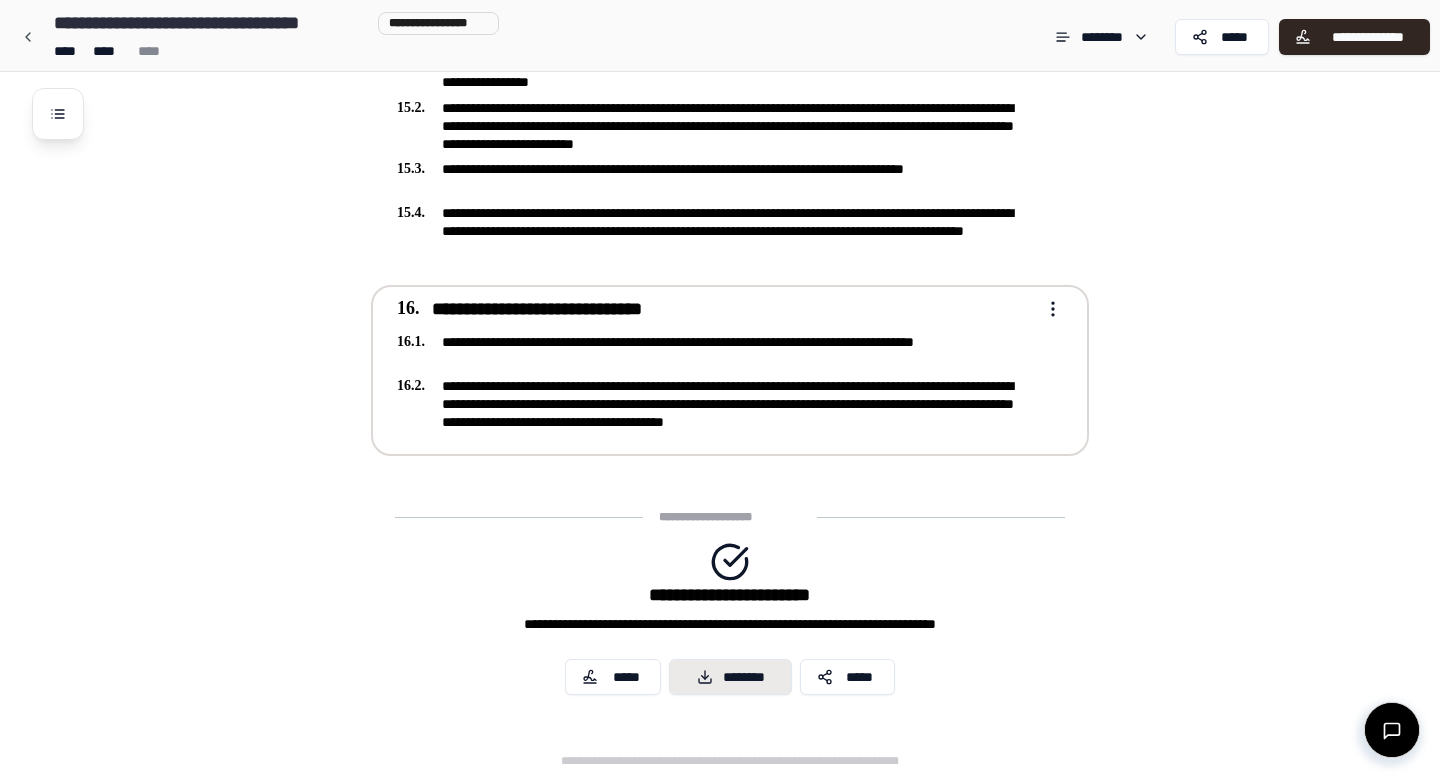 click on "********" at bounding box center (730, 677) 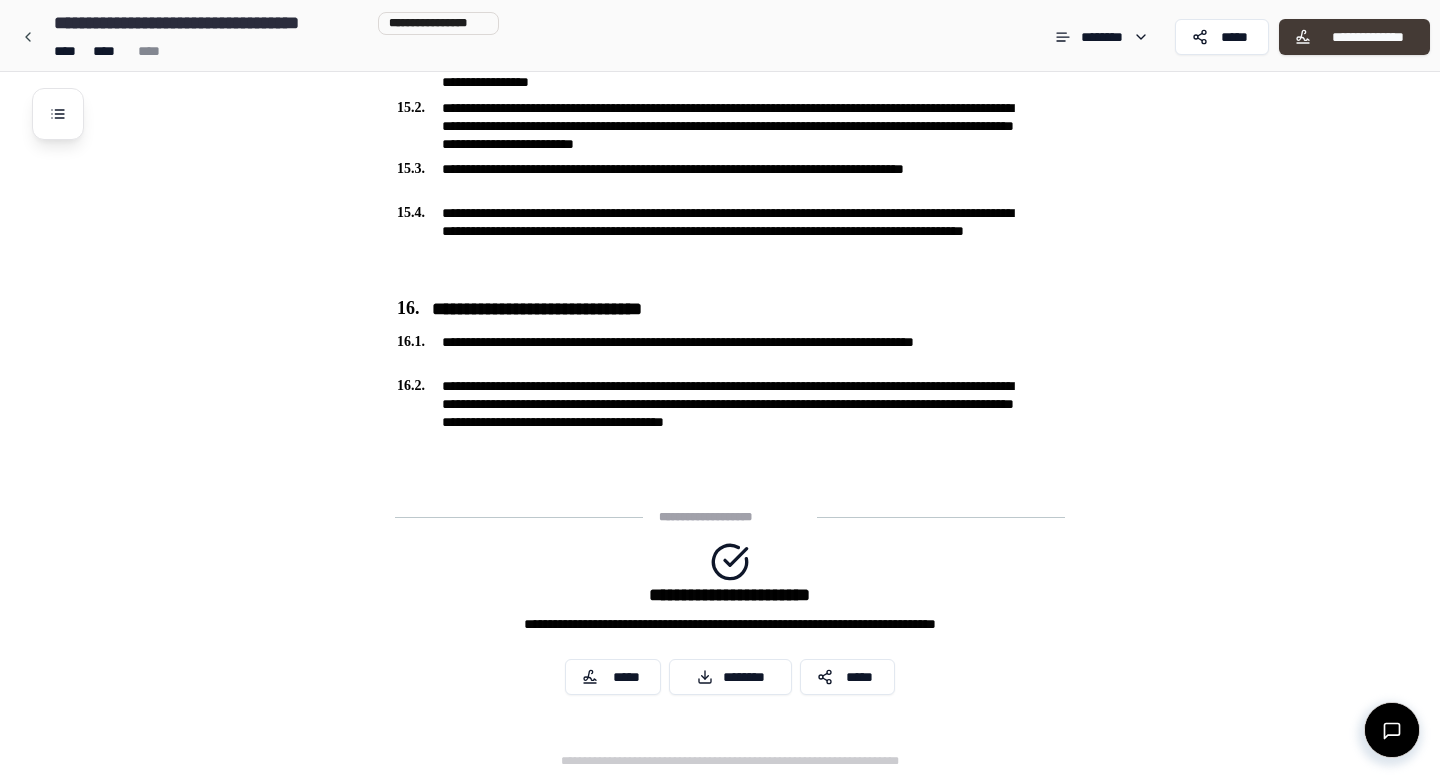 click on "**********" at bounding box center (1367, 37) 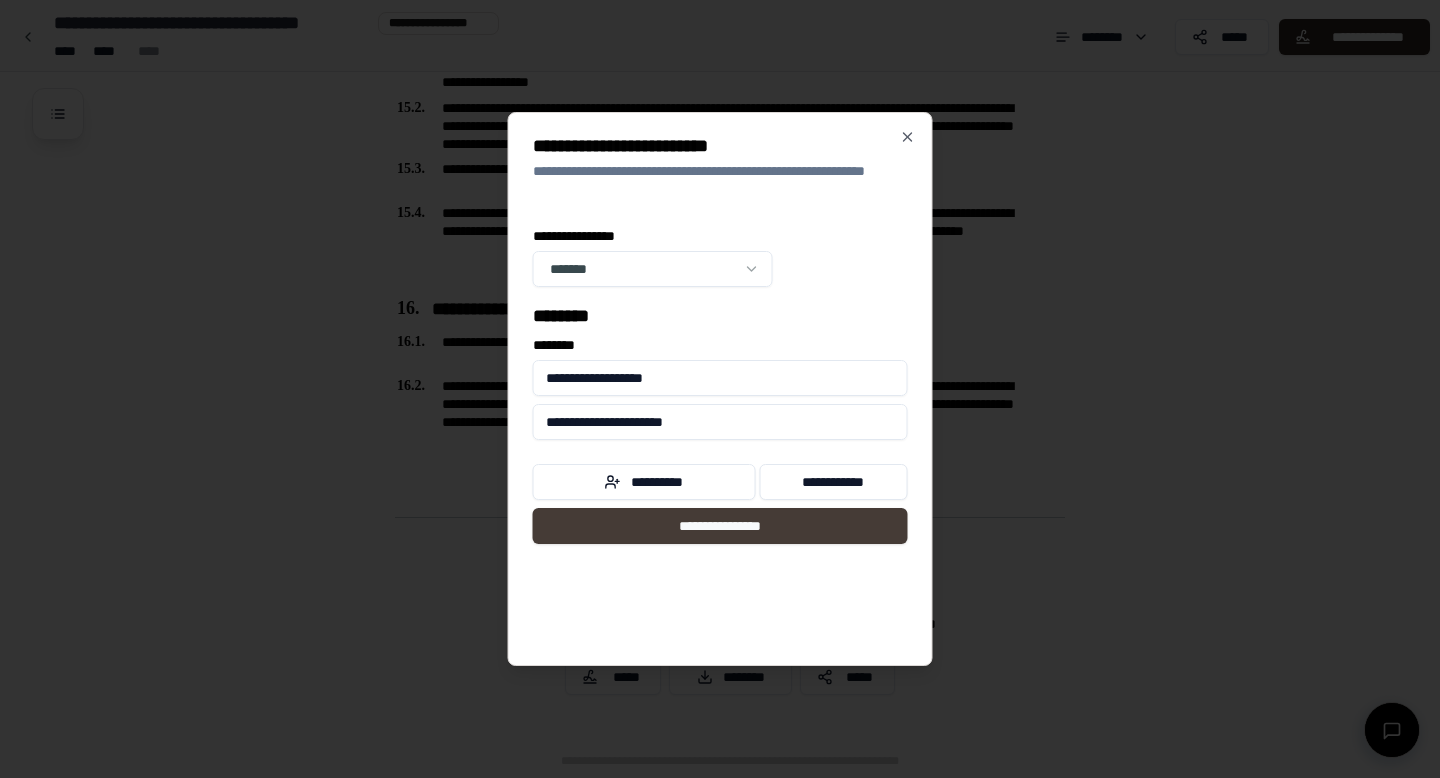 click on "**********" at bounding box center (720, 526) 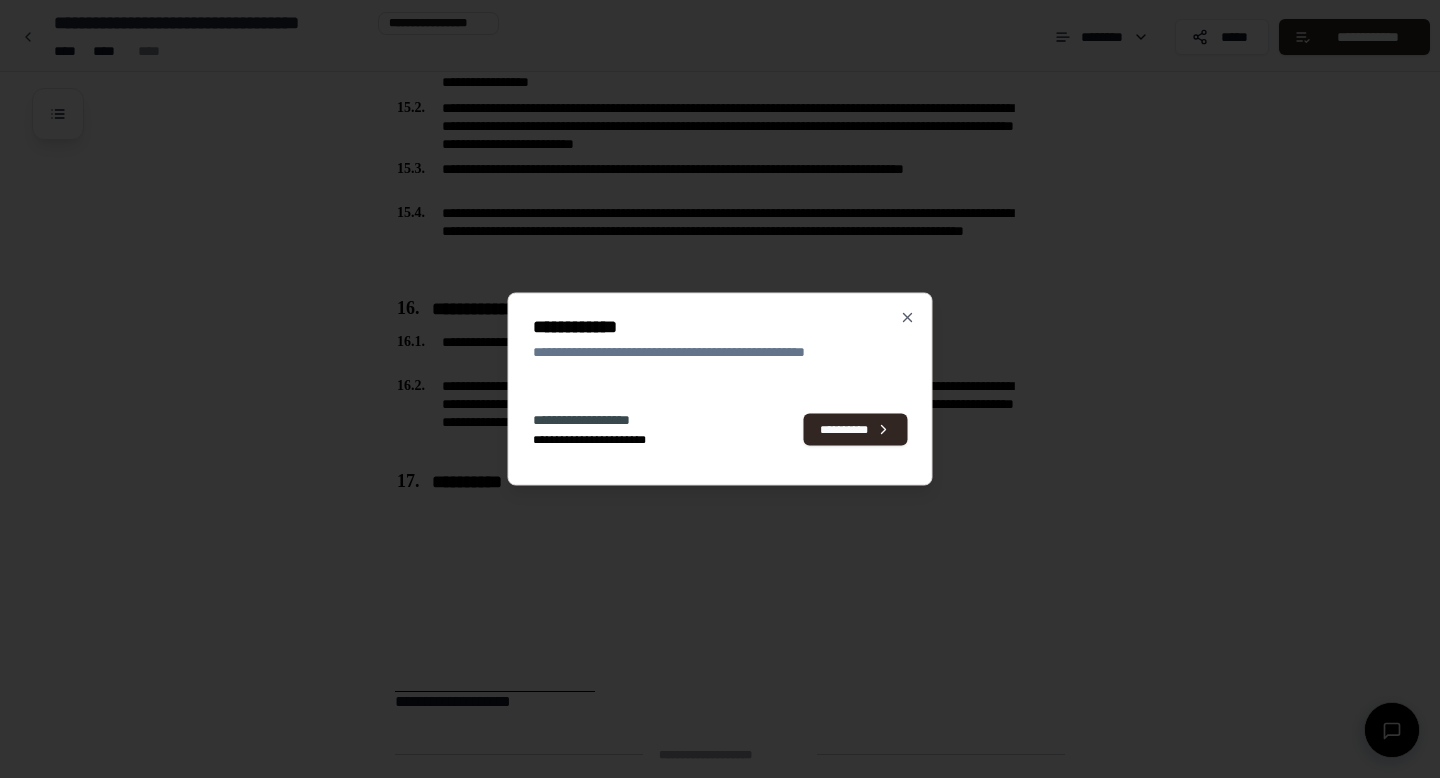 scroll, scrollTop: 5542, scrollLeft: 0, axis: vertical 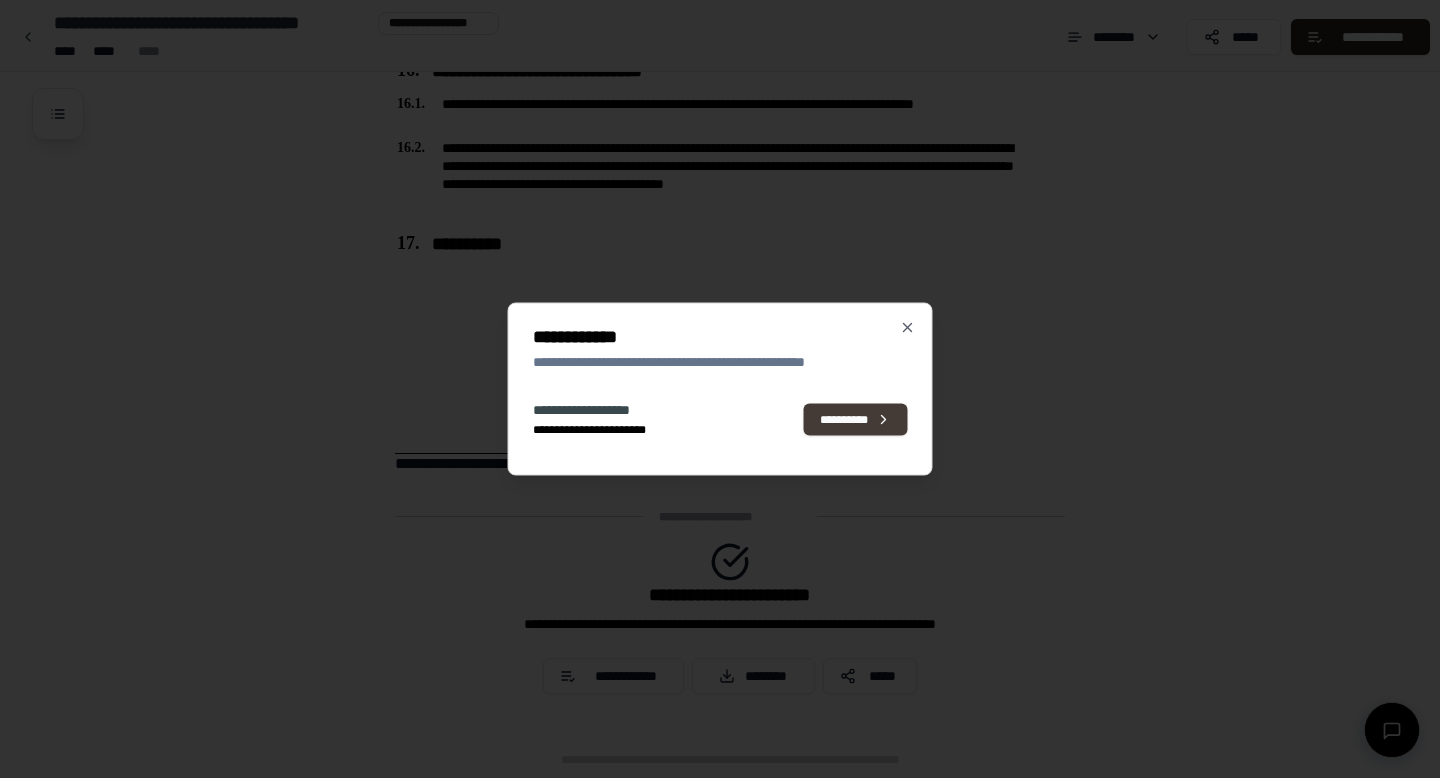 click on "**********" at bounding box center (856, 419) 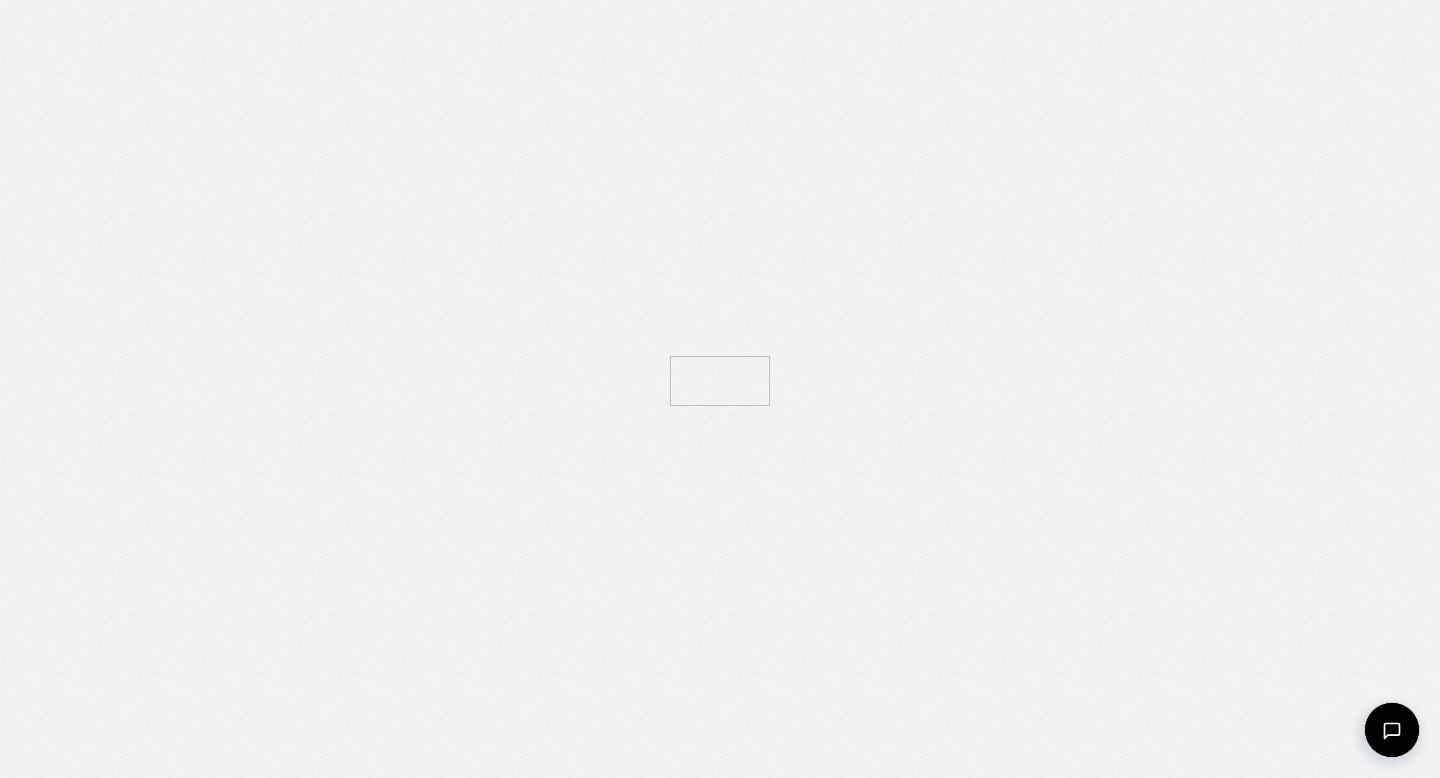 scroll, scrollTop: 0, scrollLeft: 0, axis: both 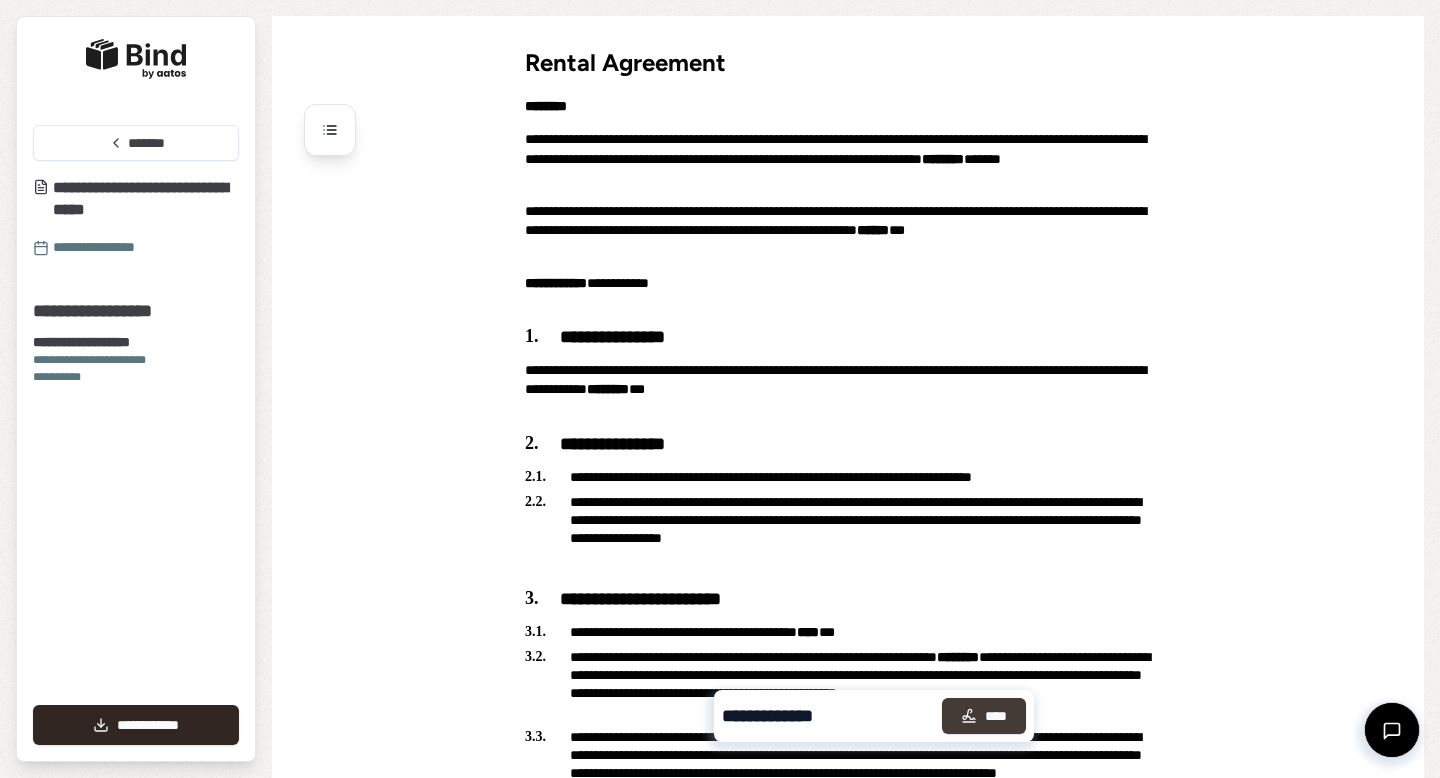 click on "****" at bounding box center [984, 716] 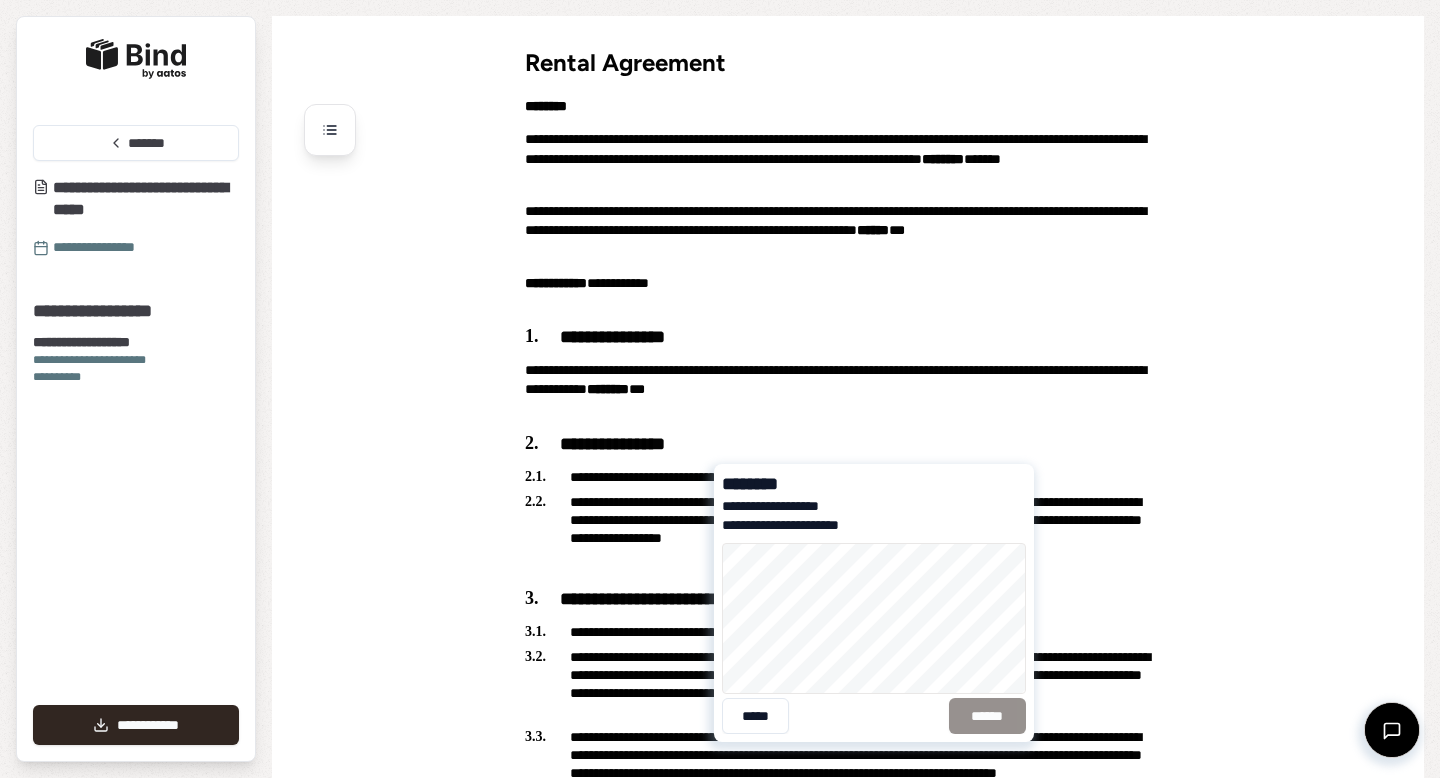 click on "***** ******" at bounding box center [874, 634] 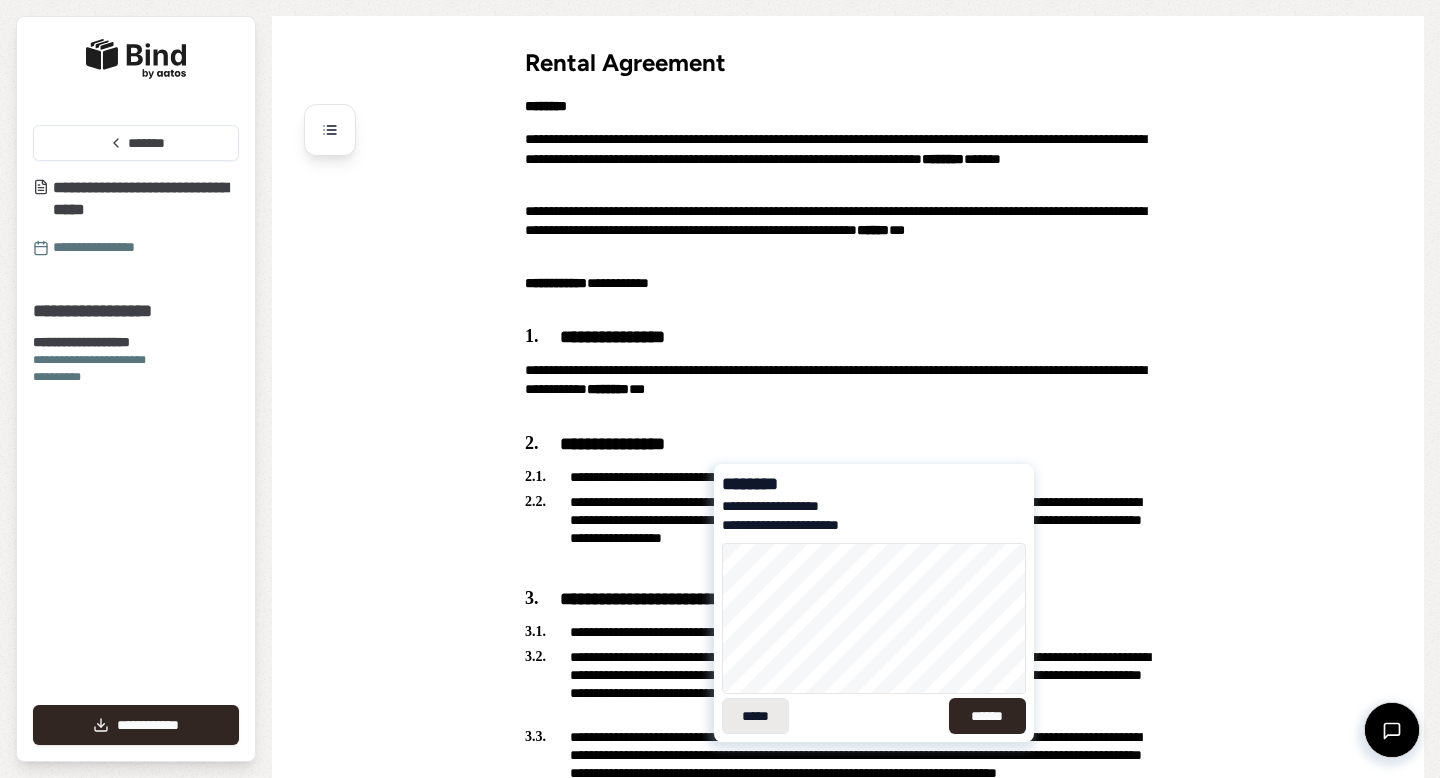 click on "*****" at bounding box center (755, 716) 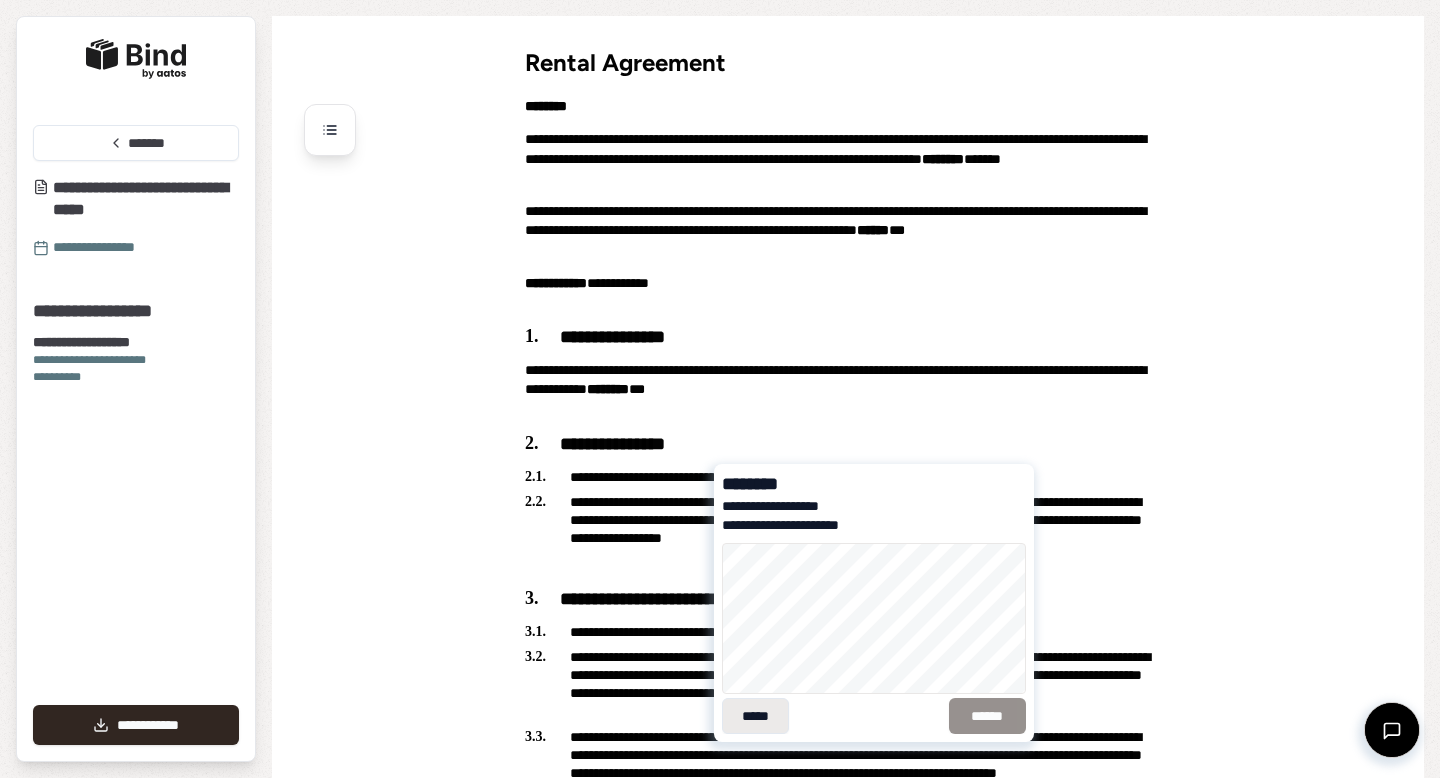 click on "***** ******" at bounding box center (874, 638) 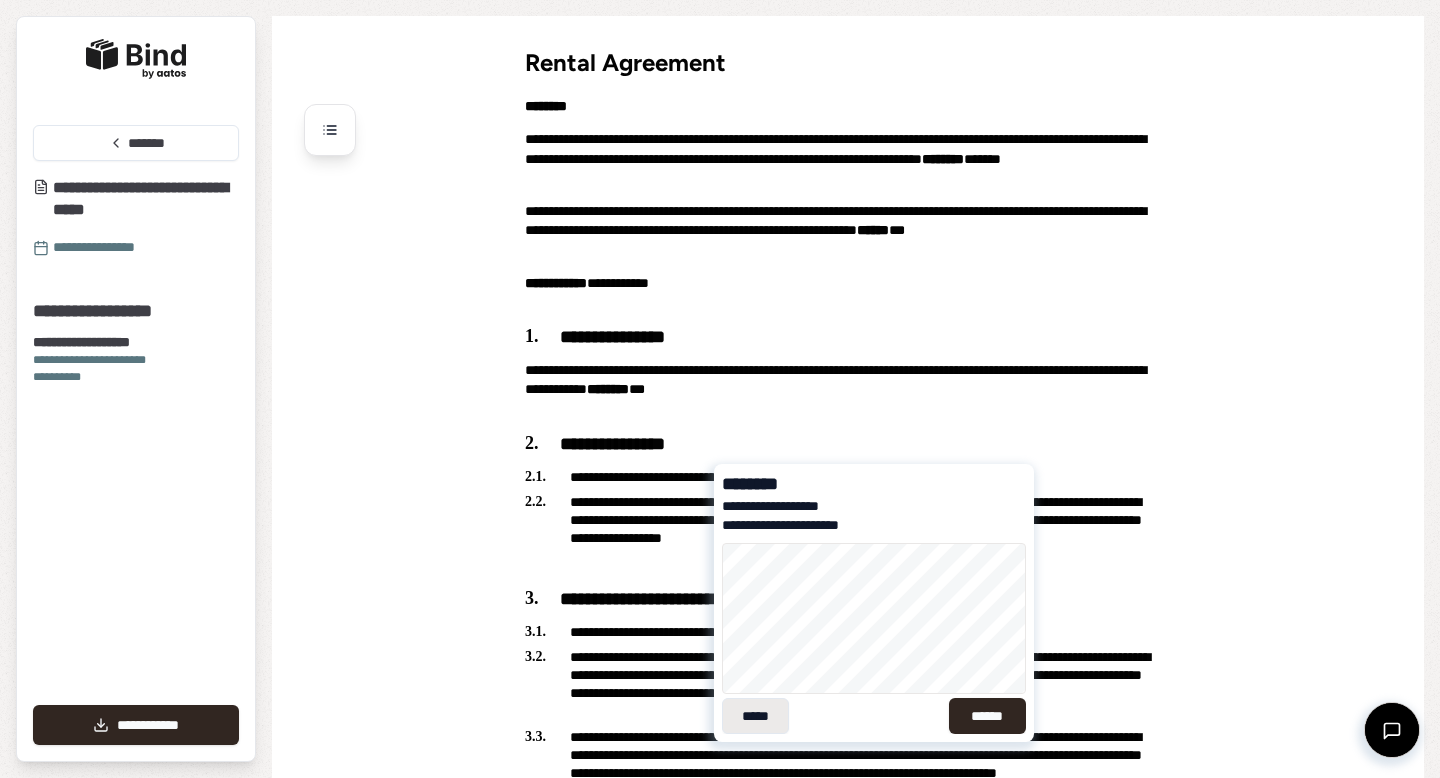 click on "*****" at bounding box center [755, 716] 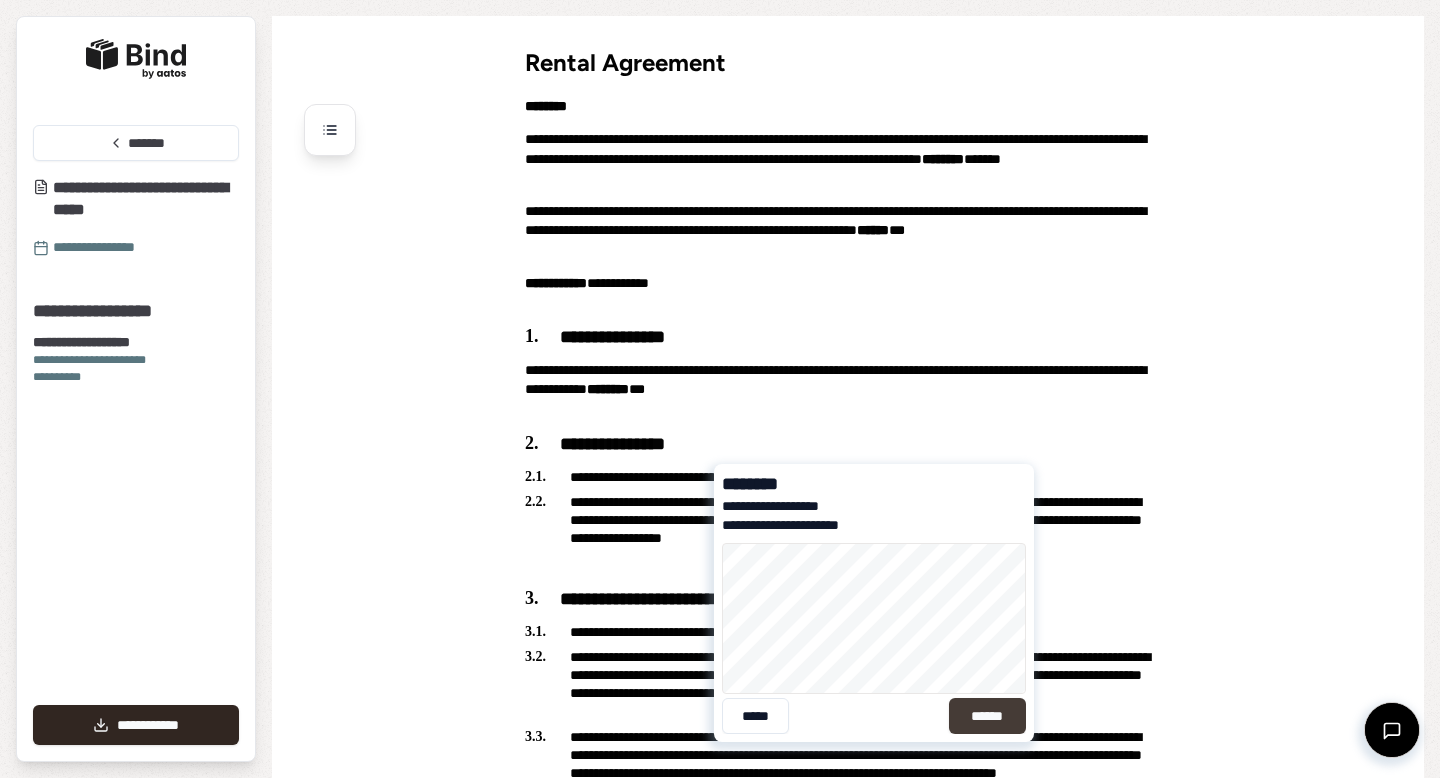 click on "******" at bounding box center [987, 716] 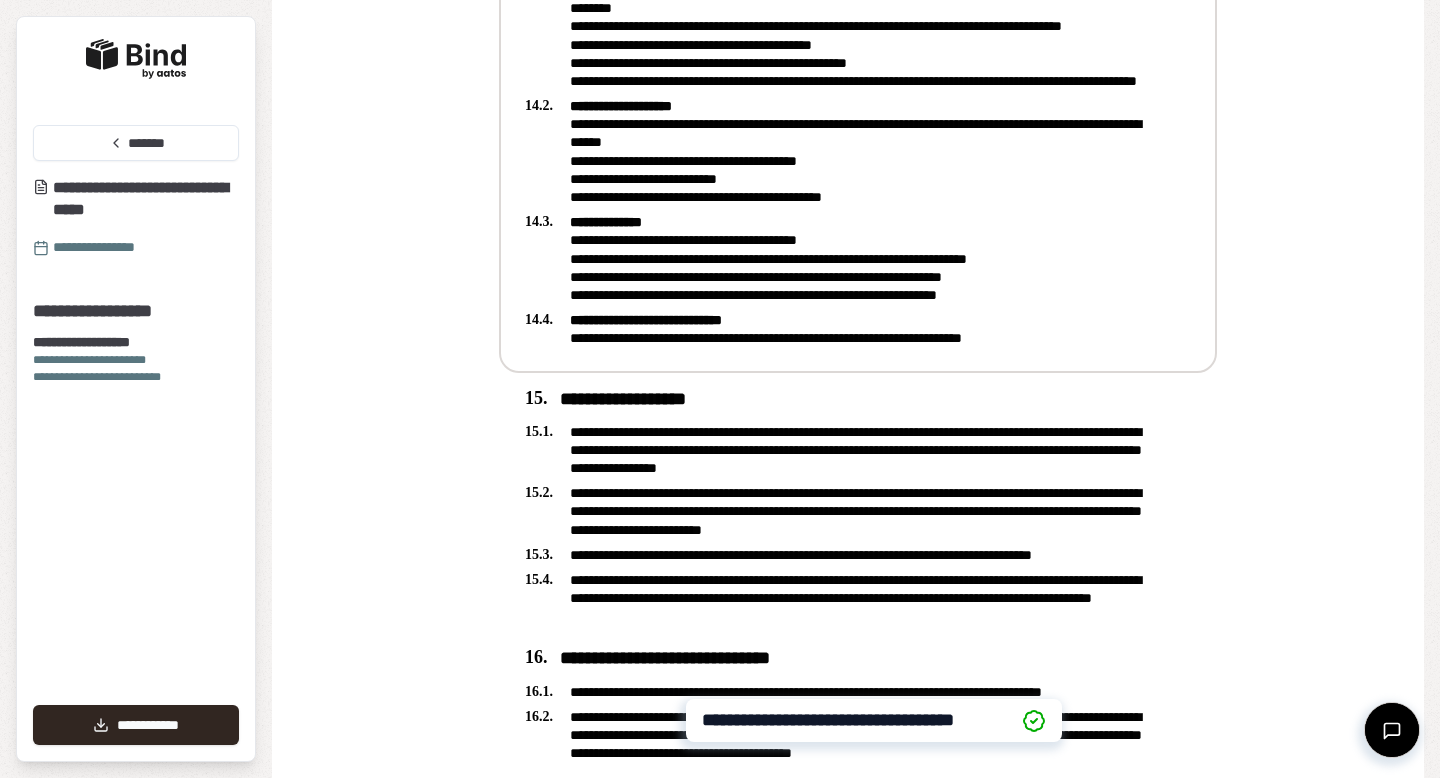 scroll, scrollTop: 5249, scrollLeft: 0, axis: vertical 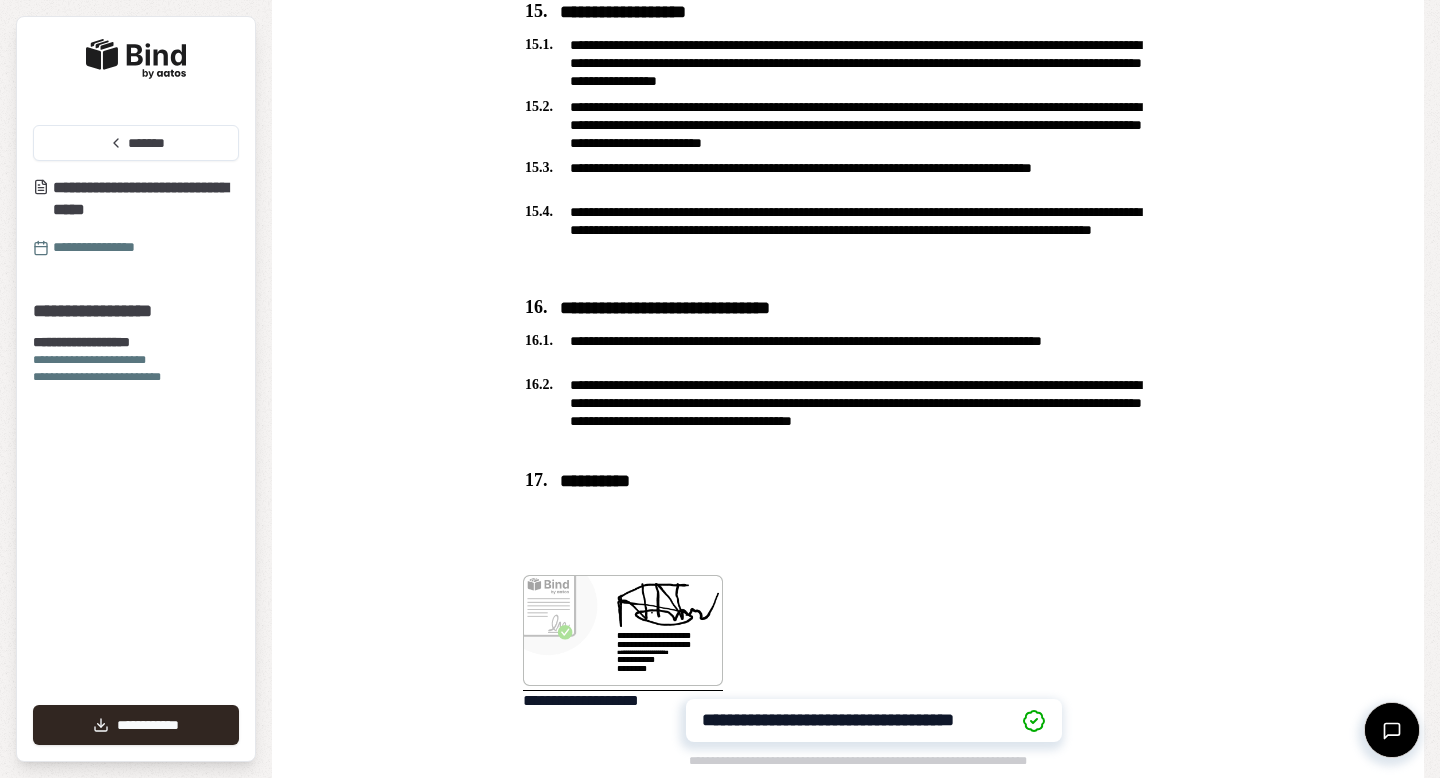 click on "**********" at bounding box center [858, -2227] 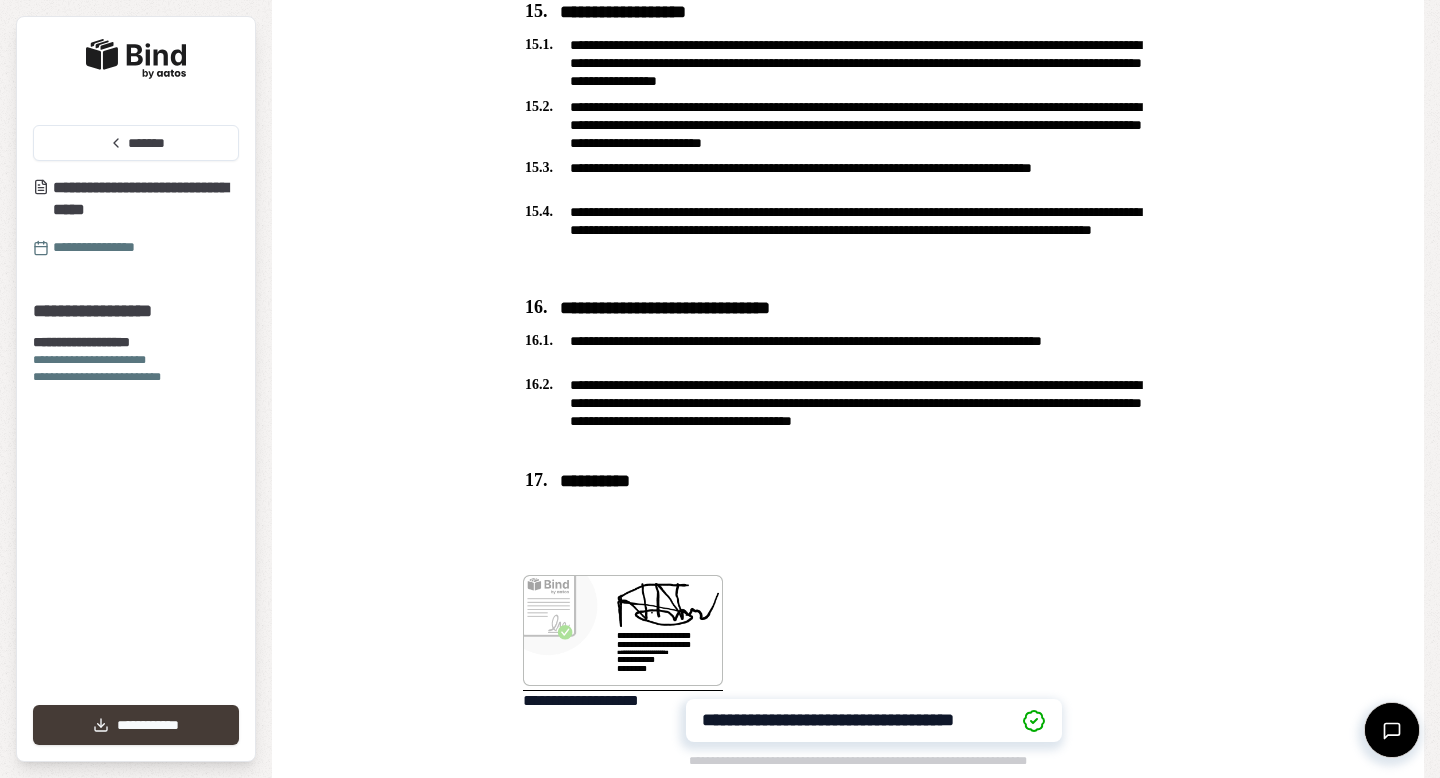 click on "**********" at bounding box center [136, 725] 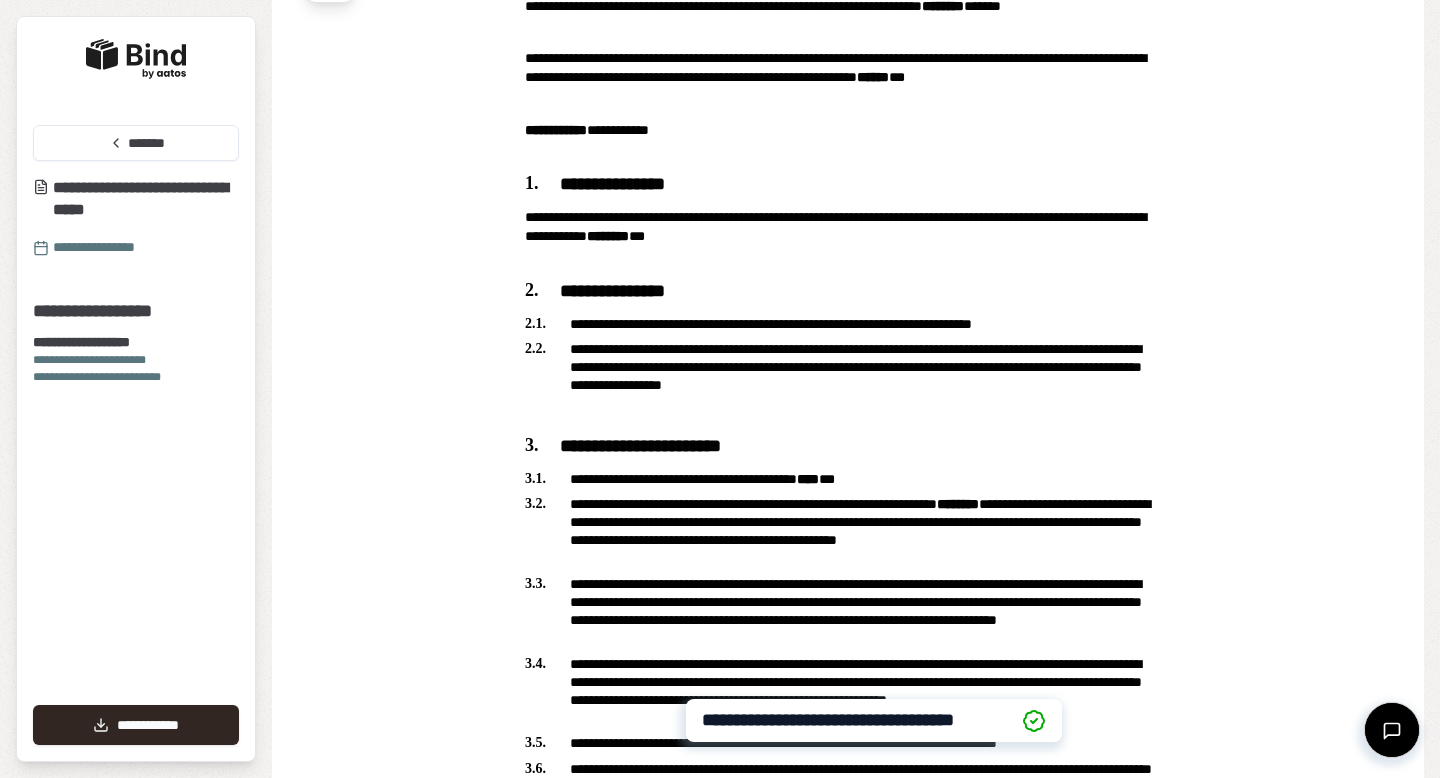 scroll, scrollTop: 0, scrollLeft: 0, axis: both 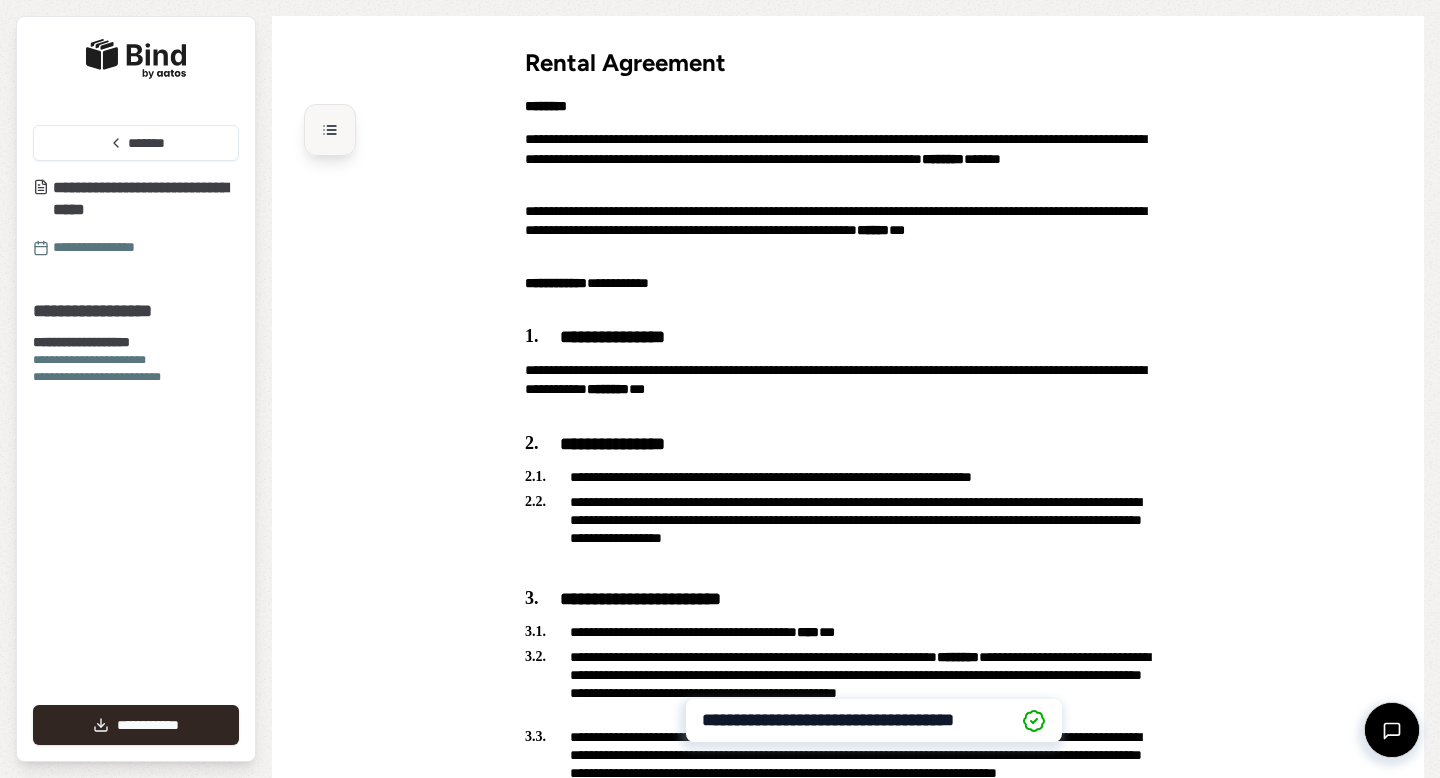 click at bounding box center [330, 130] 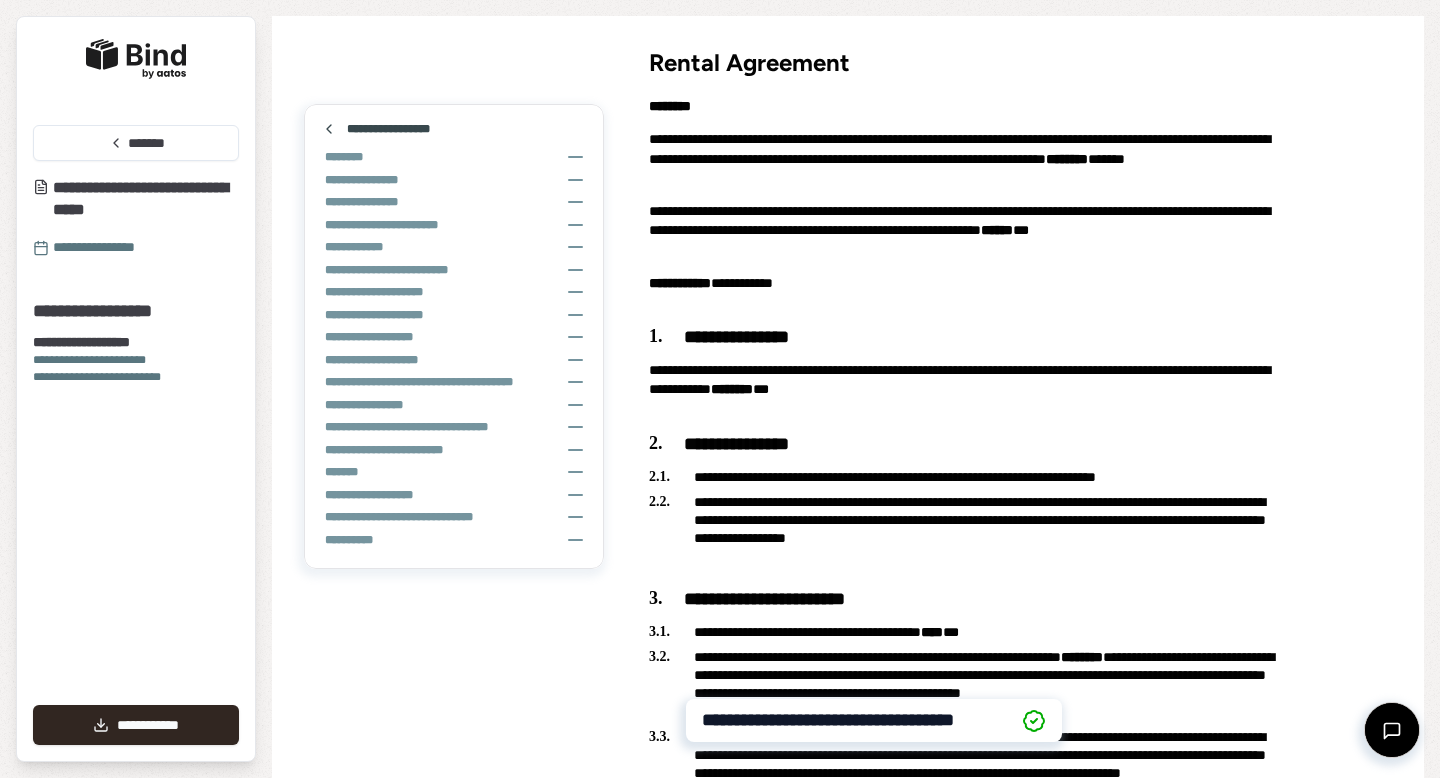 click on "**********" at bounding box center (848, 3022) 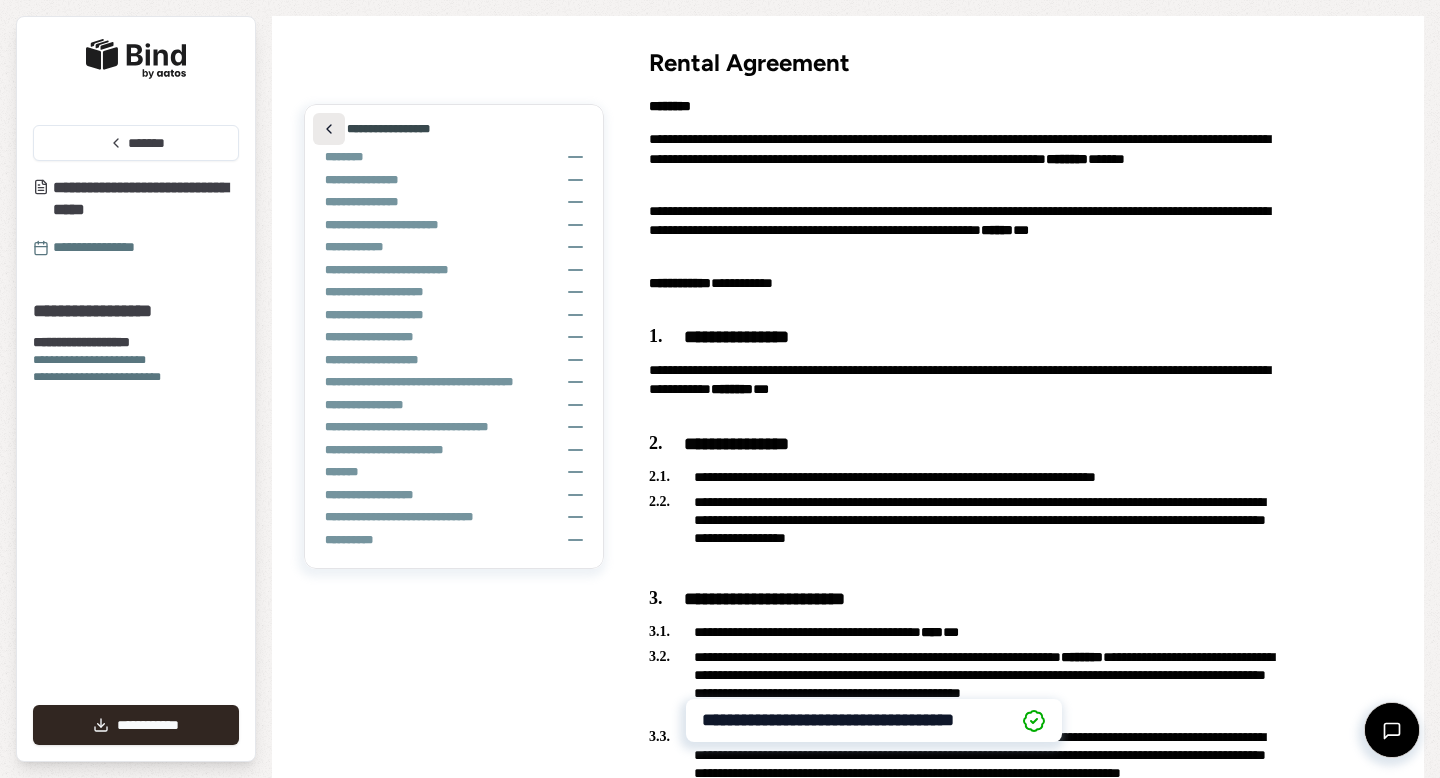 click at bounding box center (329, 129) 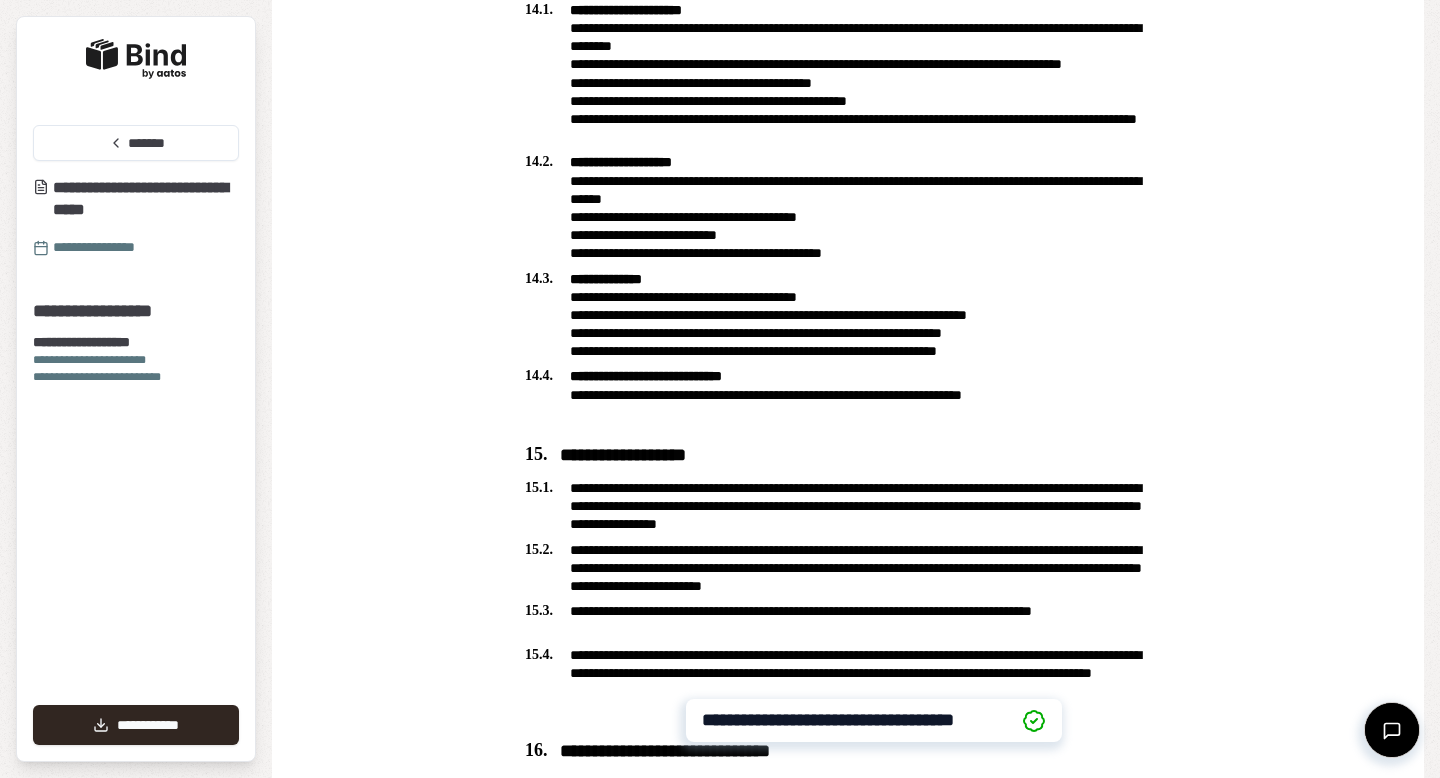 scroll, scrollTop: 4775, scrollLeft: 0, axis: vertical 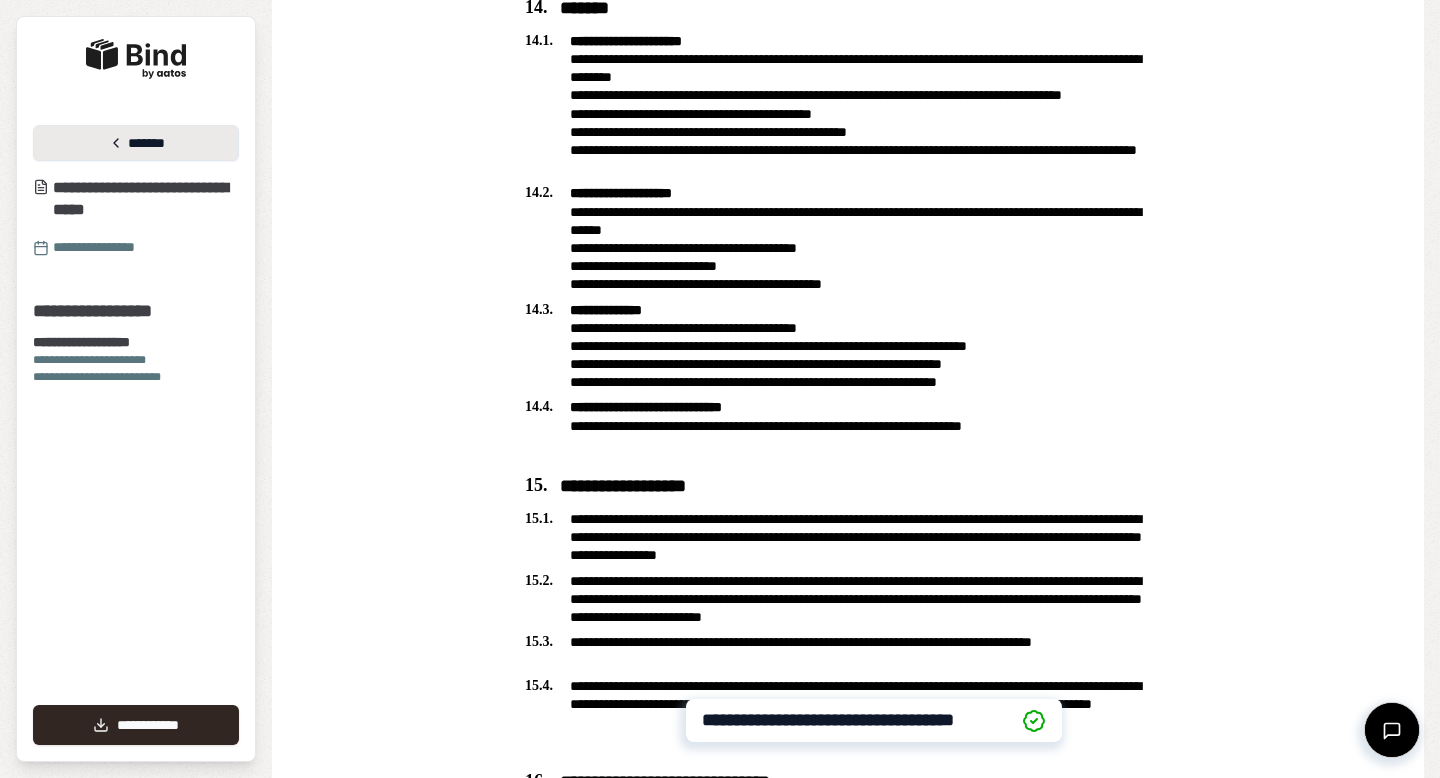 click on "*******" at bounding box center [136, 143] 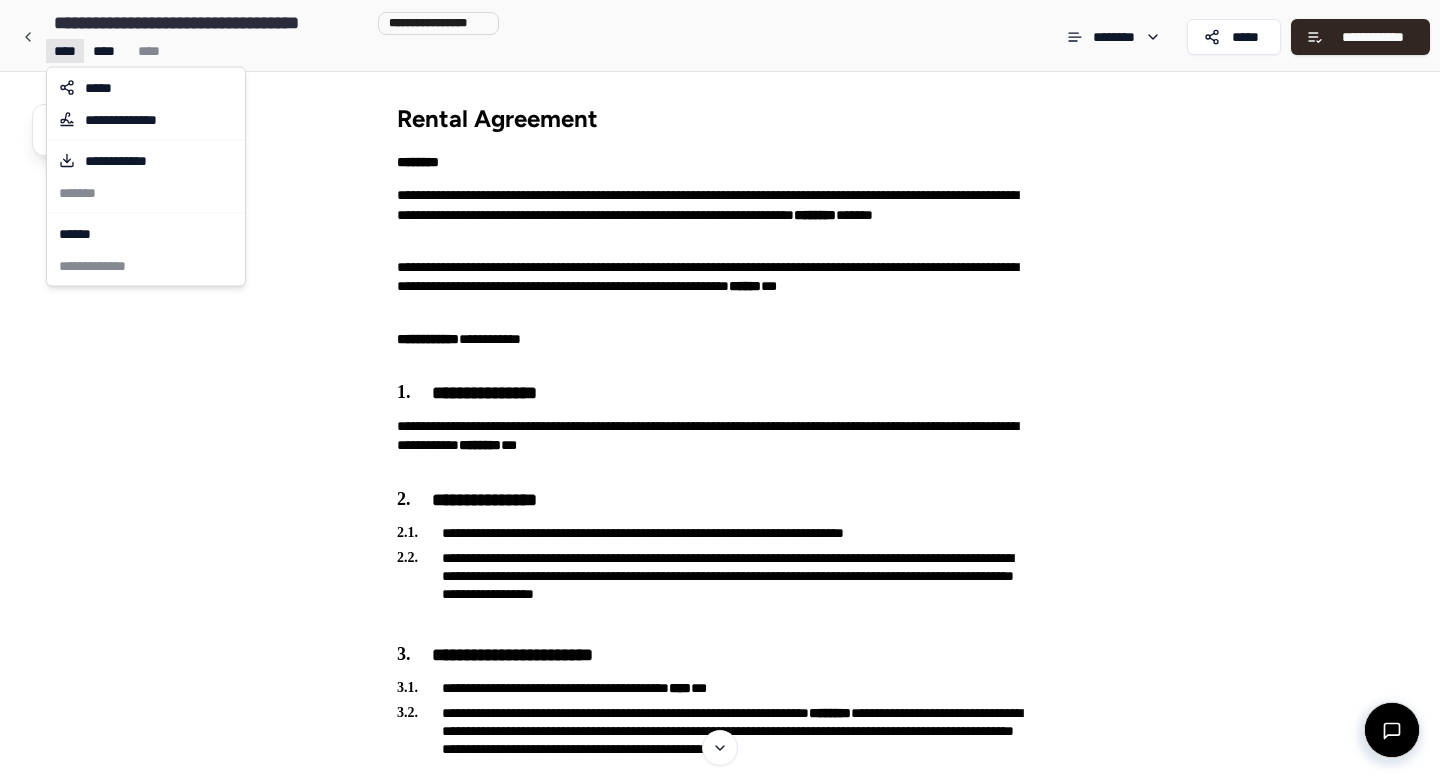 click on "**********" at bounding box center [720, 3160] 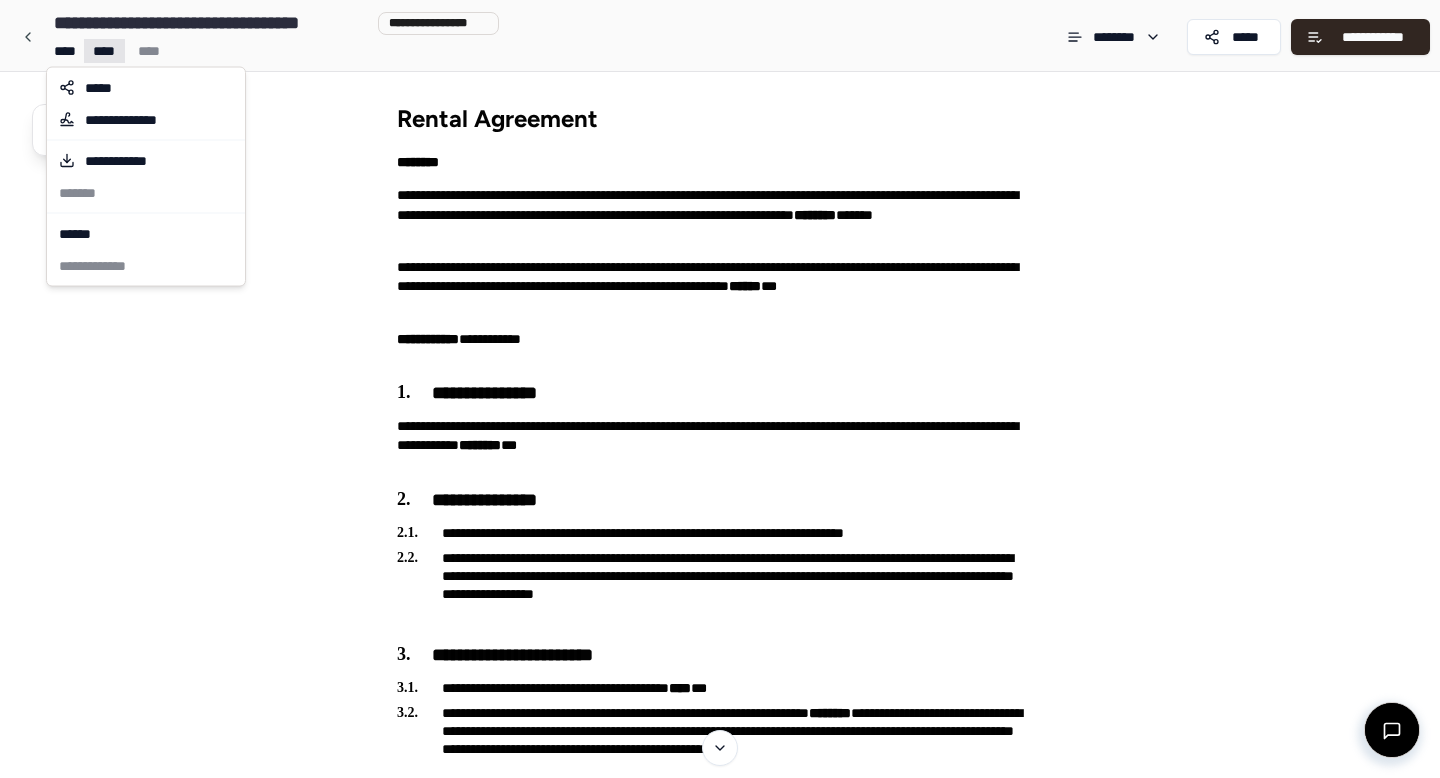 click on "**********" at bounding box center [720, 3160] 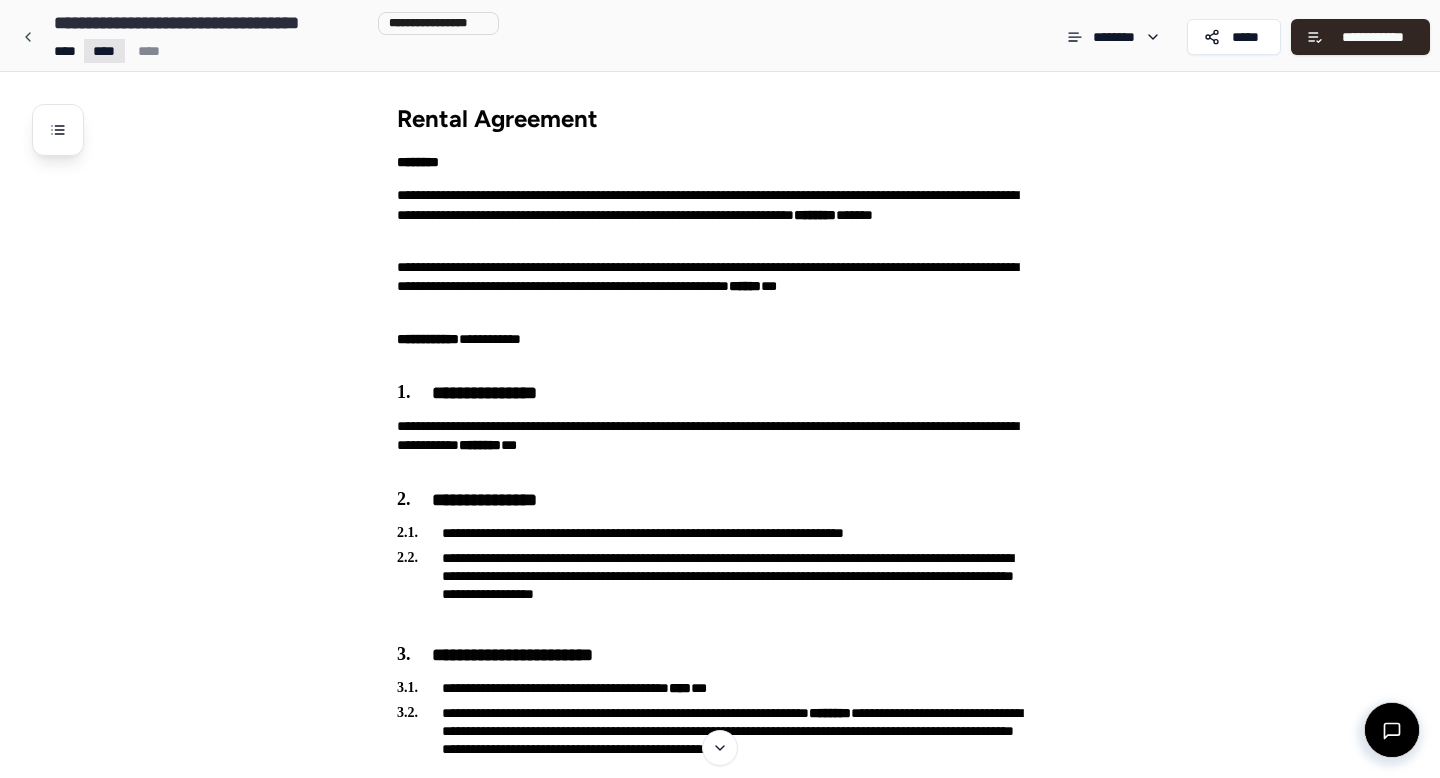 click on "**********" at bounding box center (720, 3160) 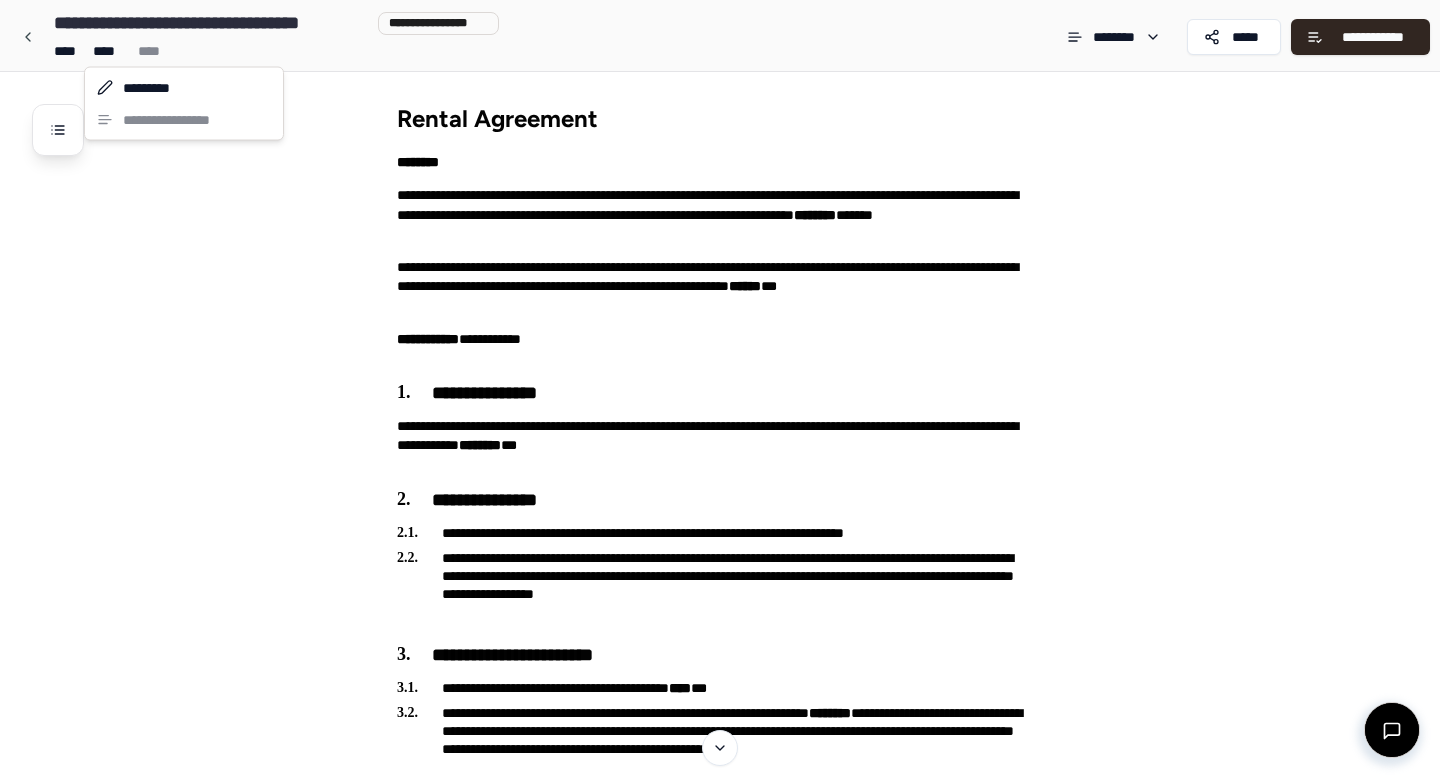 click on "**********" at bounding box center [720, 3160] 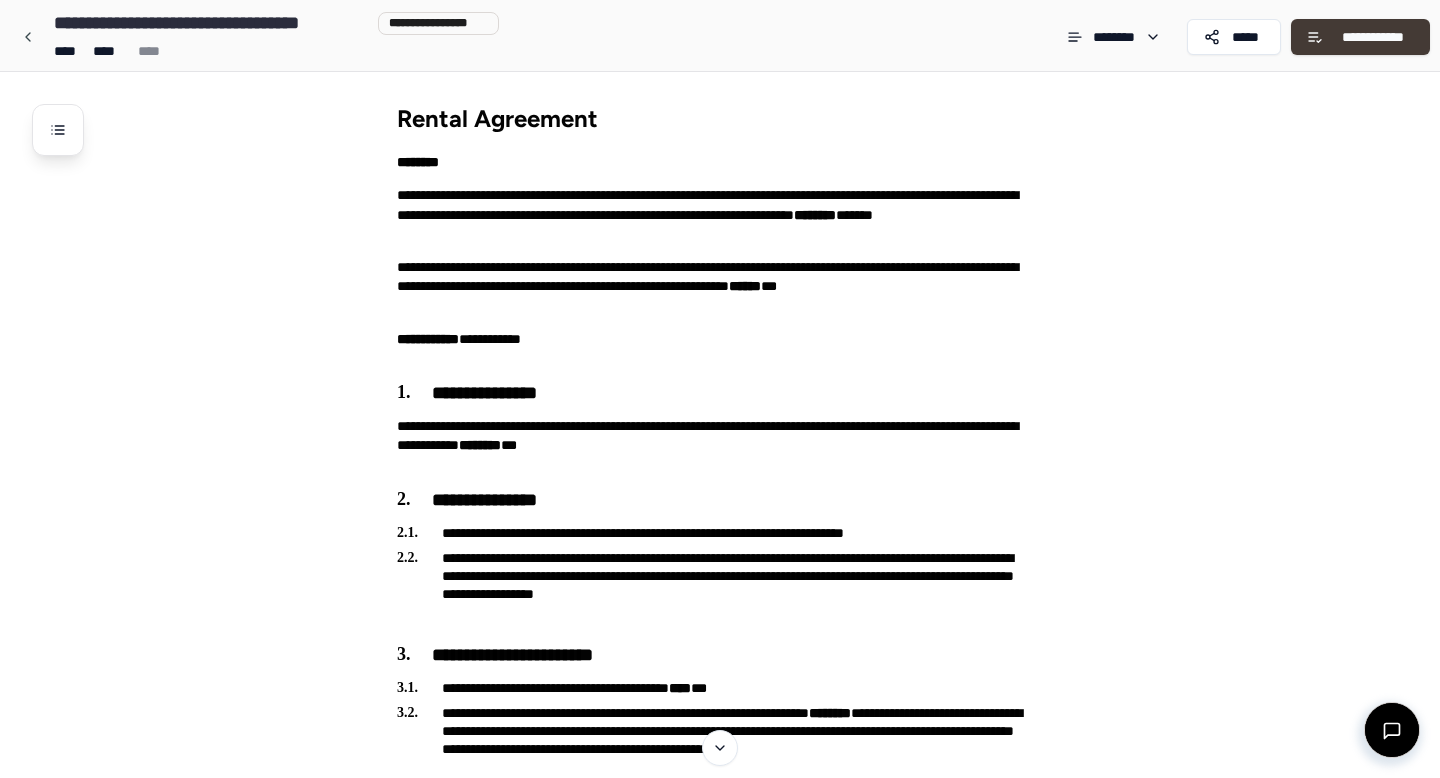 click on "**********" at bounding box center (1373, 37) 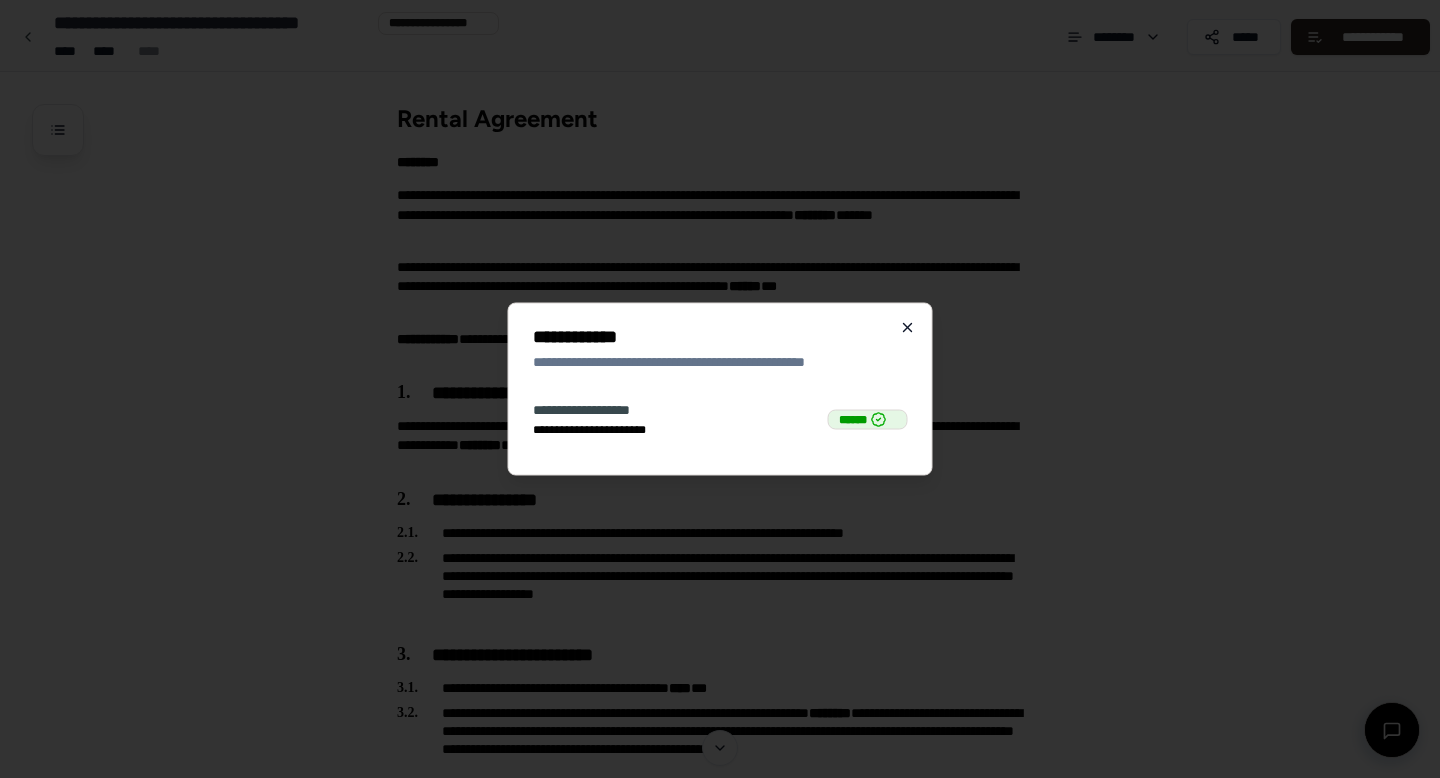 click 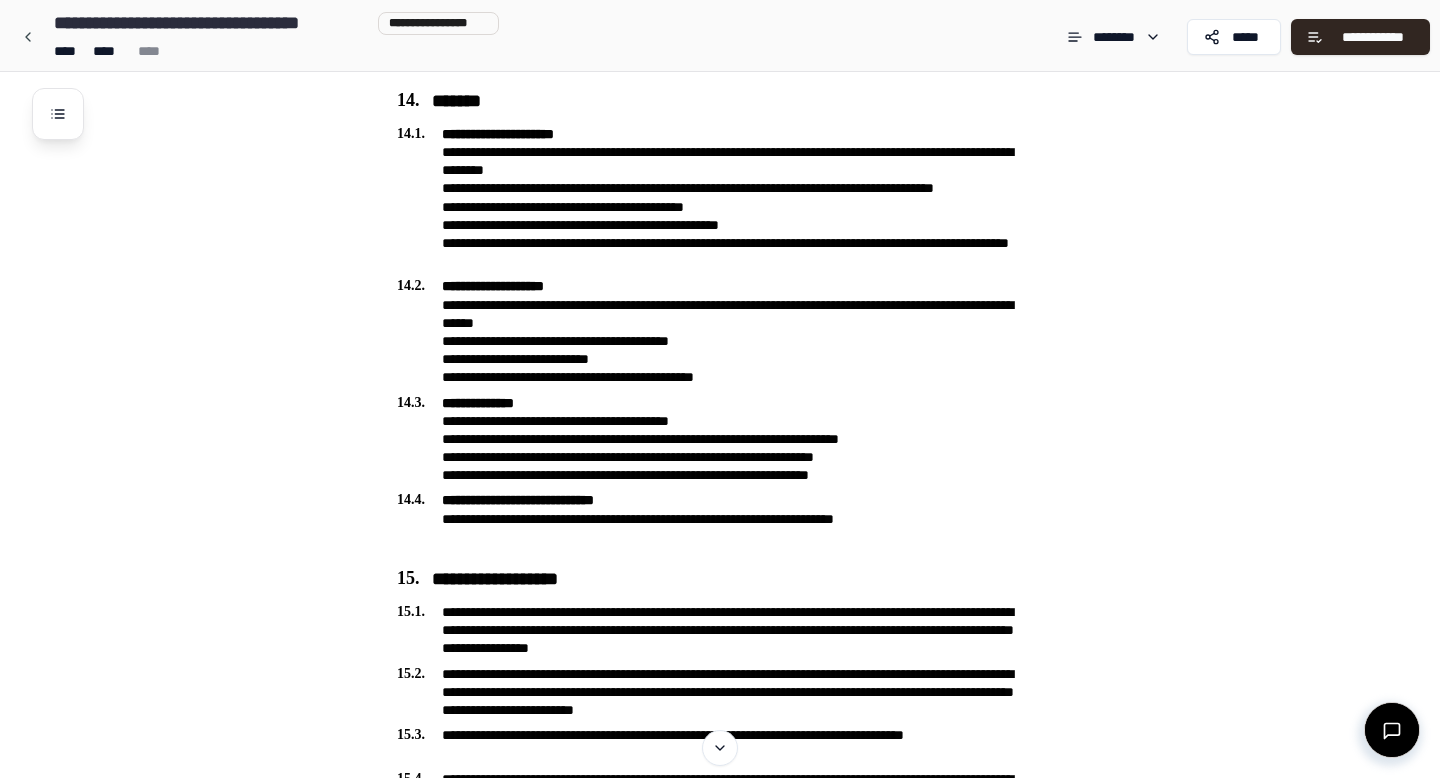 scroll, scrollTop: 5542, scrollLeft: 0, axis: vertical 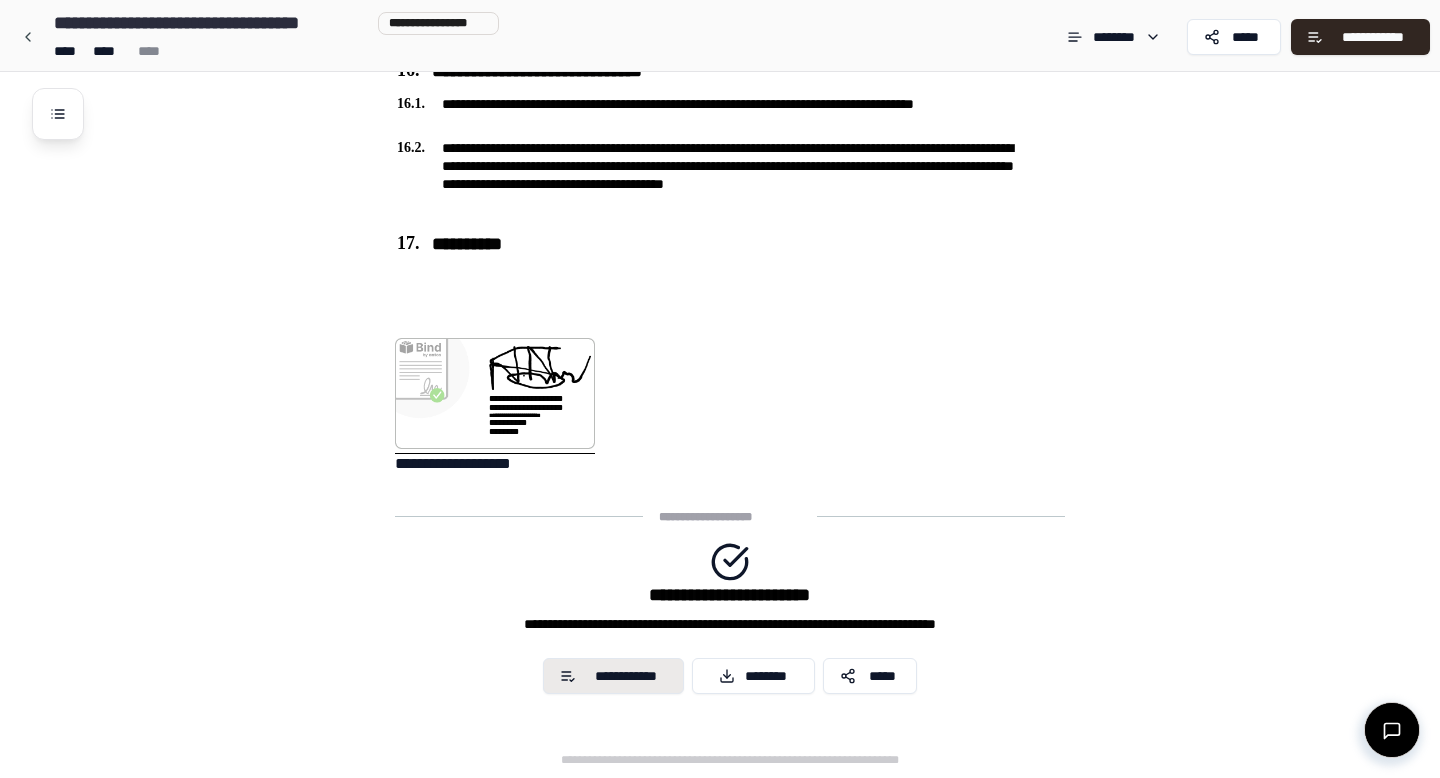 click on "**********" at bounding box center (626, 676) 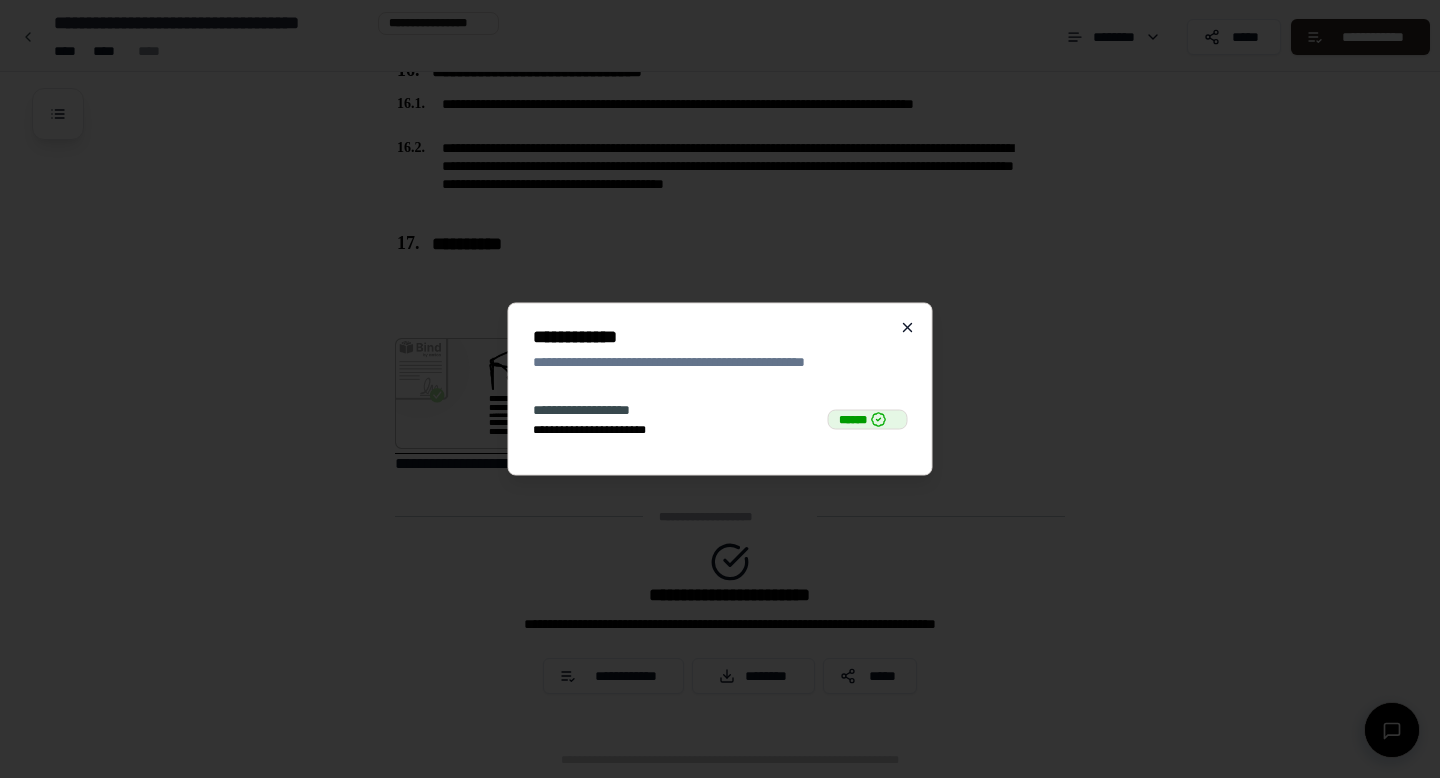 click 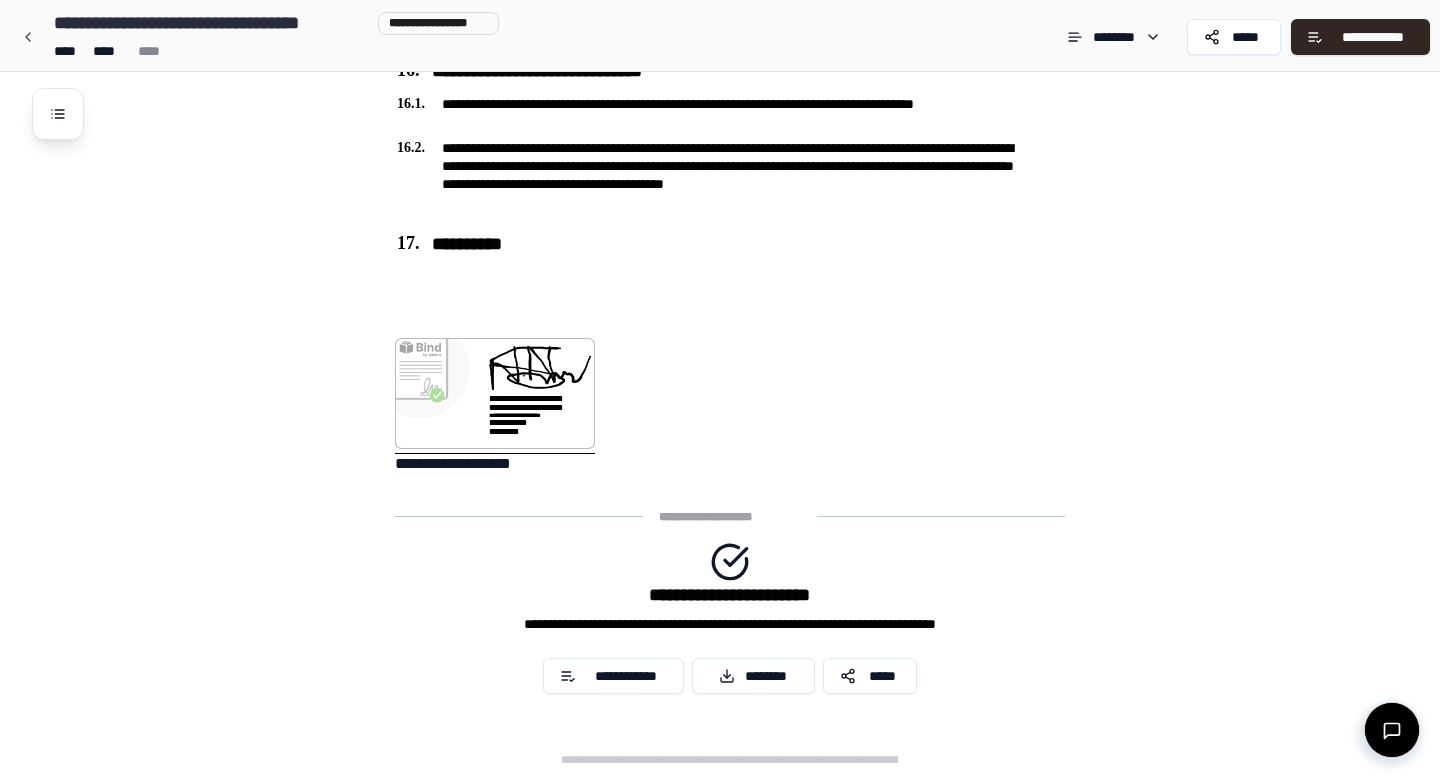 click on "**********" at bounding box center (730, 618) 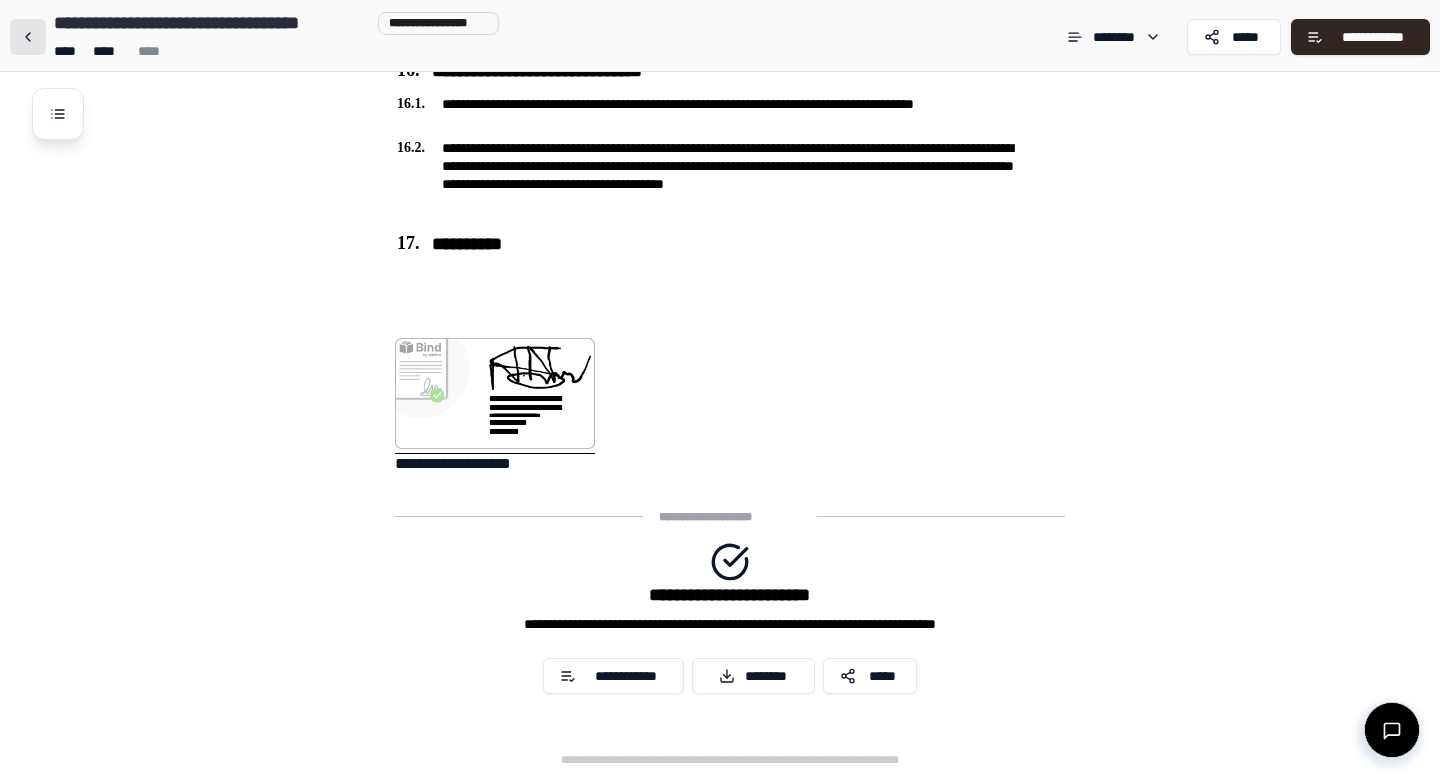 click at bounding box center (28, 37) 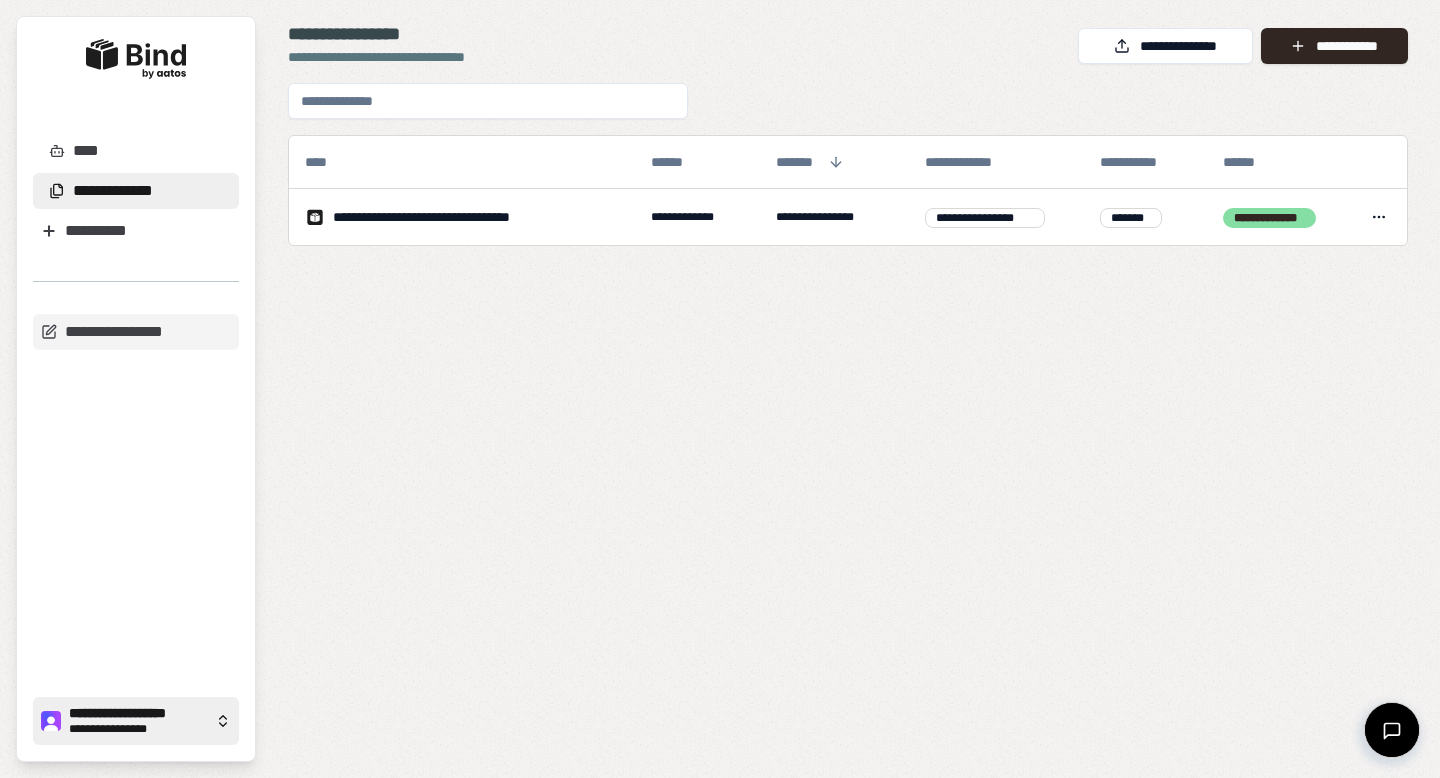 click 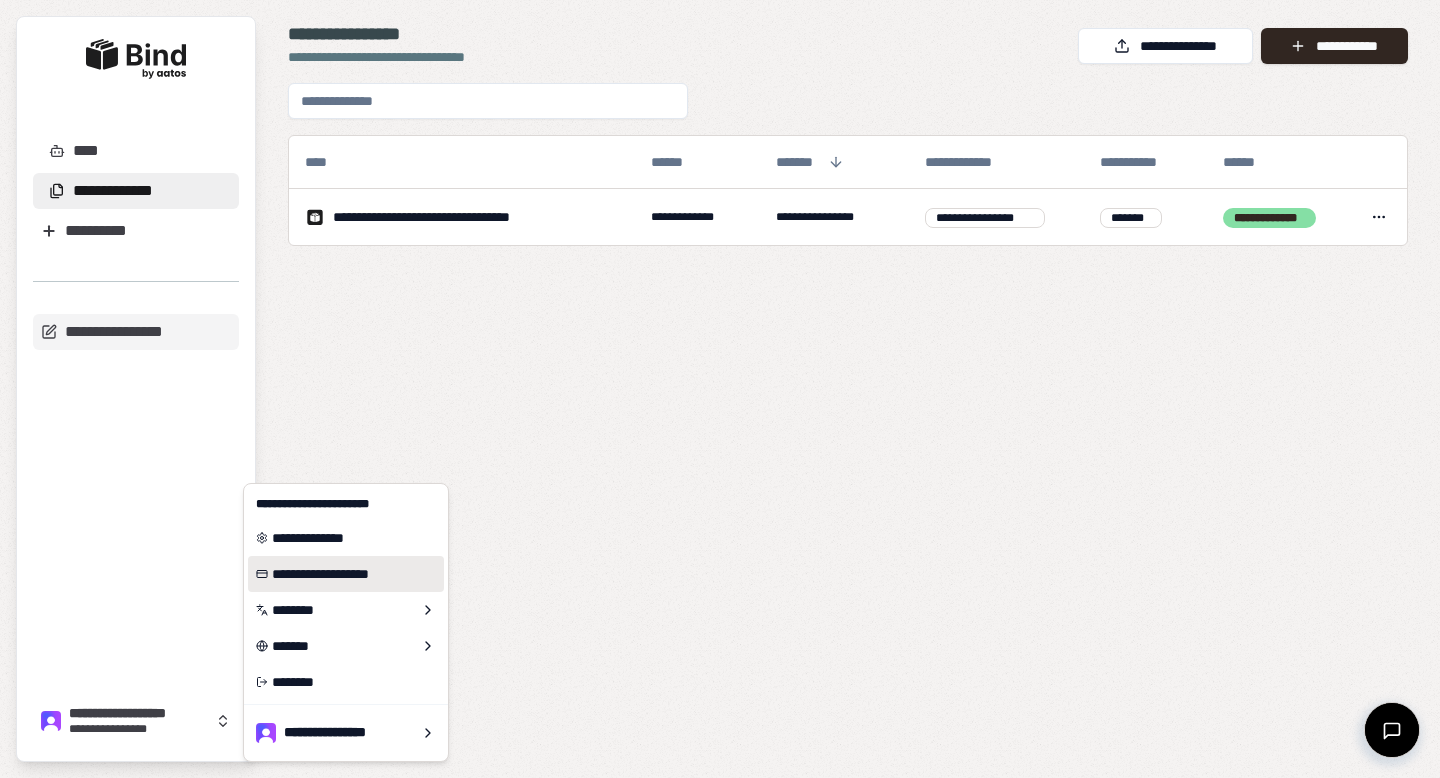 click on "**********" at bounding box center (346, 574) 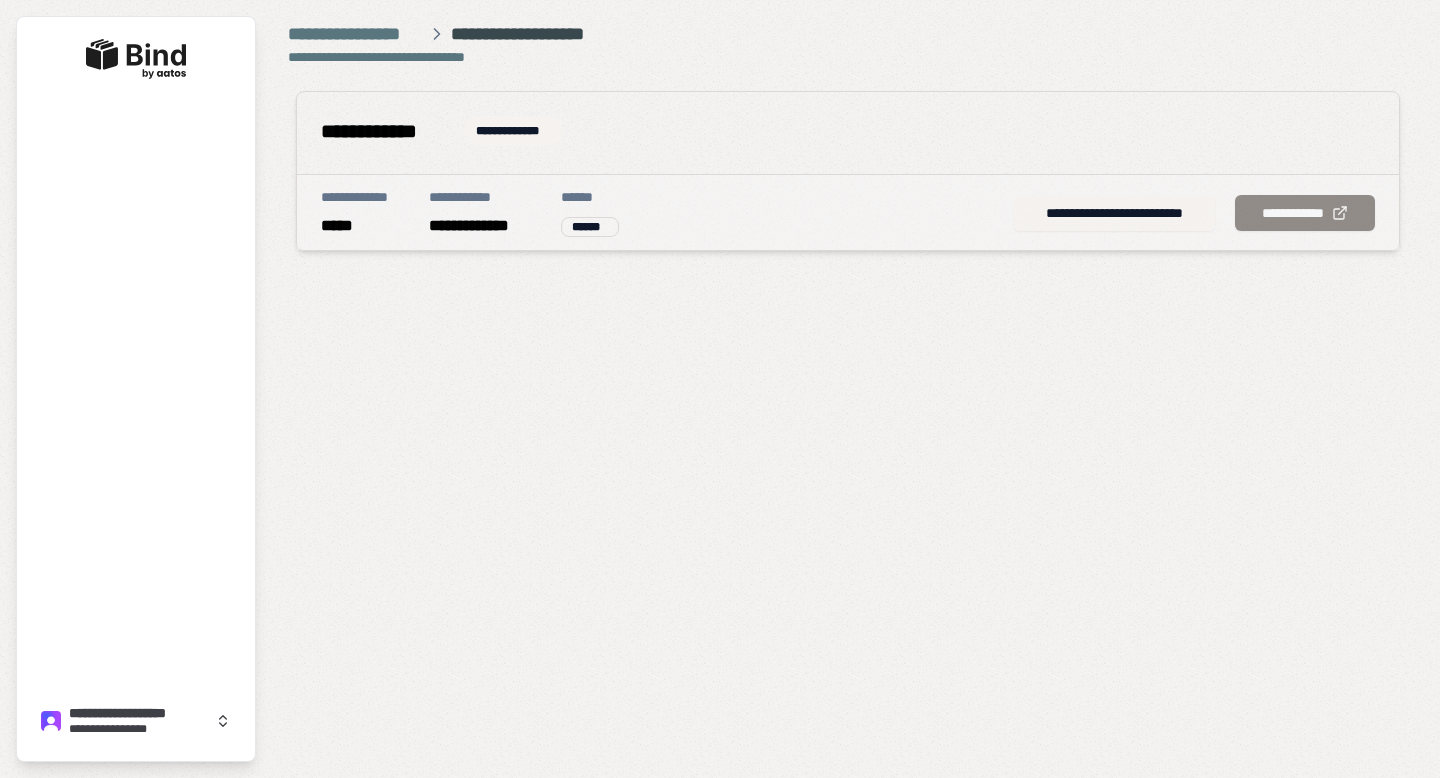 click on "**********" at bounding box center (1114, 213) 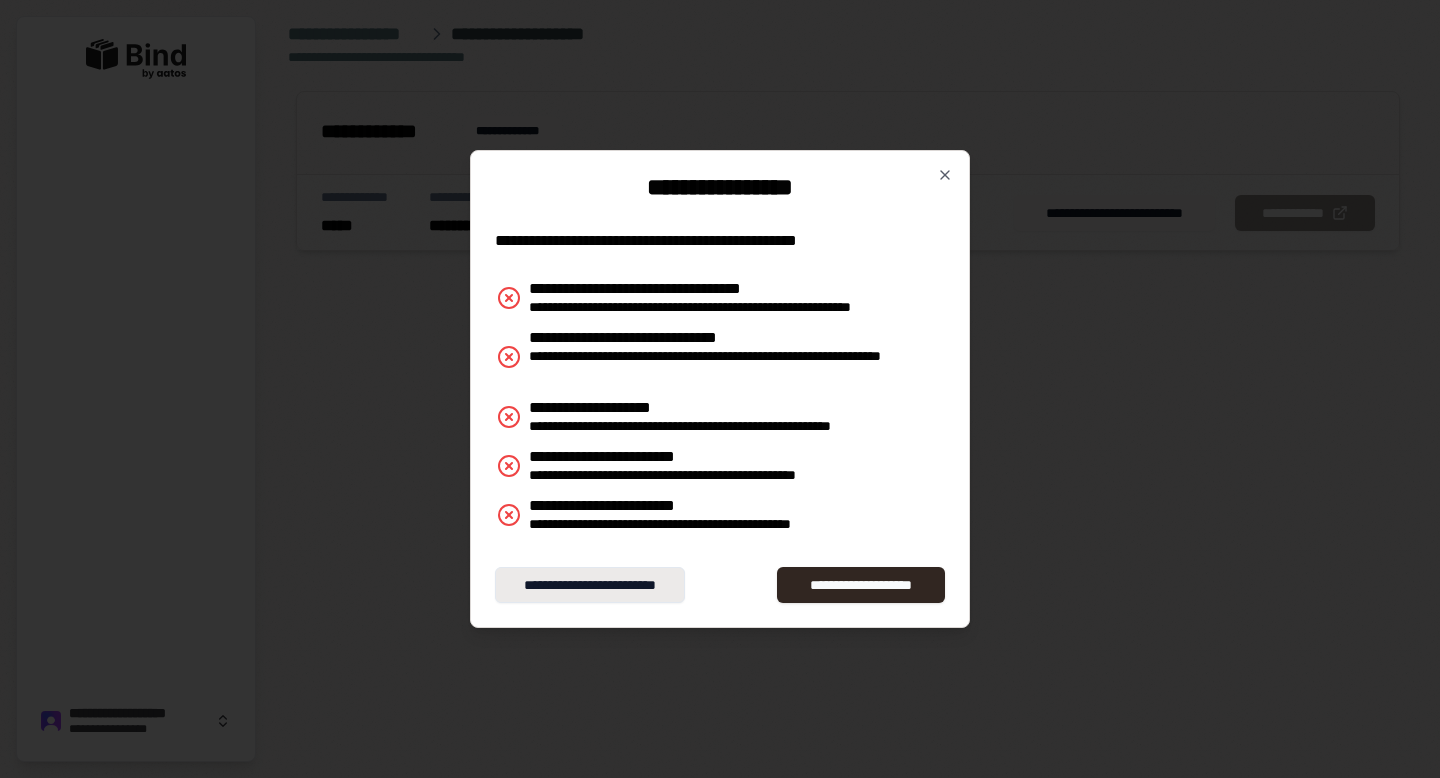 click on "**********" at bounding box center [590, 585] 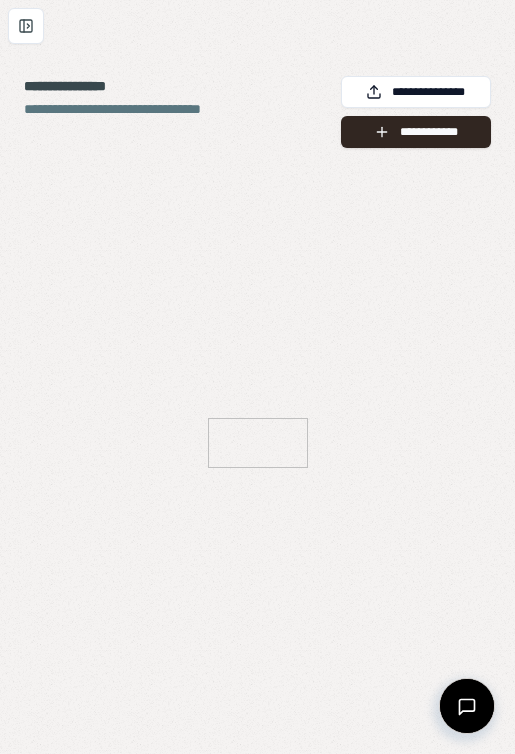 scroll, scrollTop: 0, scrollLeft: 0, axis: both 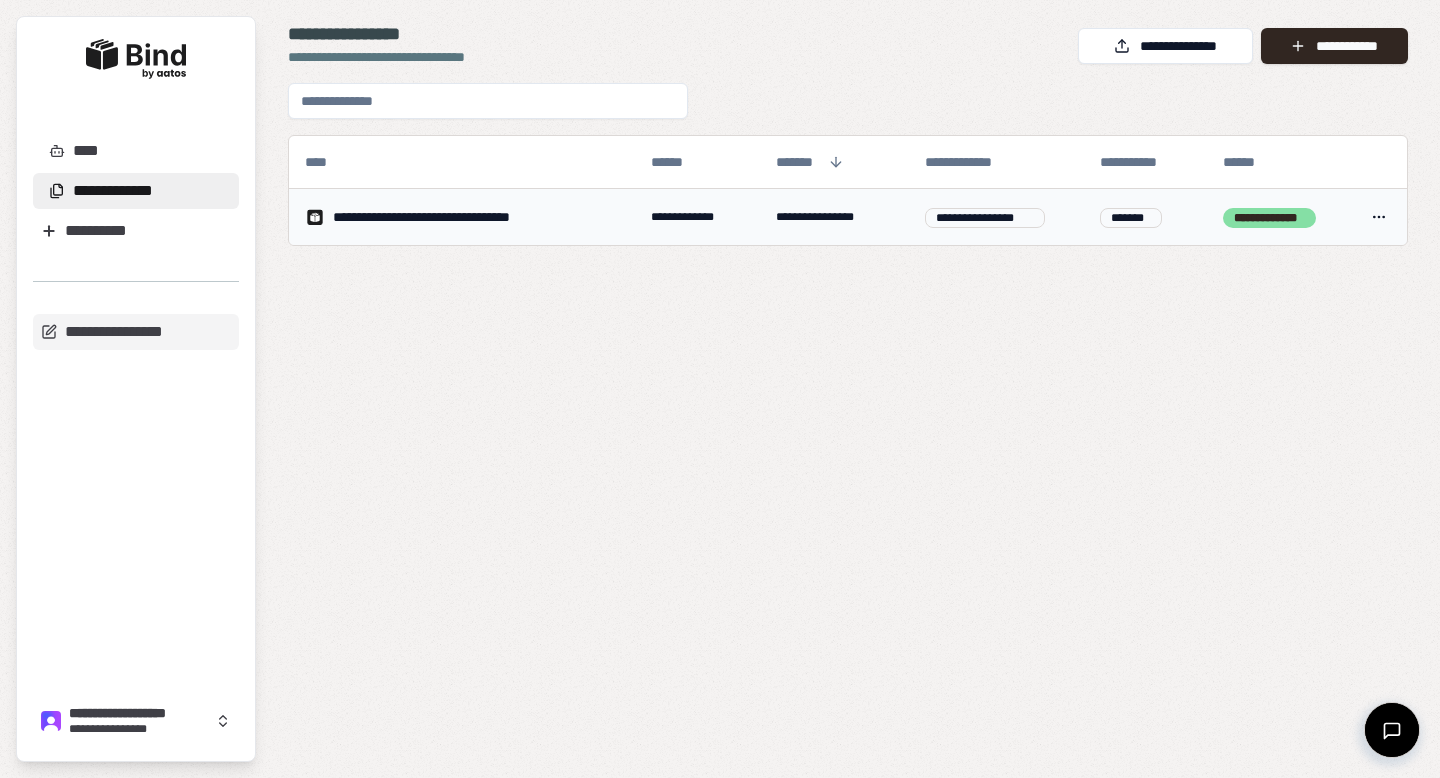 click on "**********" at bounding box center (462, 217) 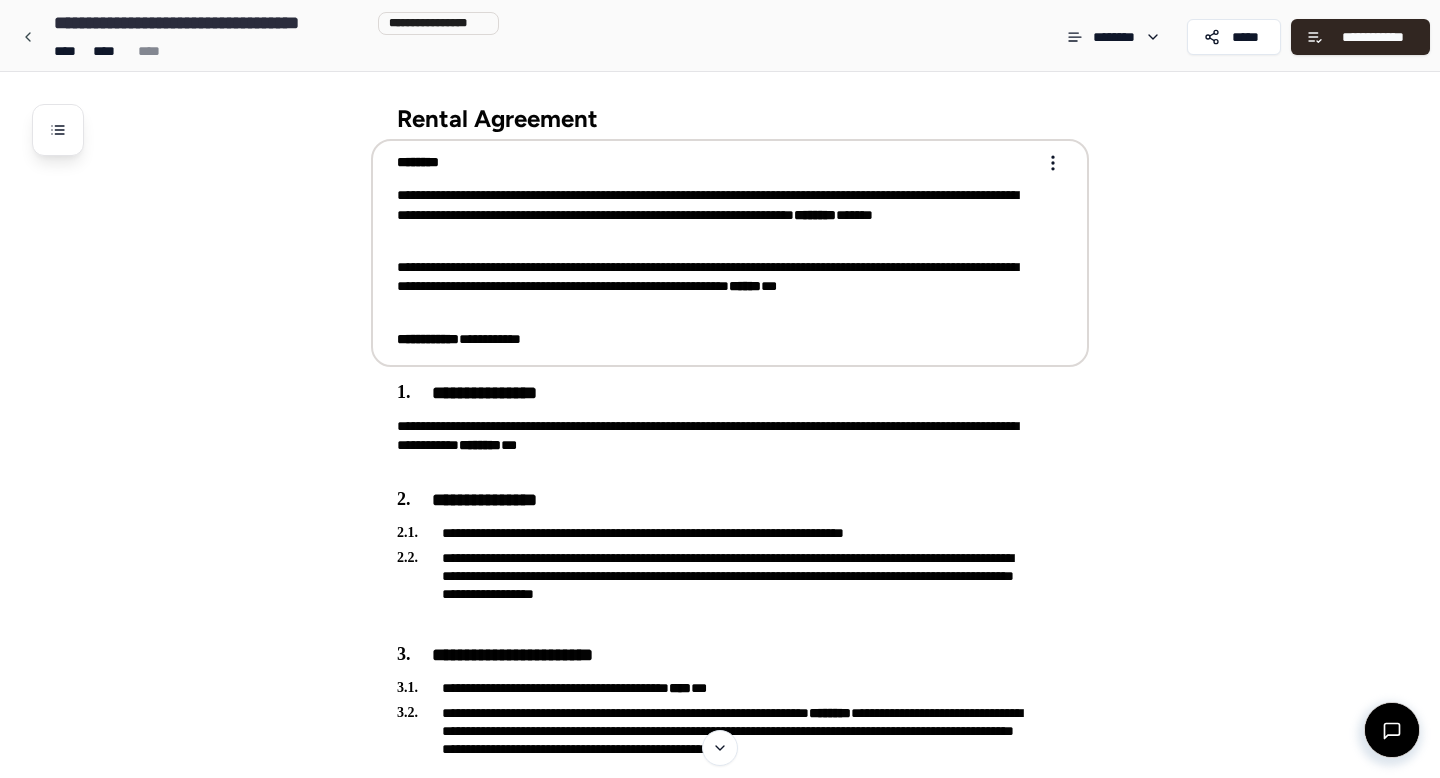 click on "**********" at bounding box center (716, 215) 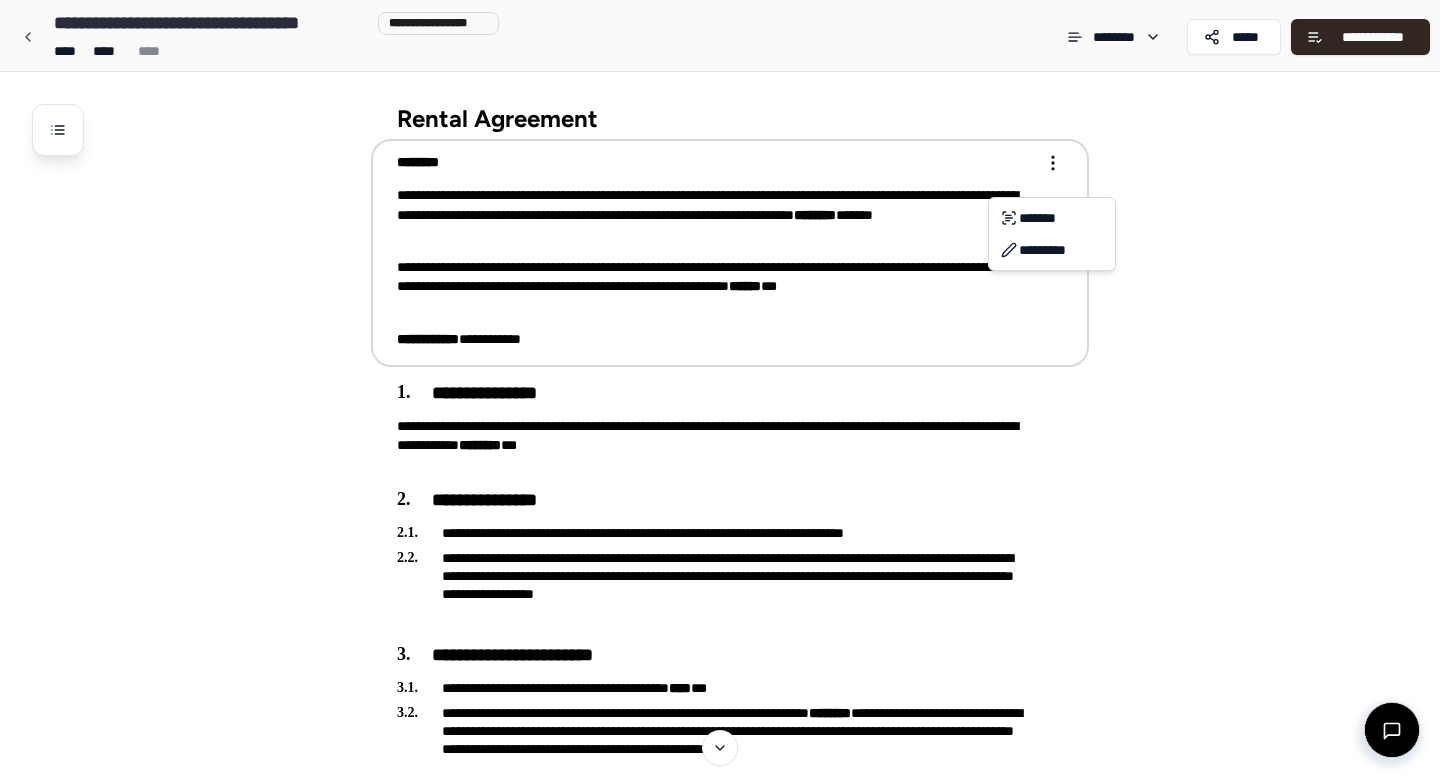 click on "**********" at bounding box center [720, 3160] 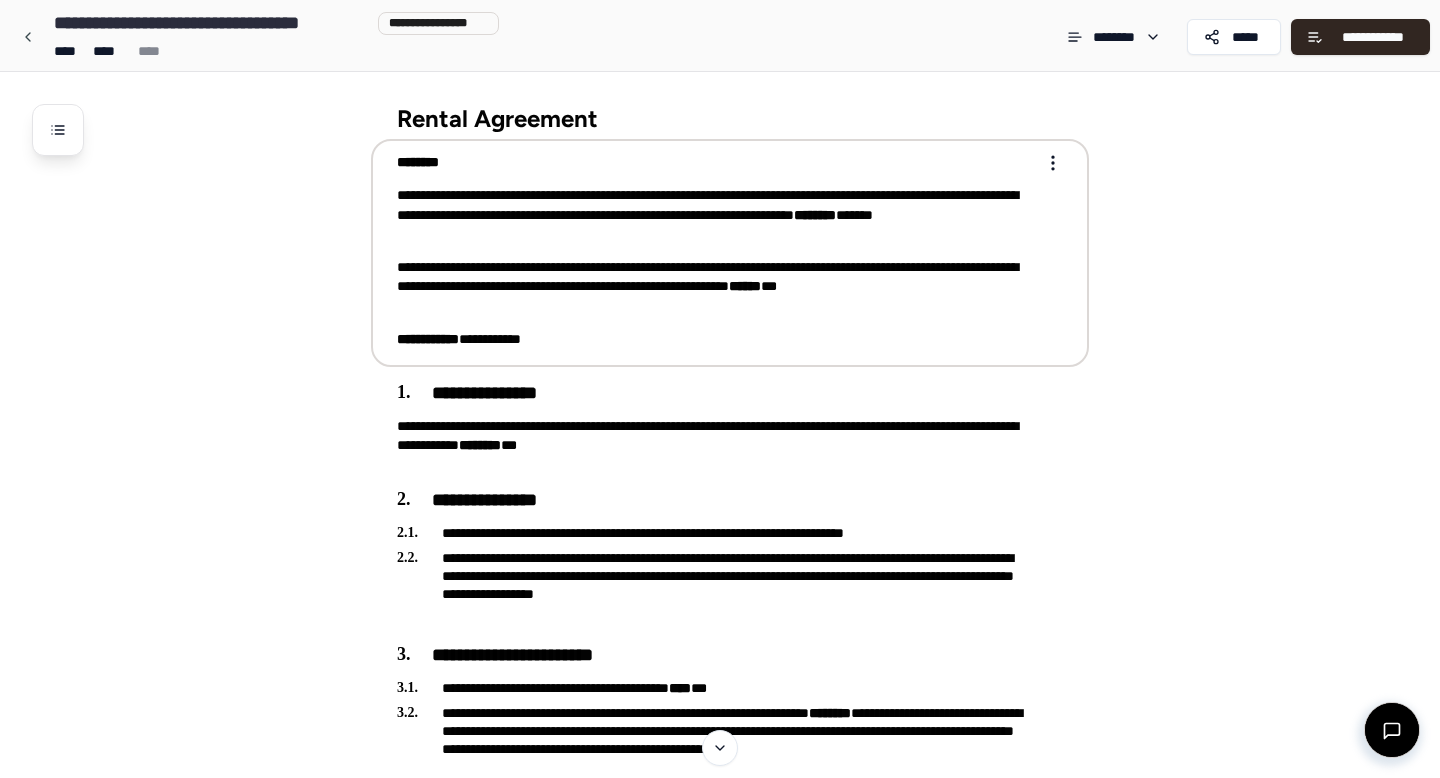 click on "**********" at bounding box center [716, 215] 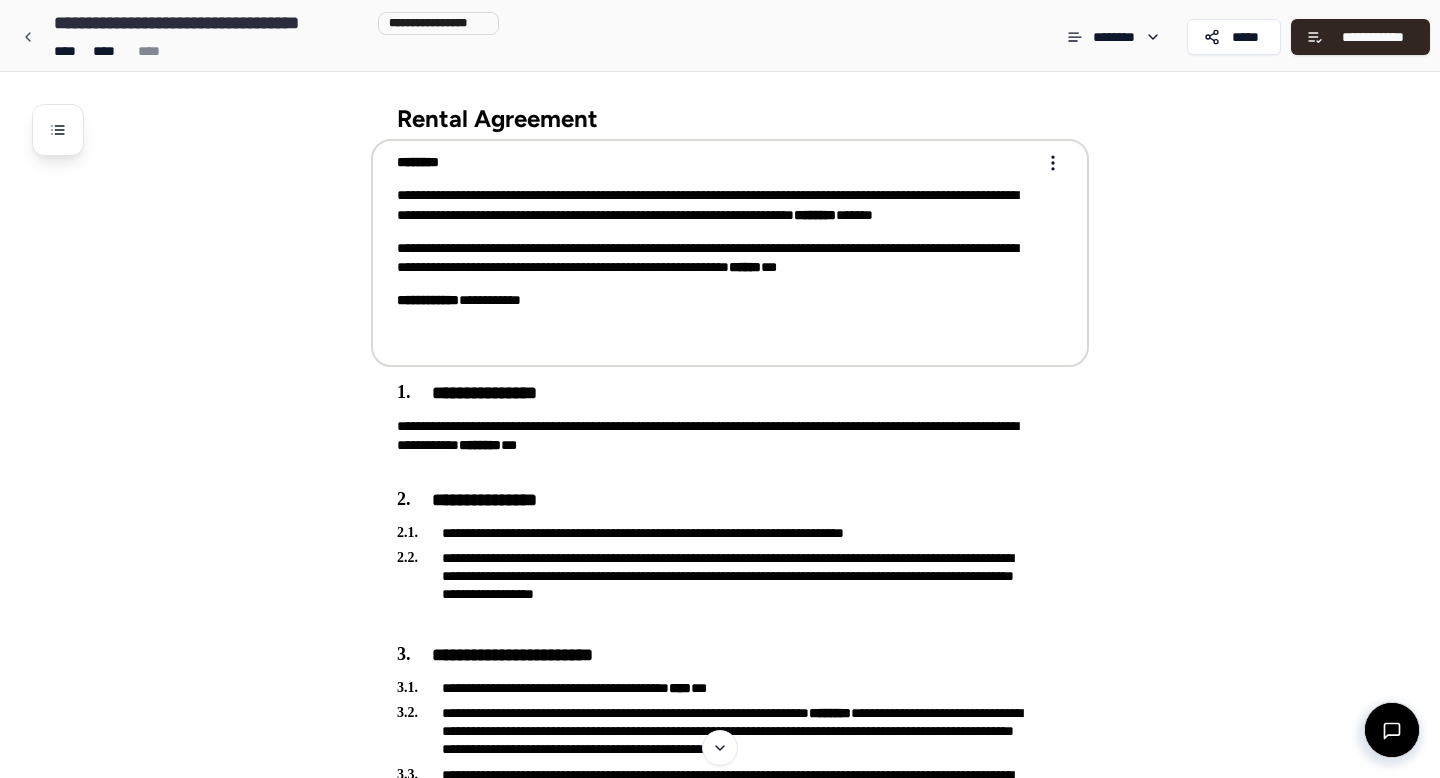 click on "**********" at bounding box center [720, 3160] 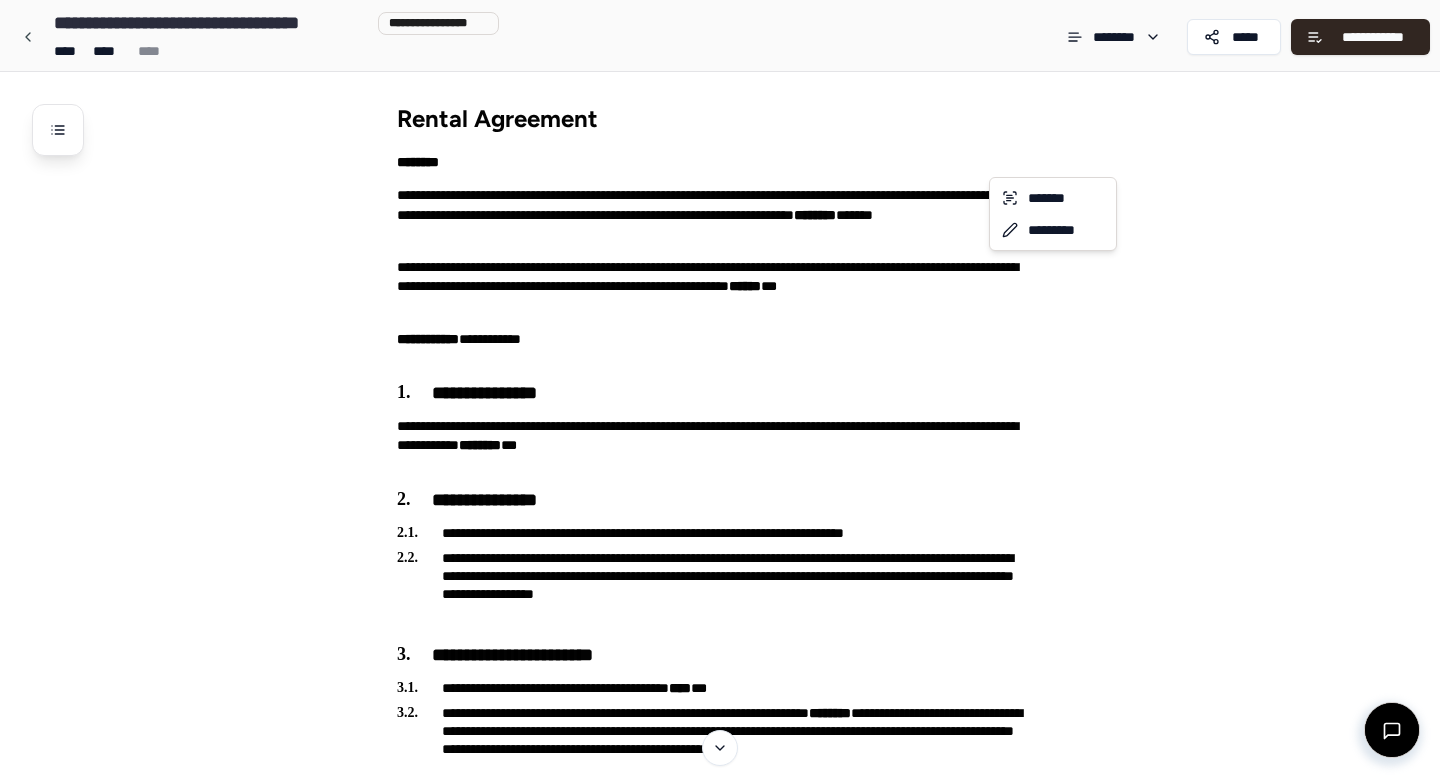 click on "**********" at bounding box center [720, 3160] 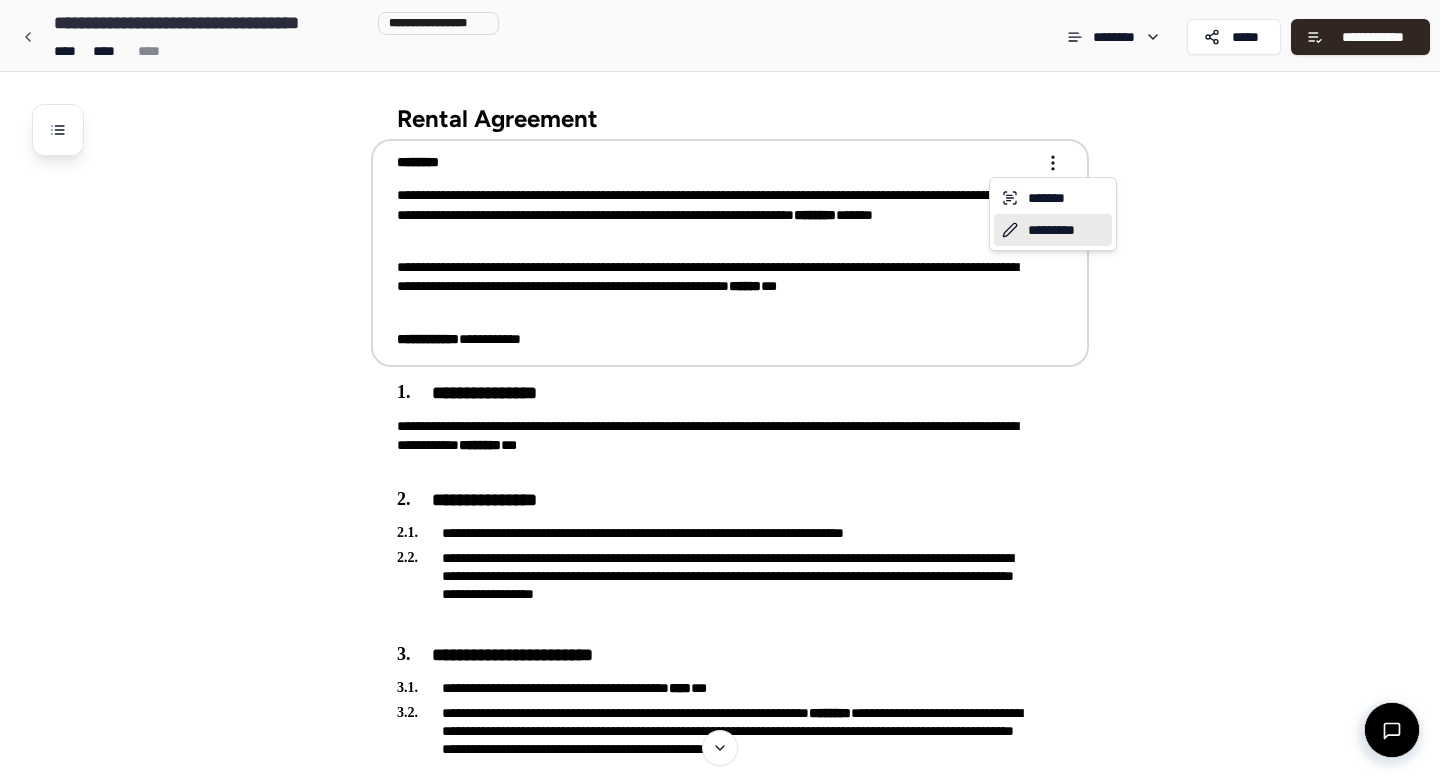 click on "*********" at bounding box center (1053, 230) 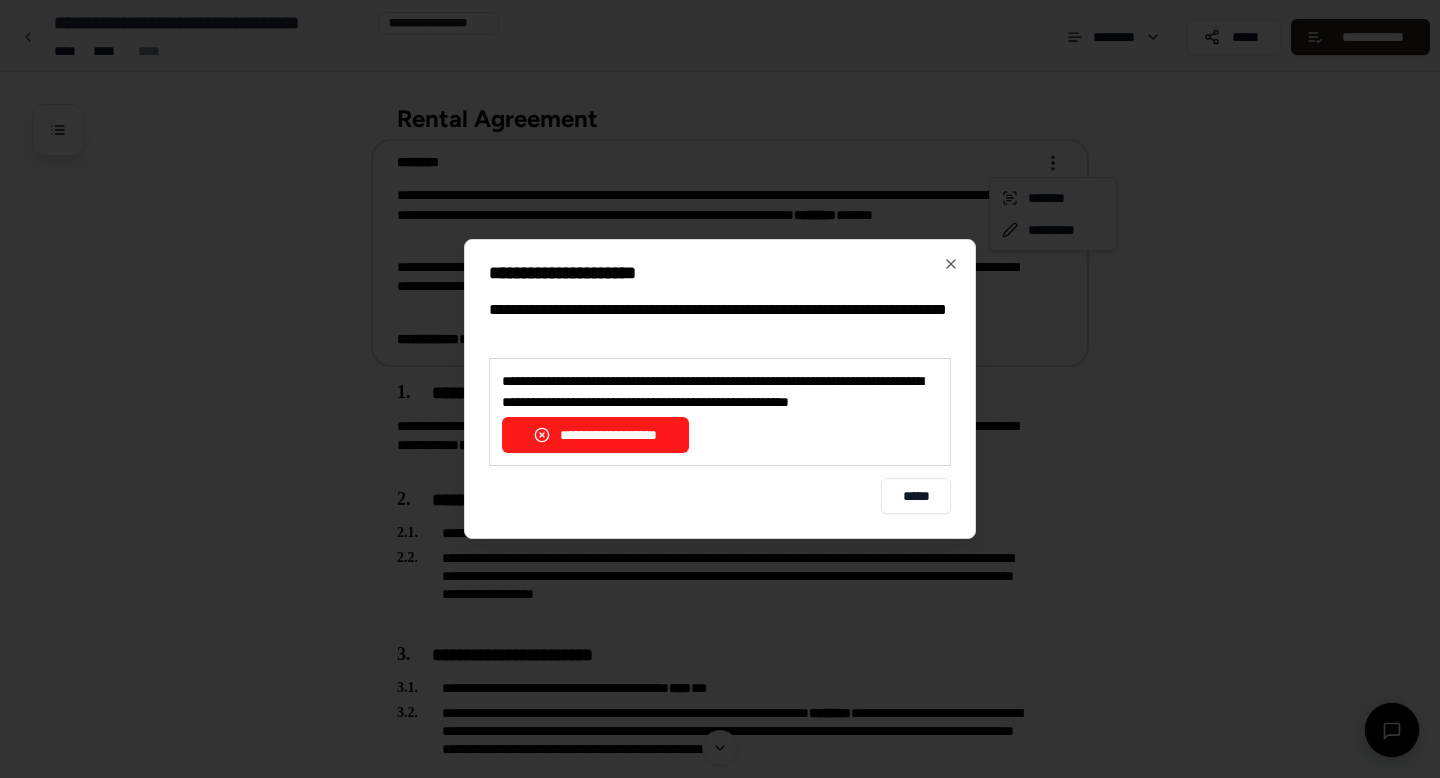 click on "**********" at bounding box center (595, 435) 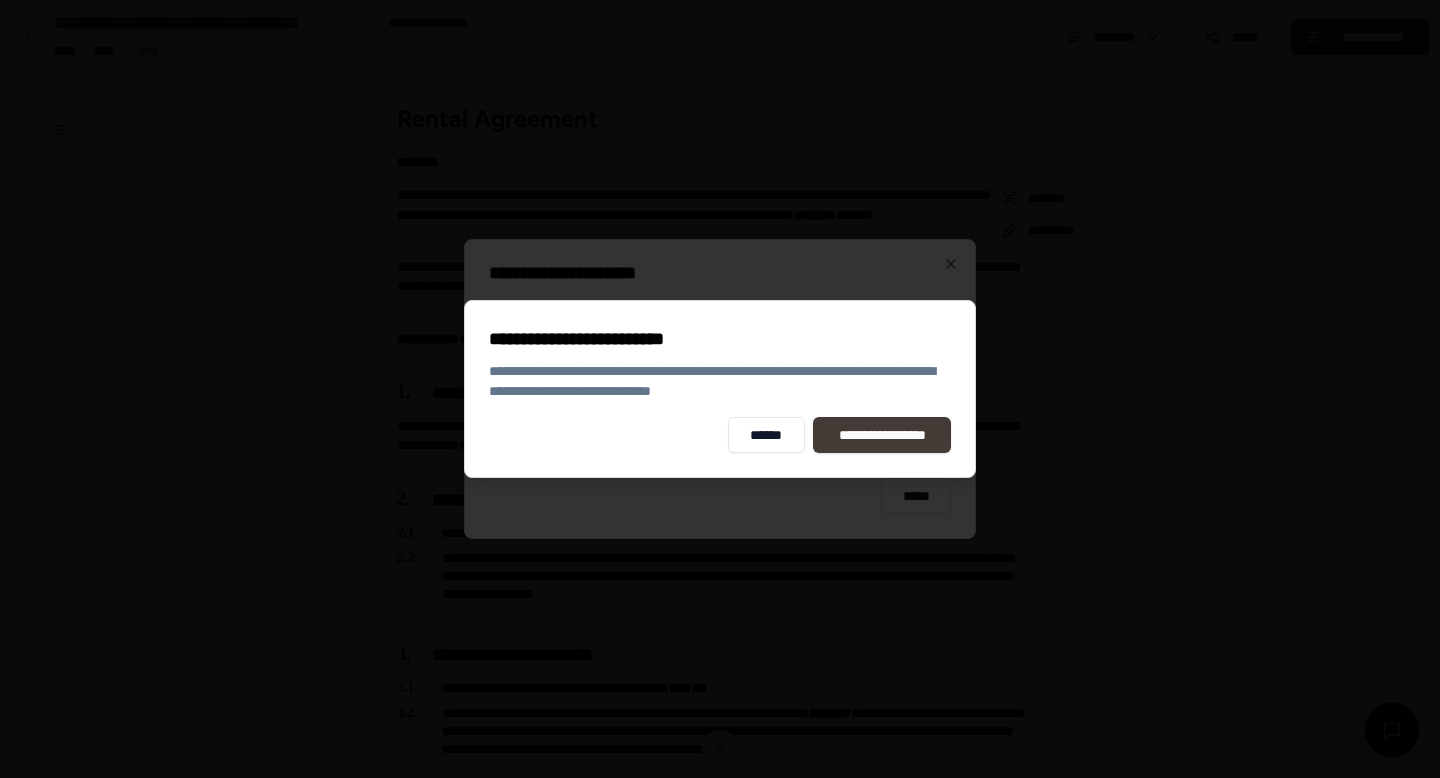 click on "**********" at bounding box center [882, 435] 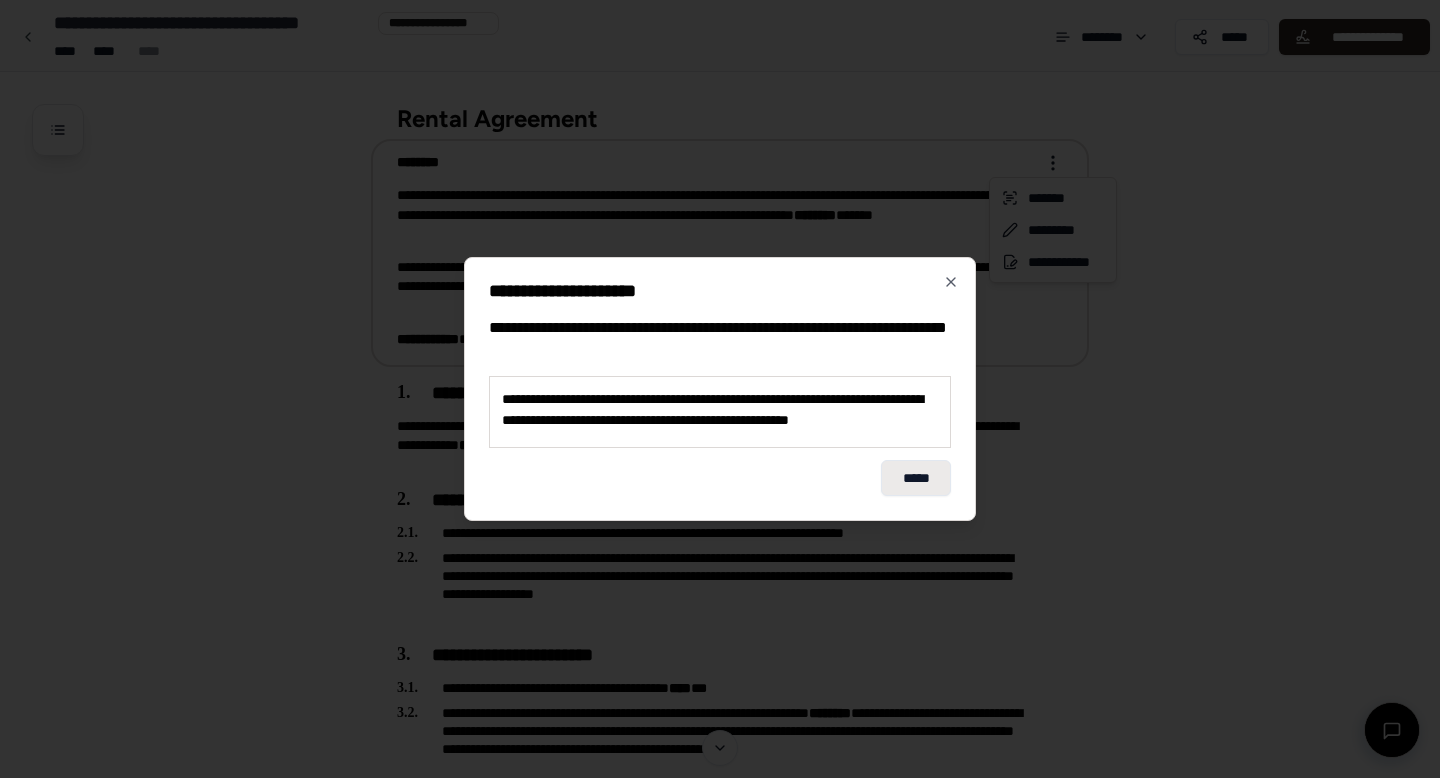 click on "*****" at bounding box center [916, 478] 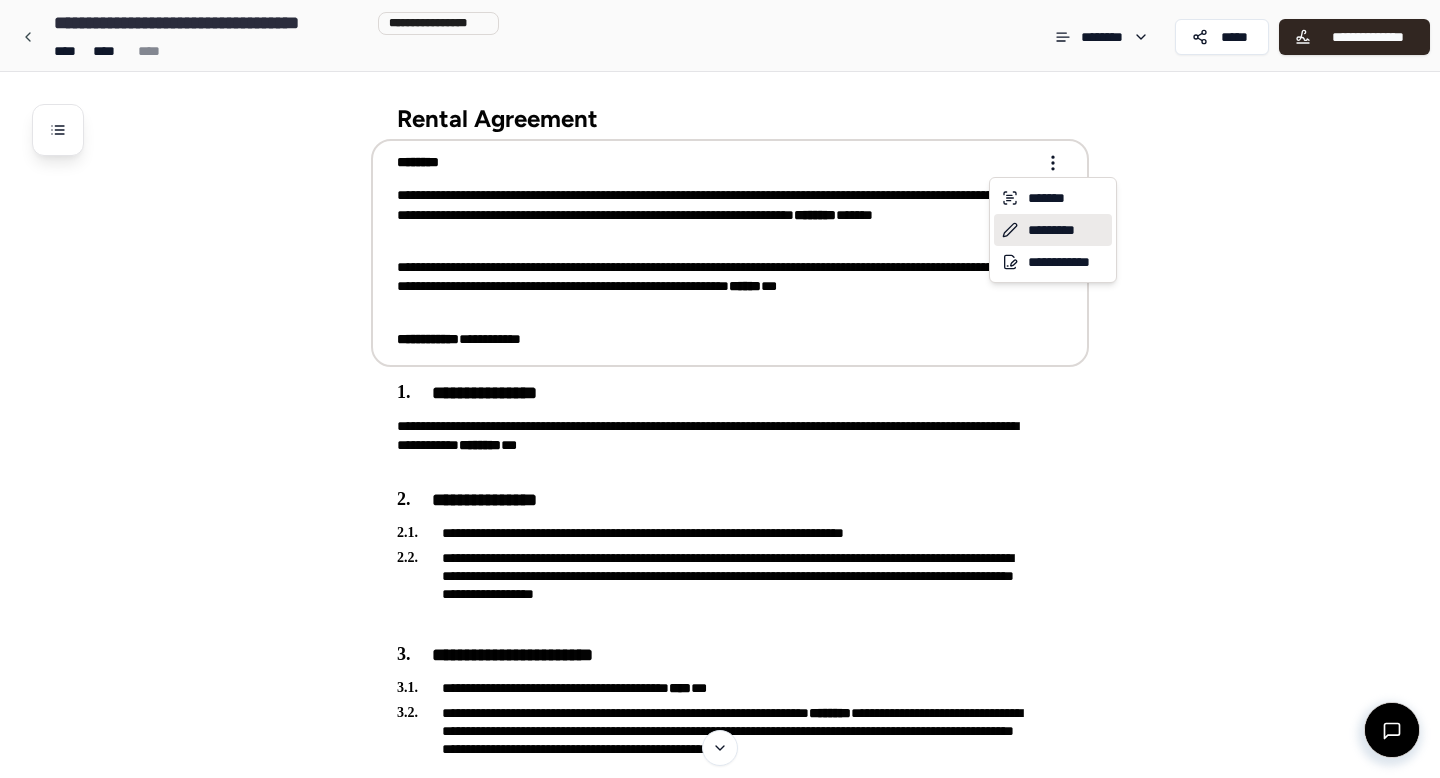 click on "*********" at bounding box center (1053, 230) 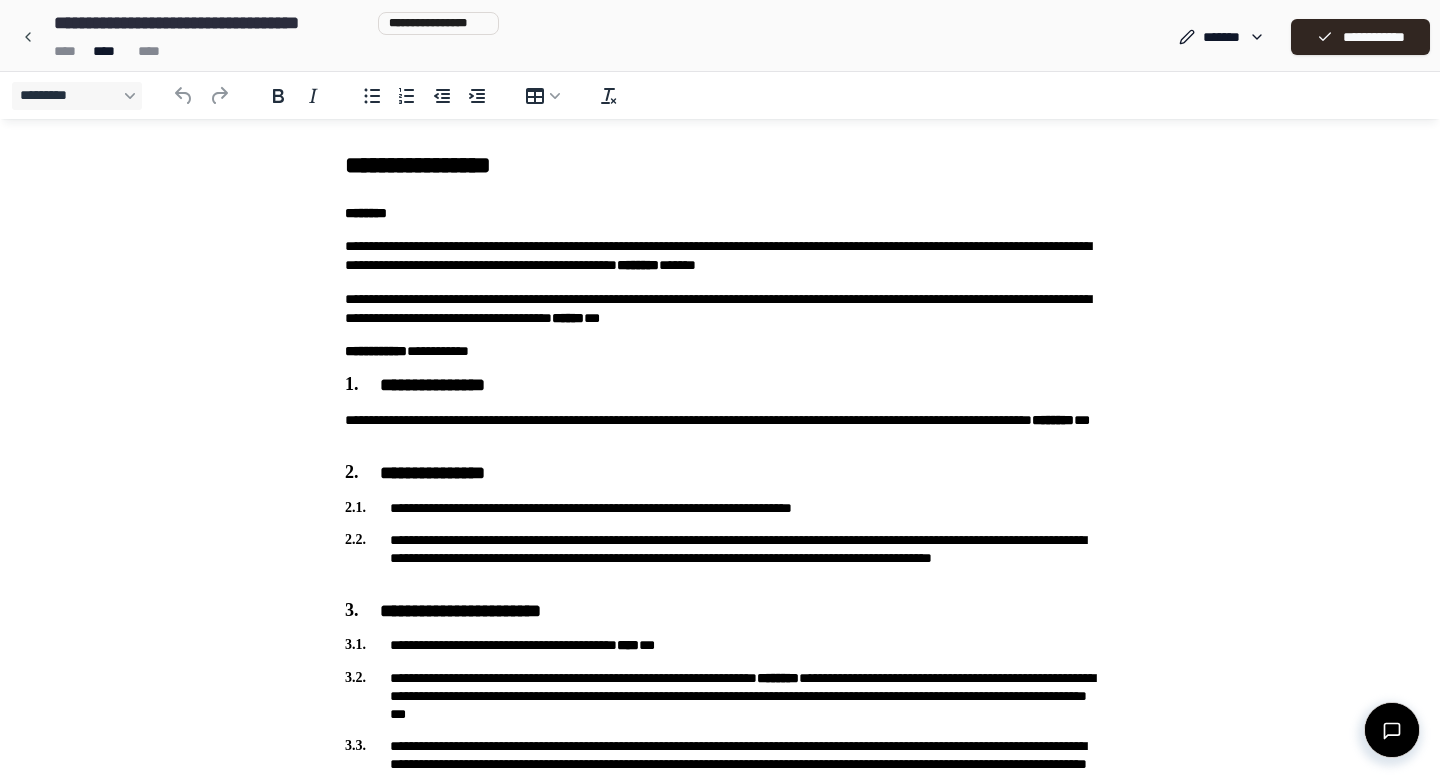 scroll, scrollTop: 0, scrollLeft: 0, axis: both 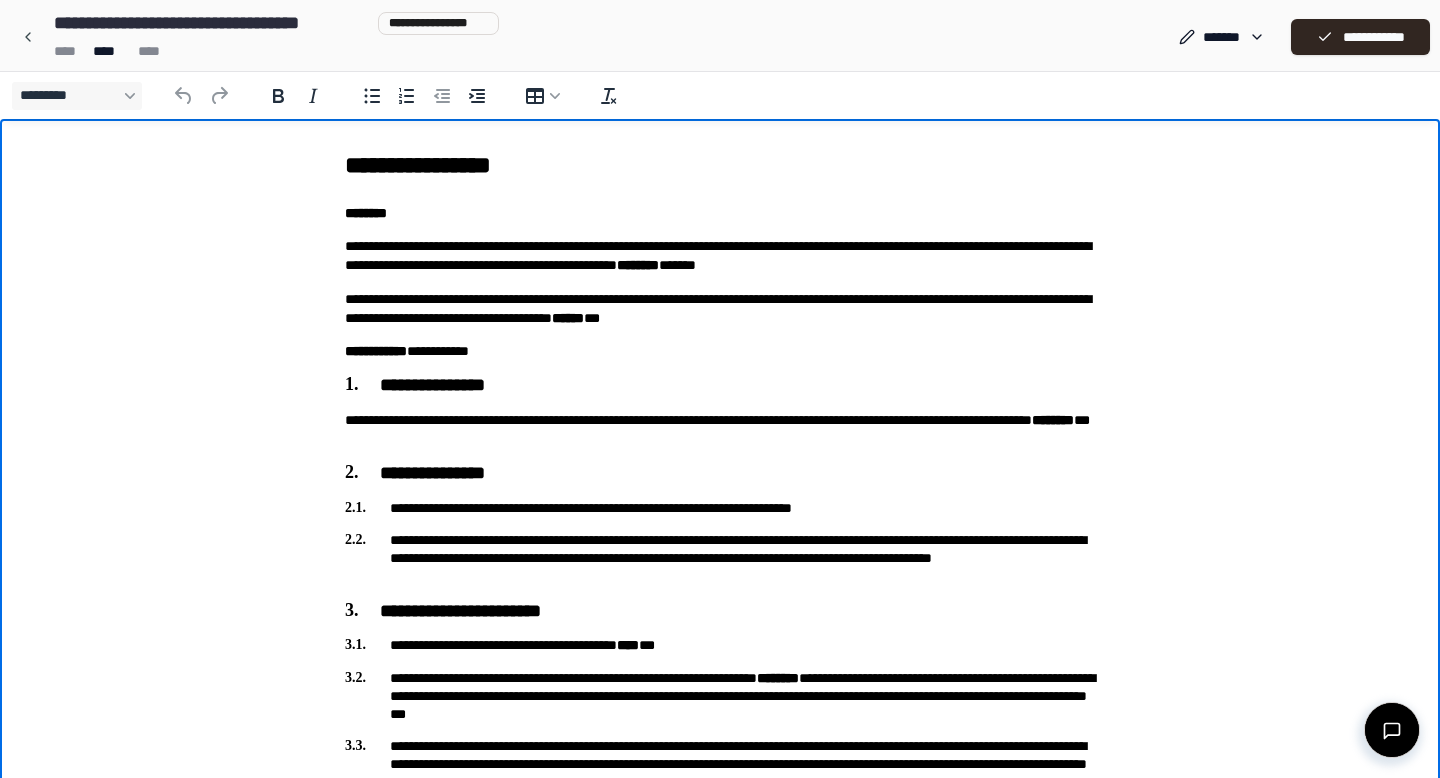 click on "**********" at bounding box center [720, 256] 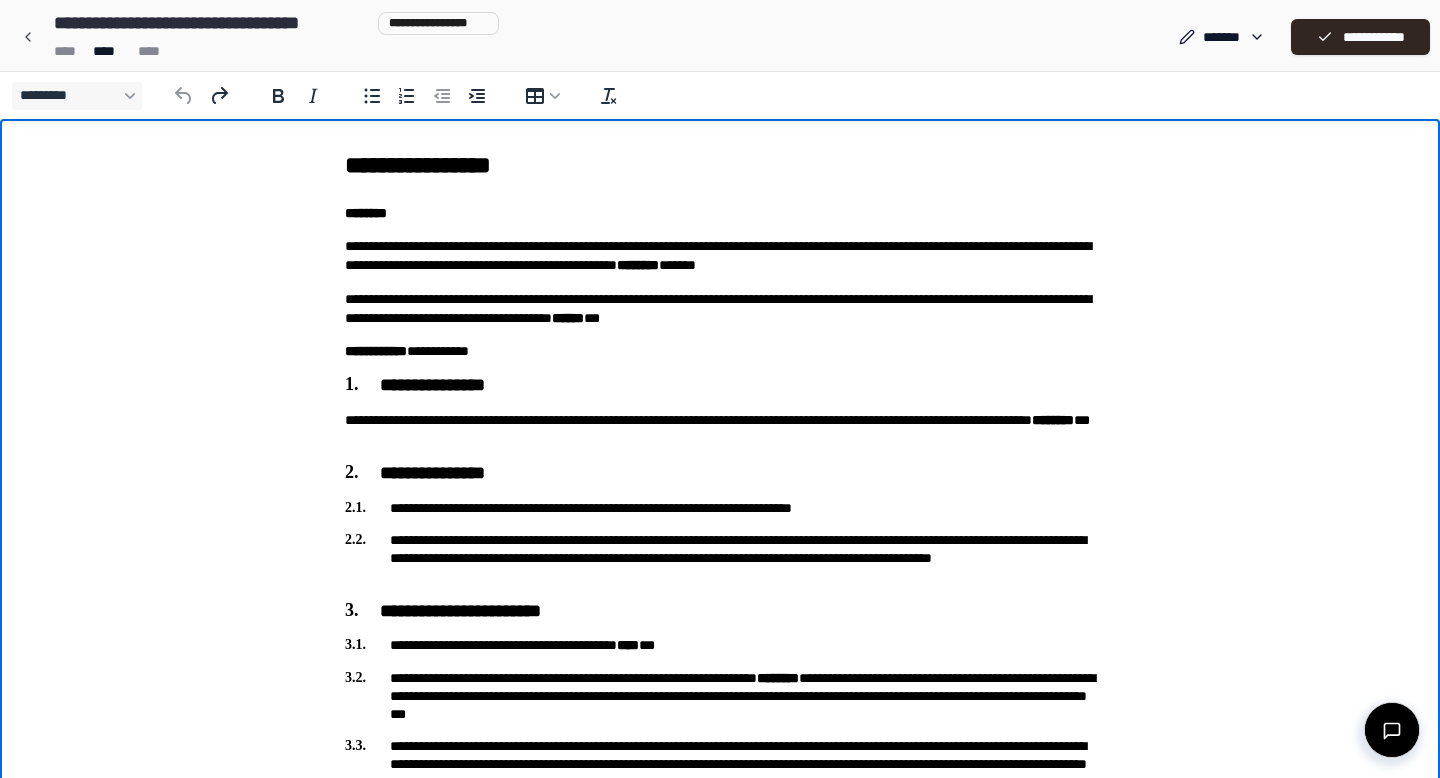 click on "**********" at bounding box center (720, 256) 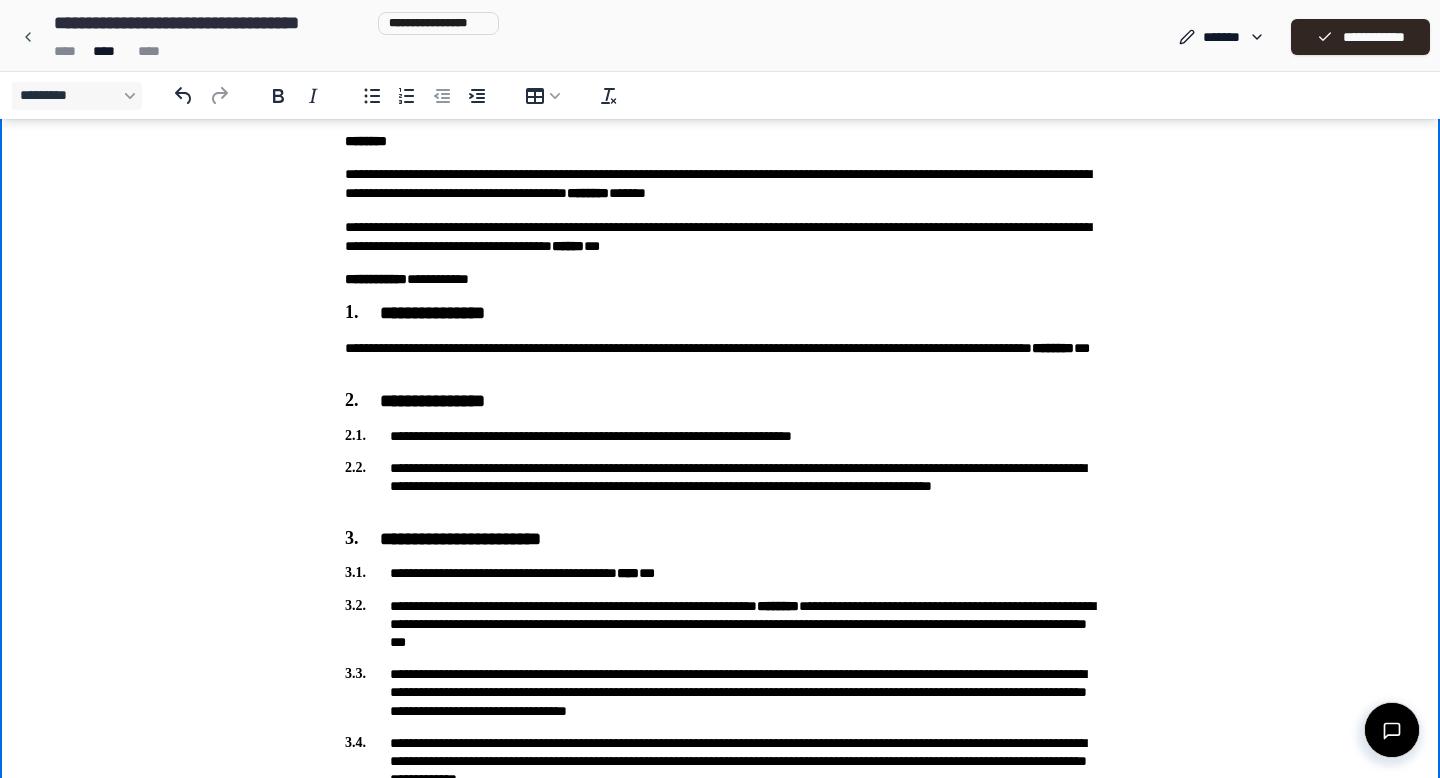 scroll, scrollTop: 0, scrollLeft: 0, axis: both 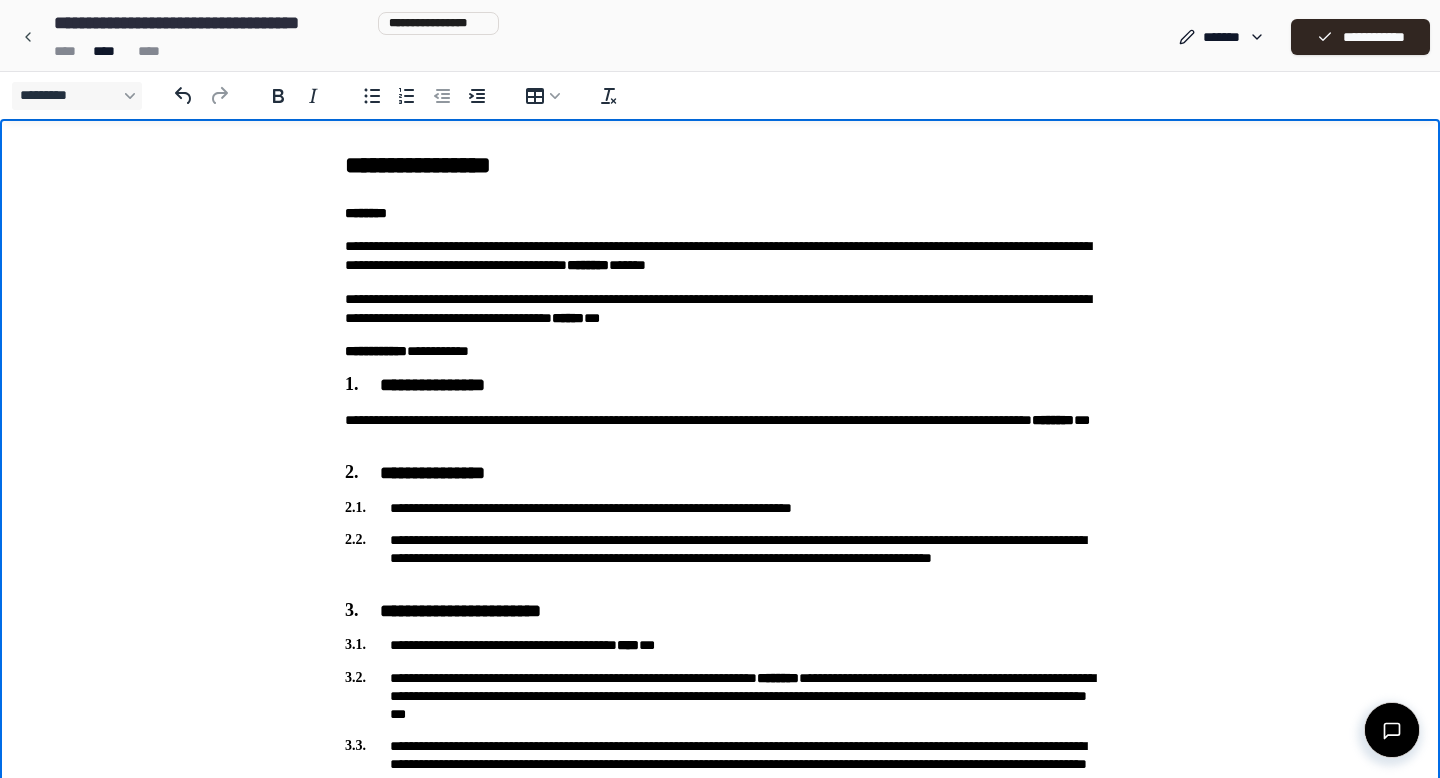 click on "**********" at bounding box center (720, 256) 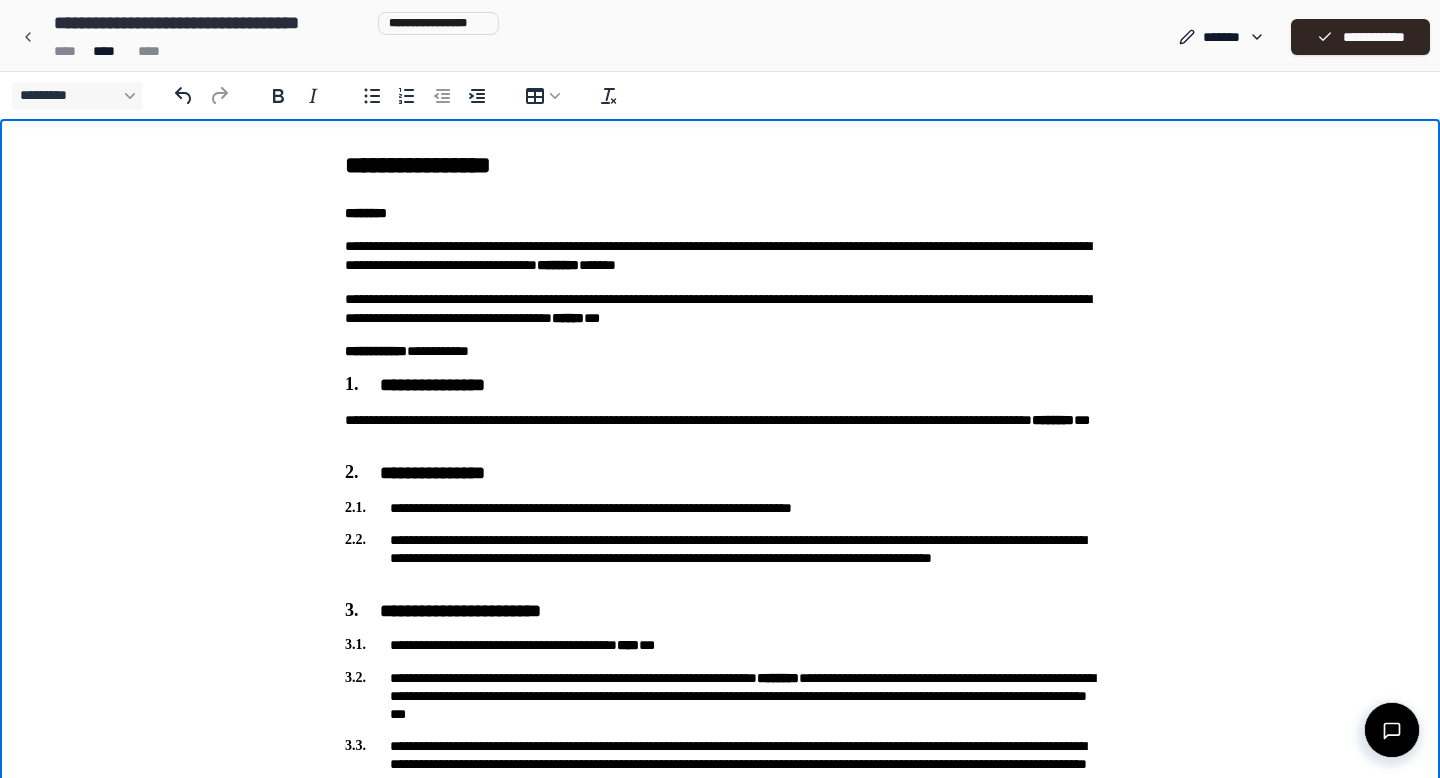 click on "**********" at bounding box center [720, 256] 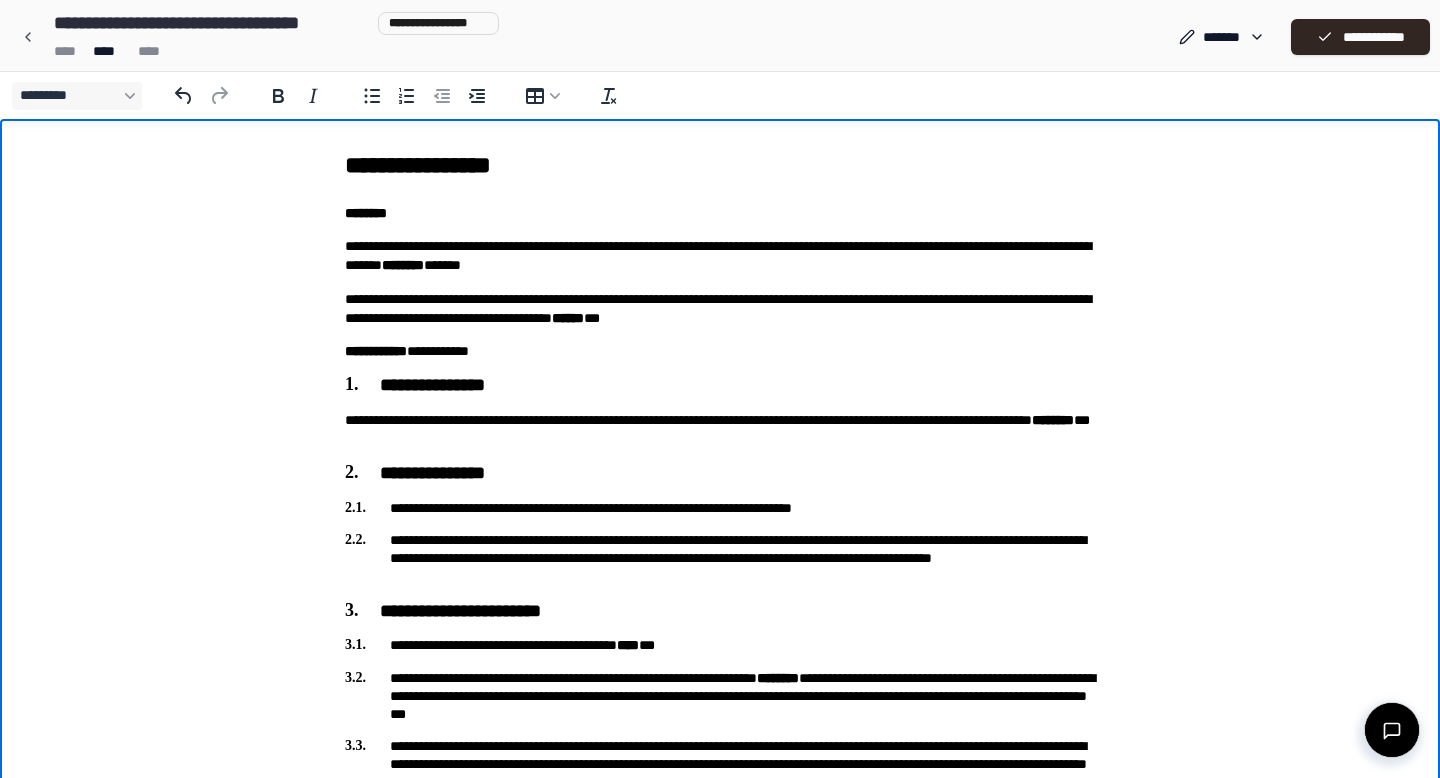 click on "**********" at bounding box center (720, 256) 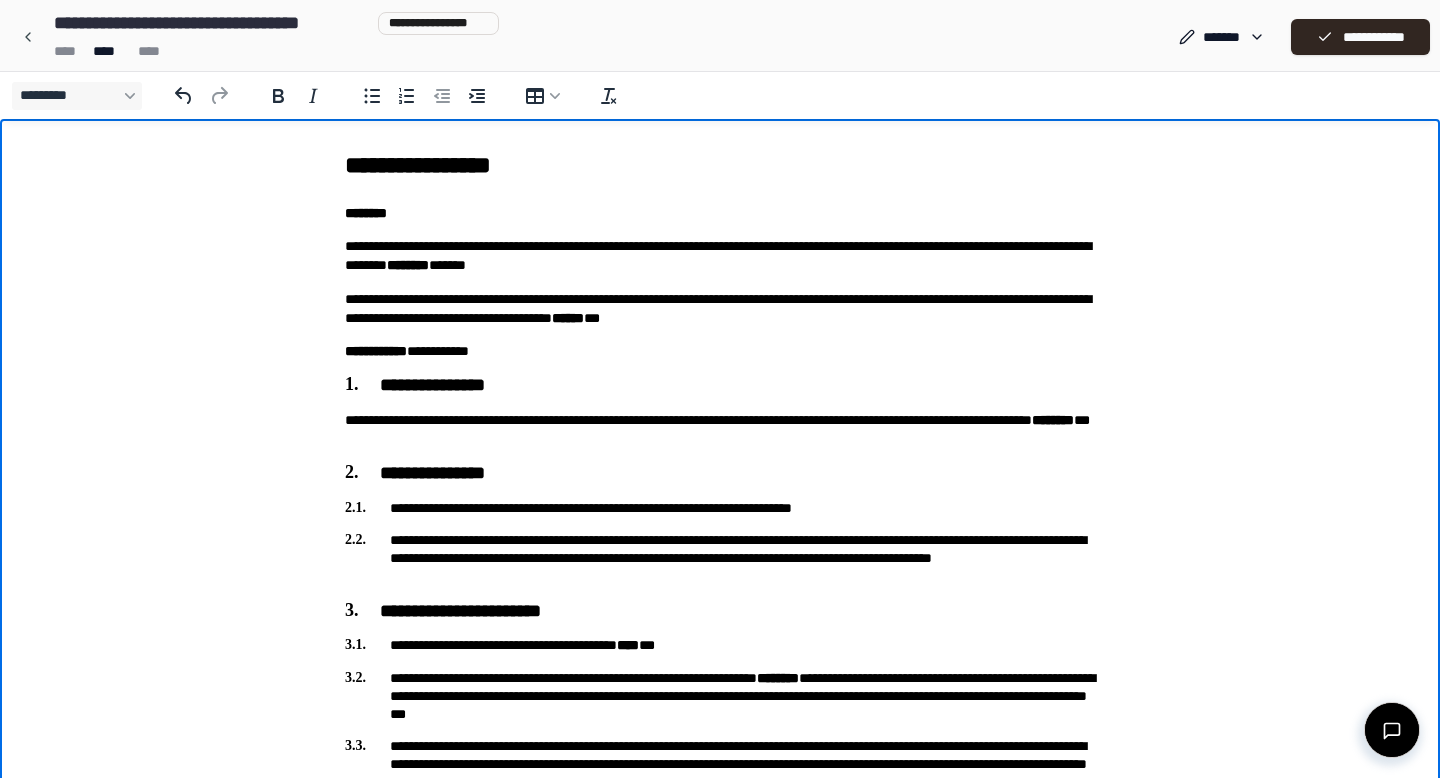 click on "**********" at bounding box center [720, 309] 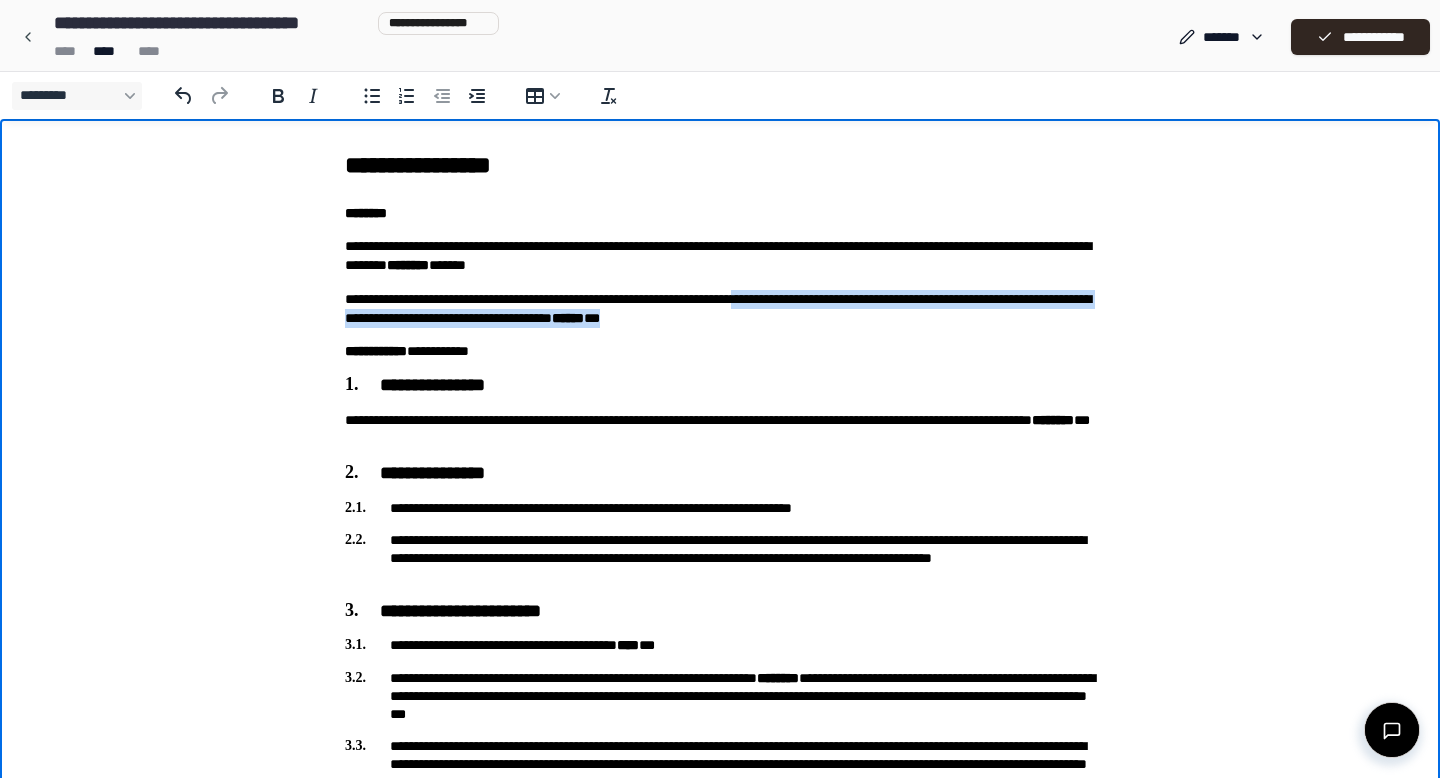 drag, startPoint x: 966, startPoint y: 318, endPoint x: 877, endPoint y: 295, distance: 91.92388 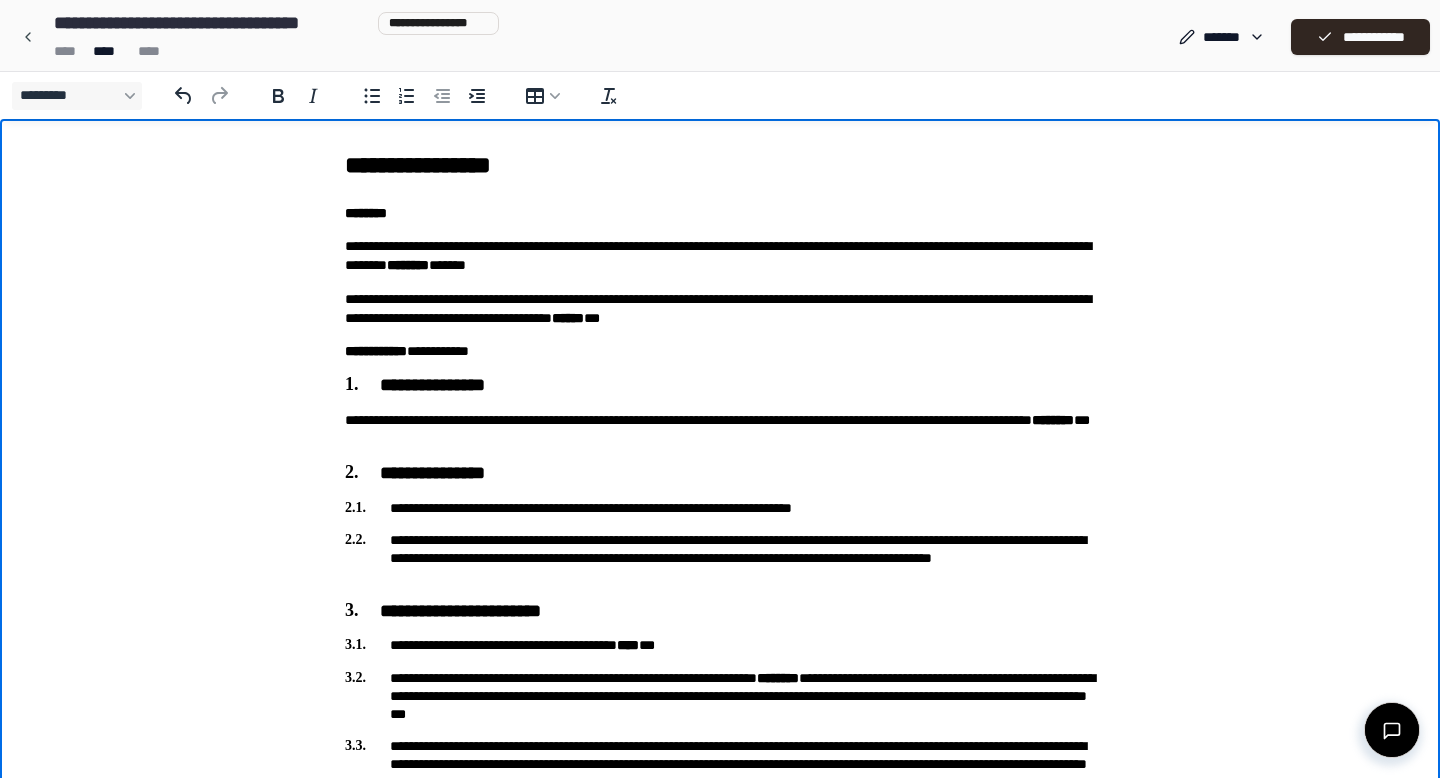 click on "**********" at bounding box center (720, 2637) 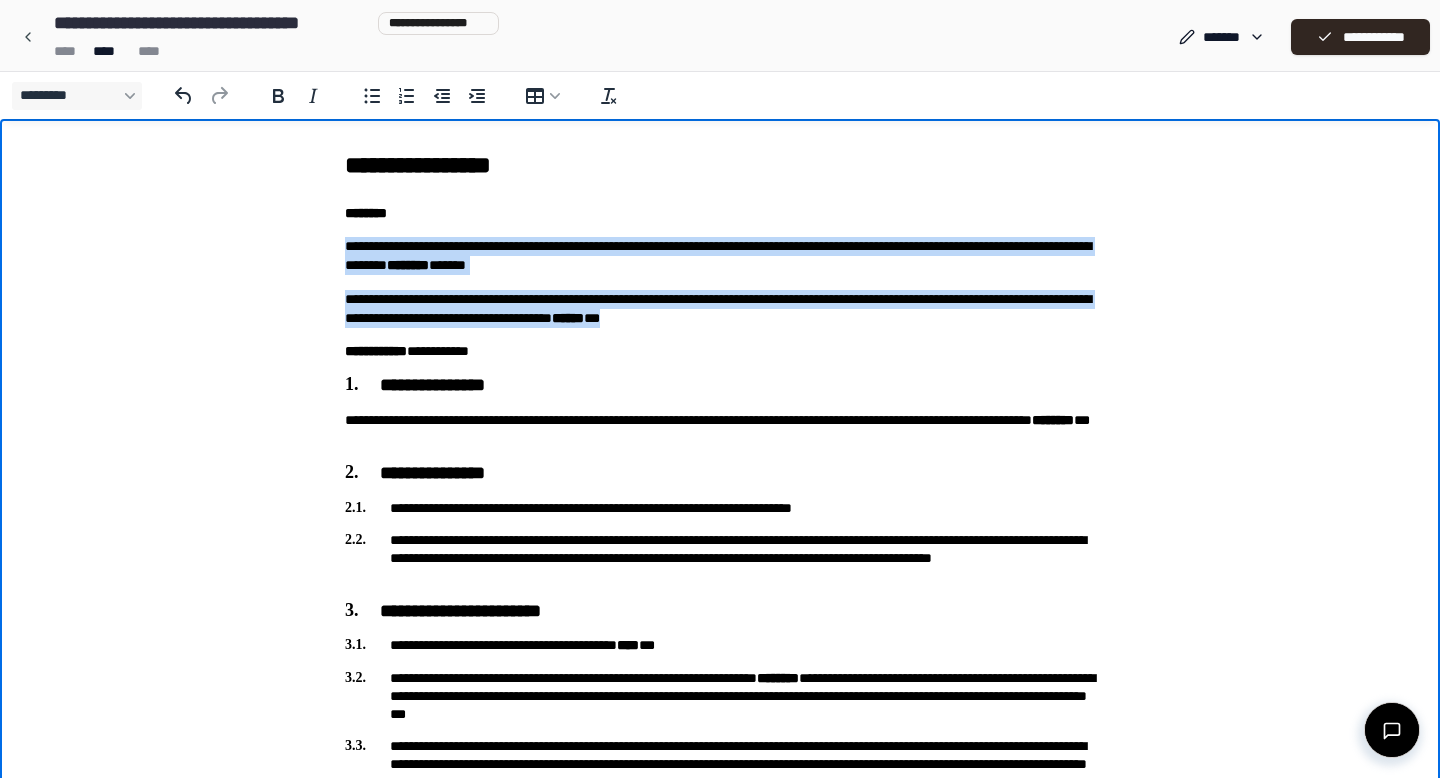 drag, startPoint x: 964, startPoint y: 322, endPoint x: 339, endPoint y: 247, distance: 629.4839 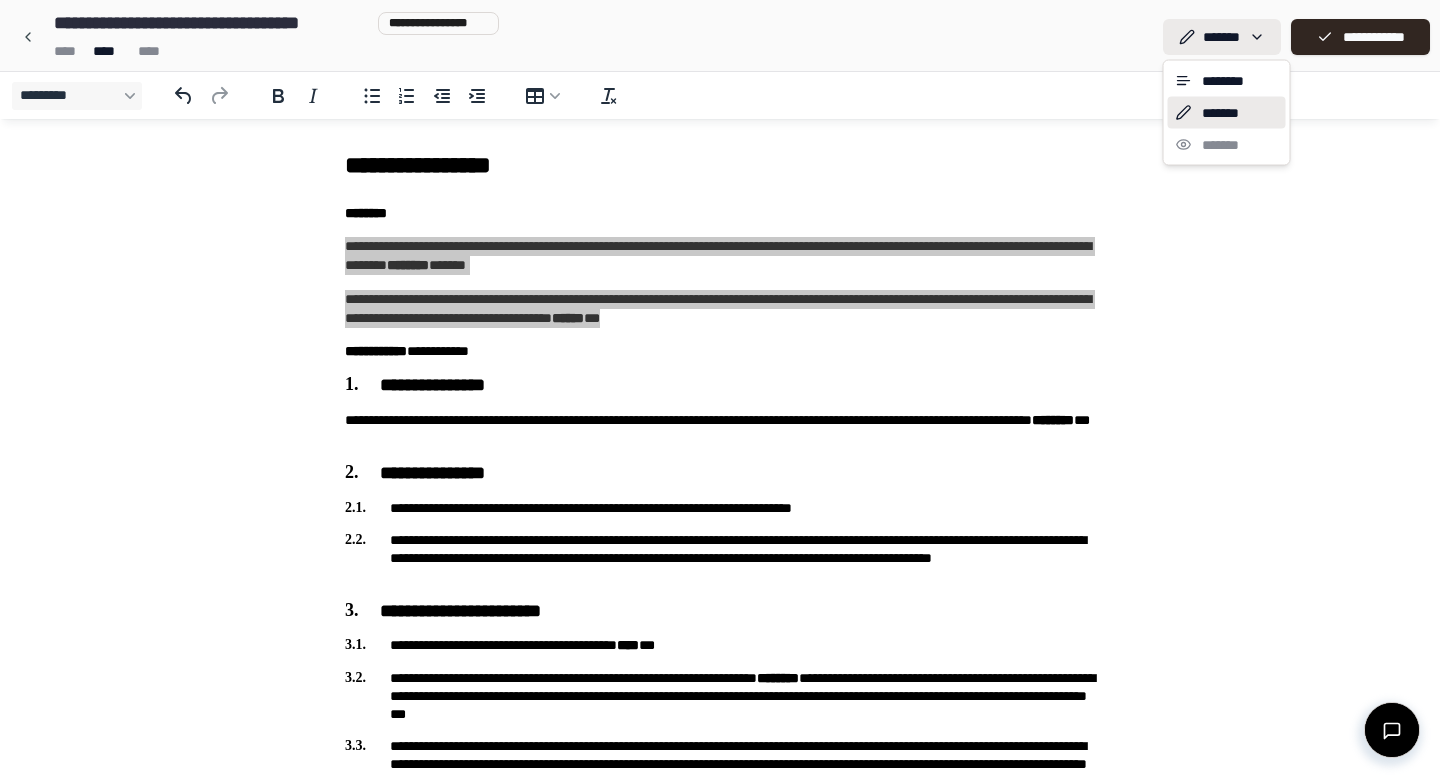 click on "**********" at bounding box center [720, 2607] 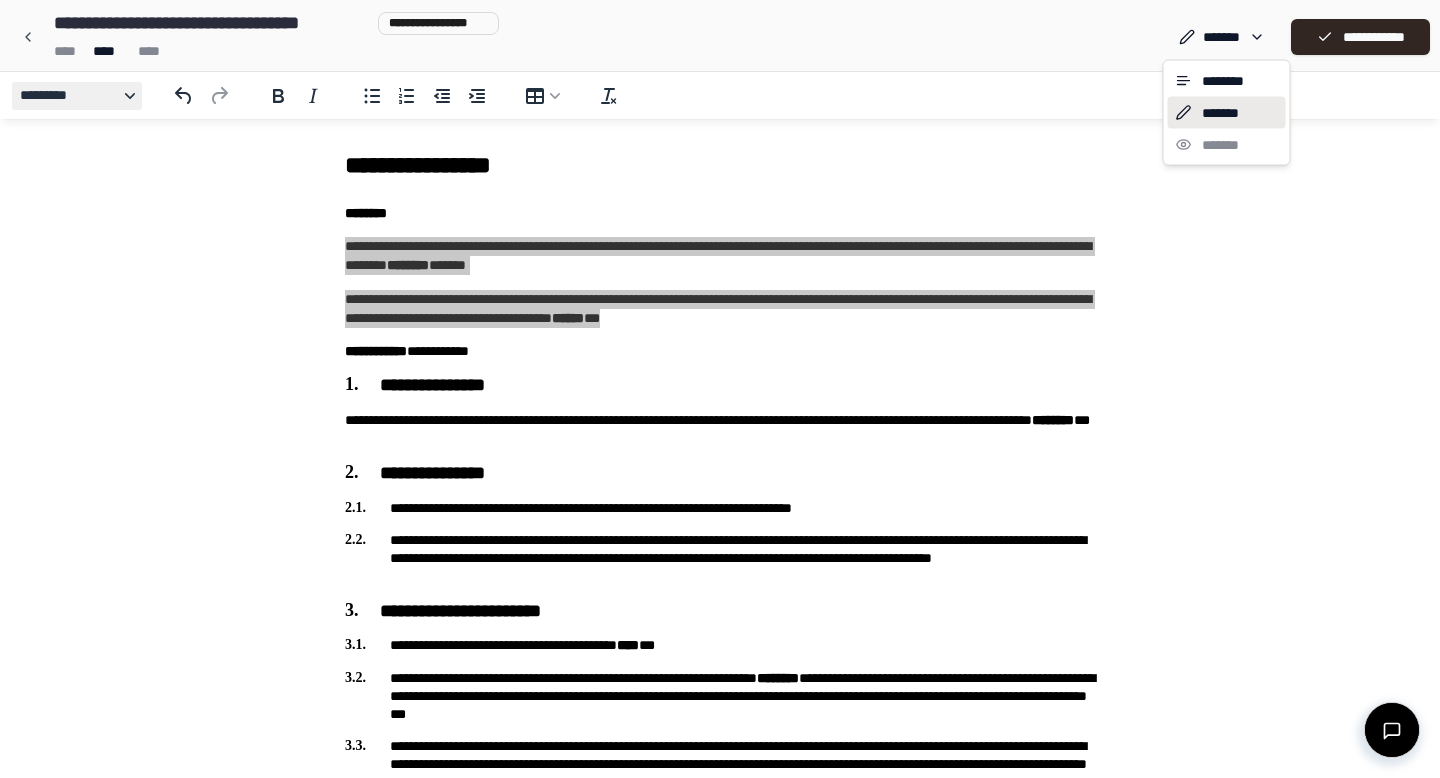 click on "**********" at bounding box center (720, 2607) 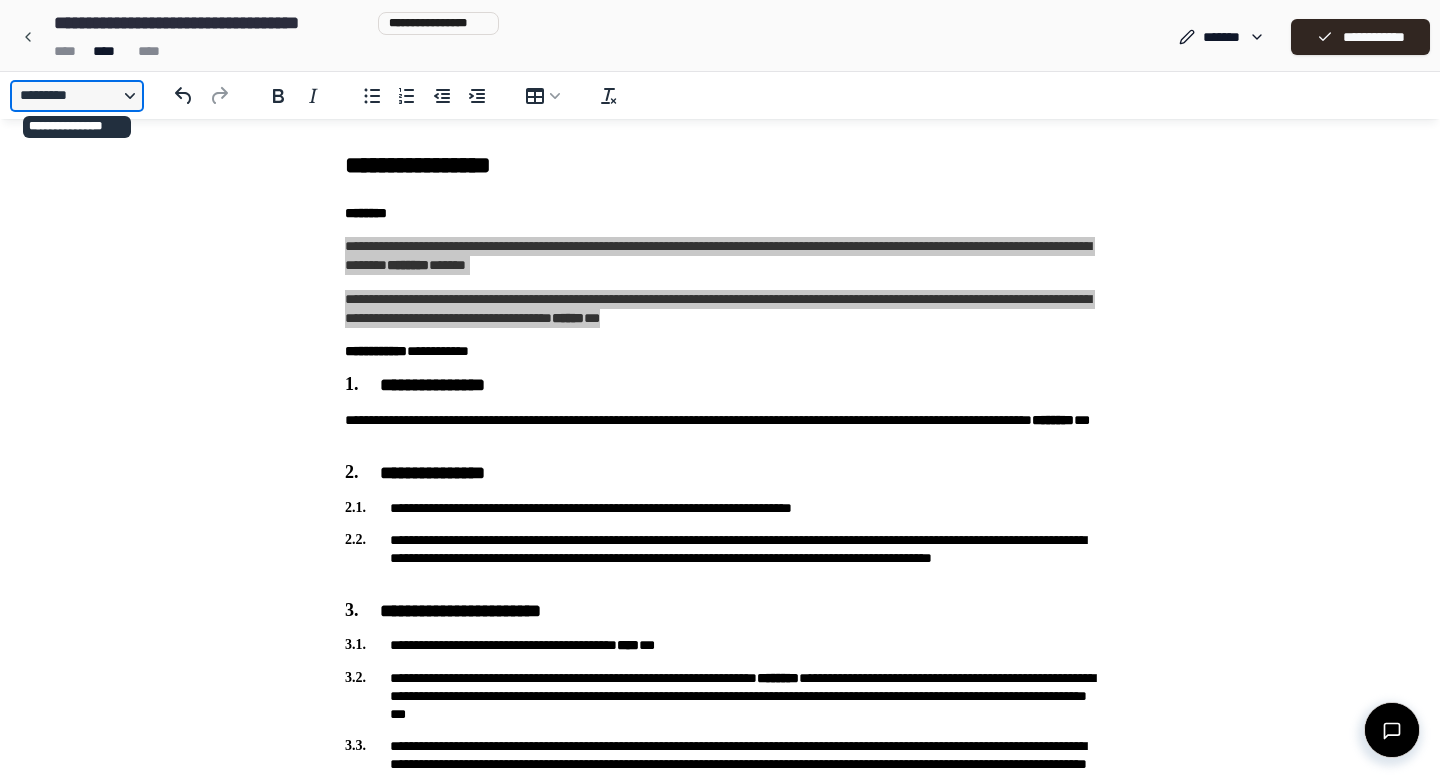 click on "*********" at bounding box center [77, 96] 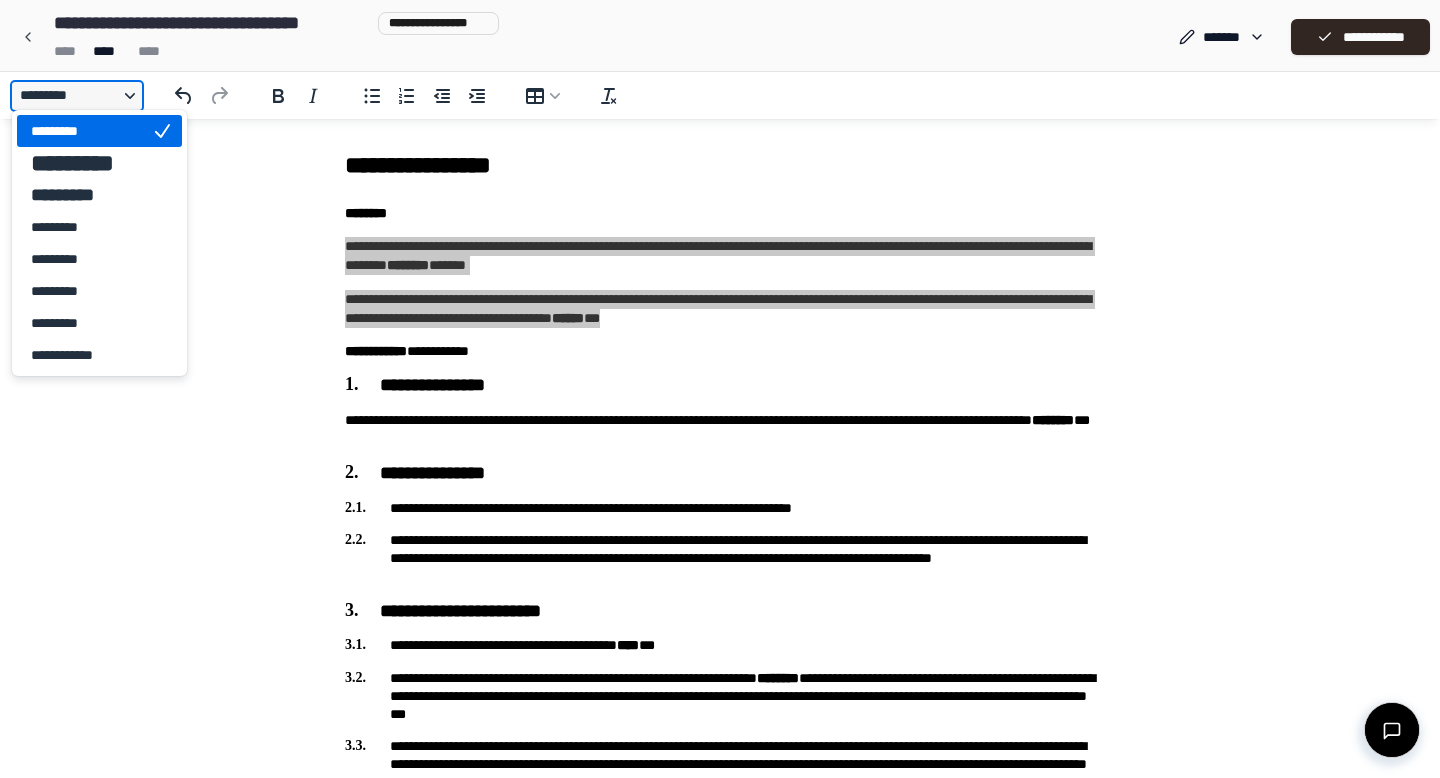 click on "*********" at bounding box center [77, 96] 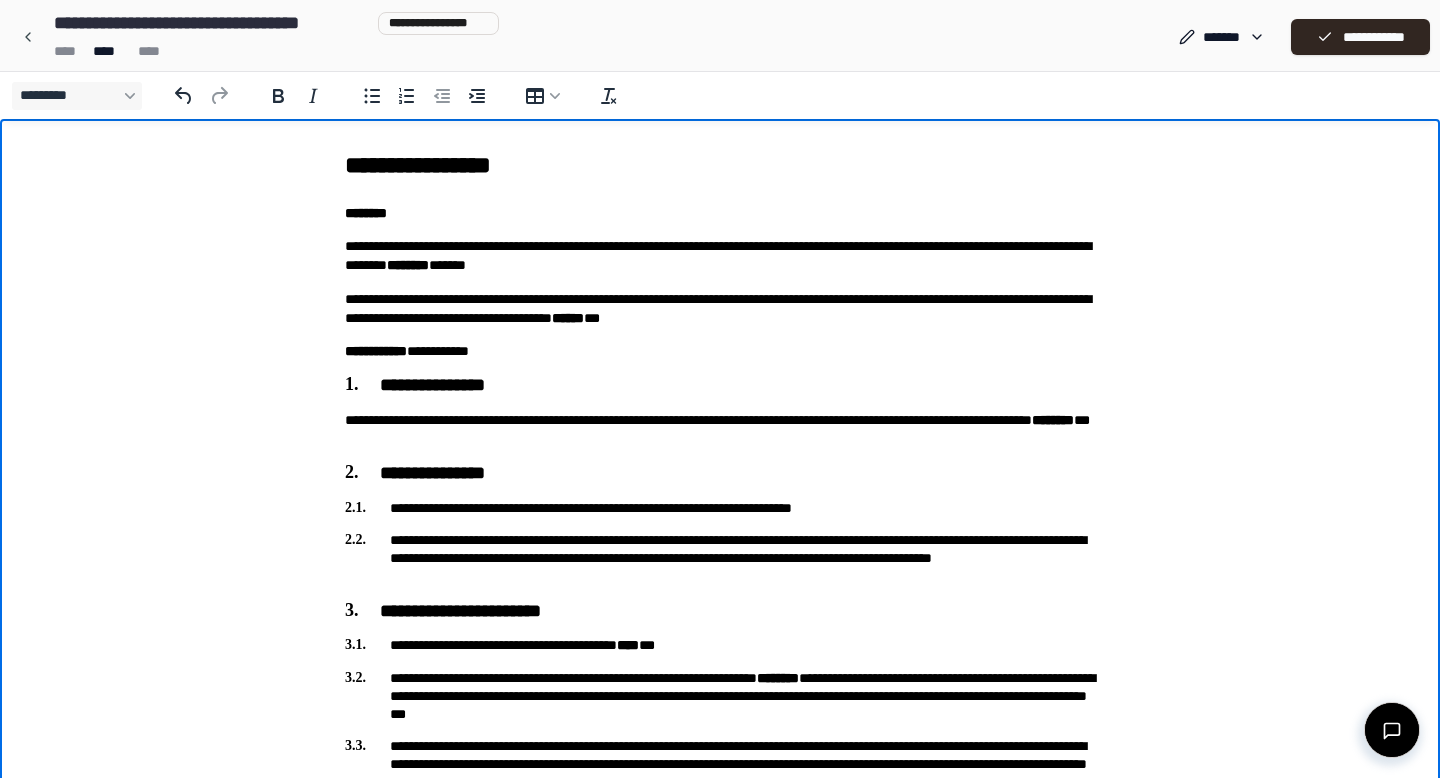 click on "**********" at bounding box center [720, 2637] 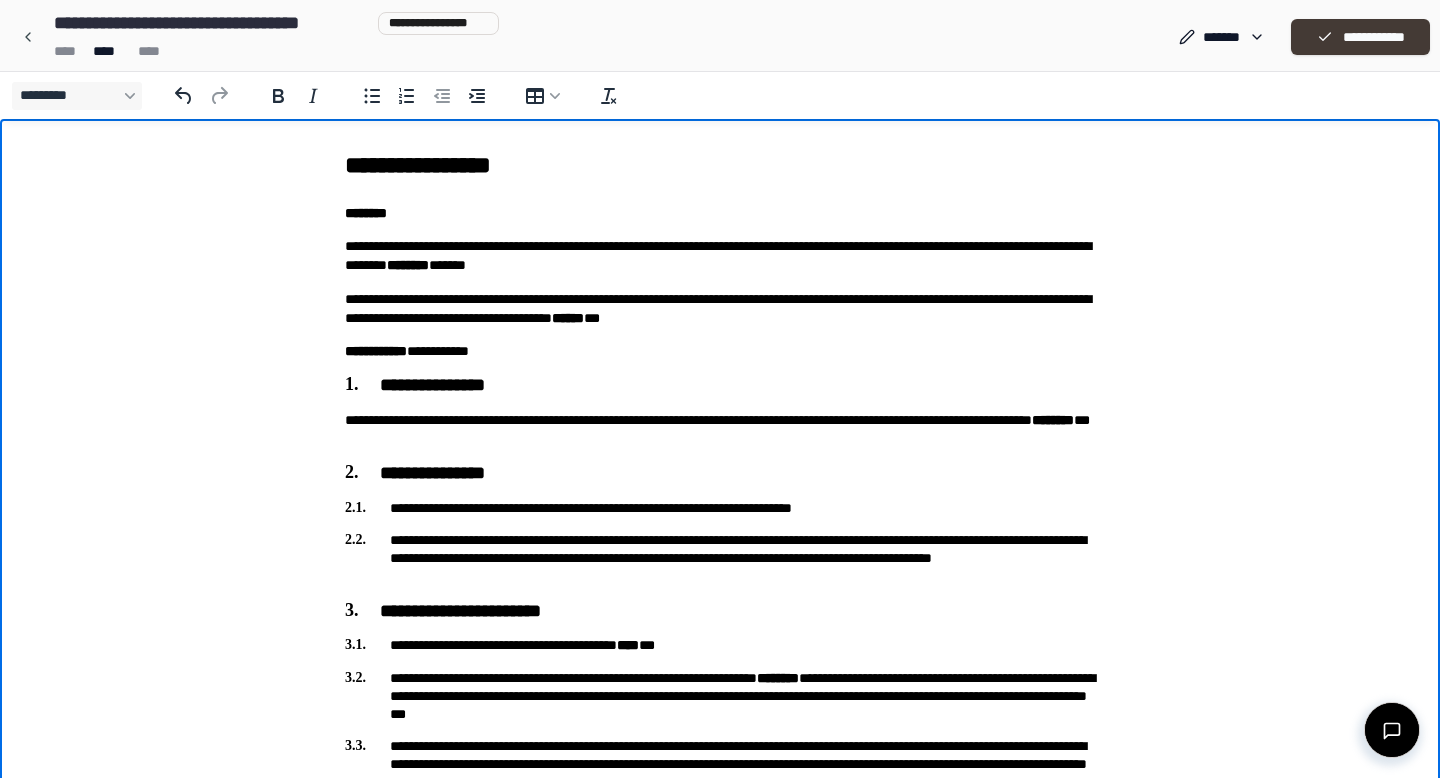 click on "**********" at bounding box center [1360, 37] 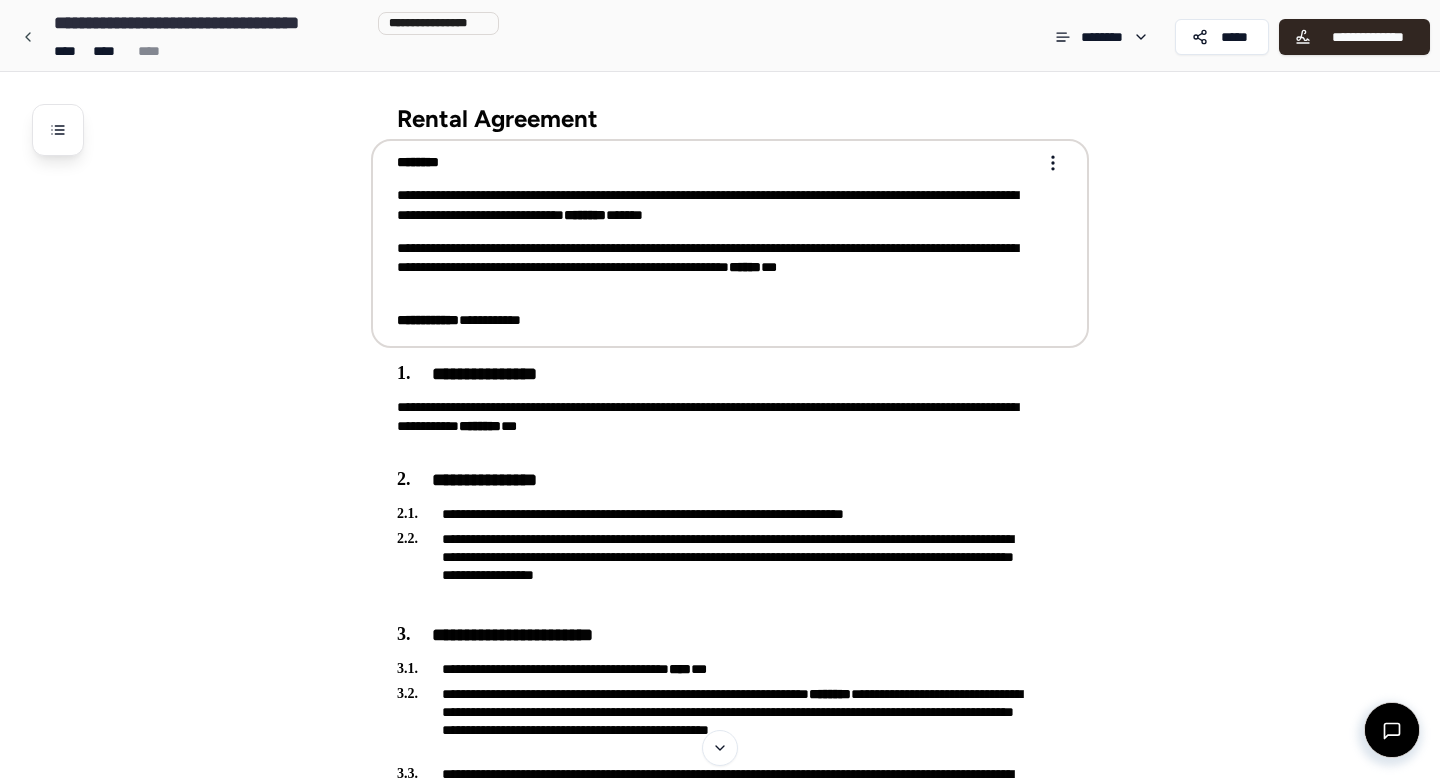 click on "**********" at bounding box center (720, 3031) 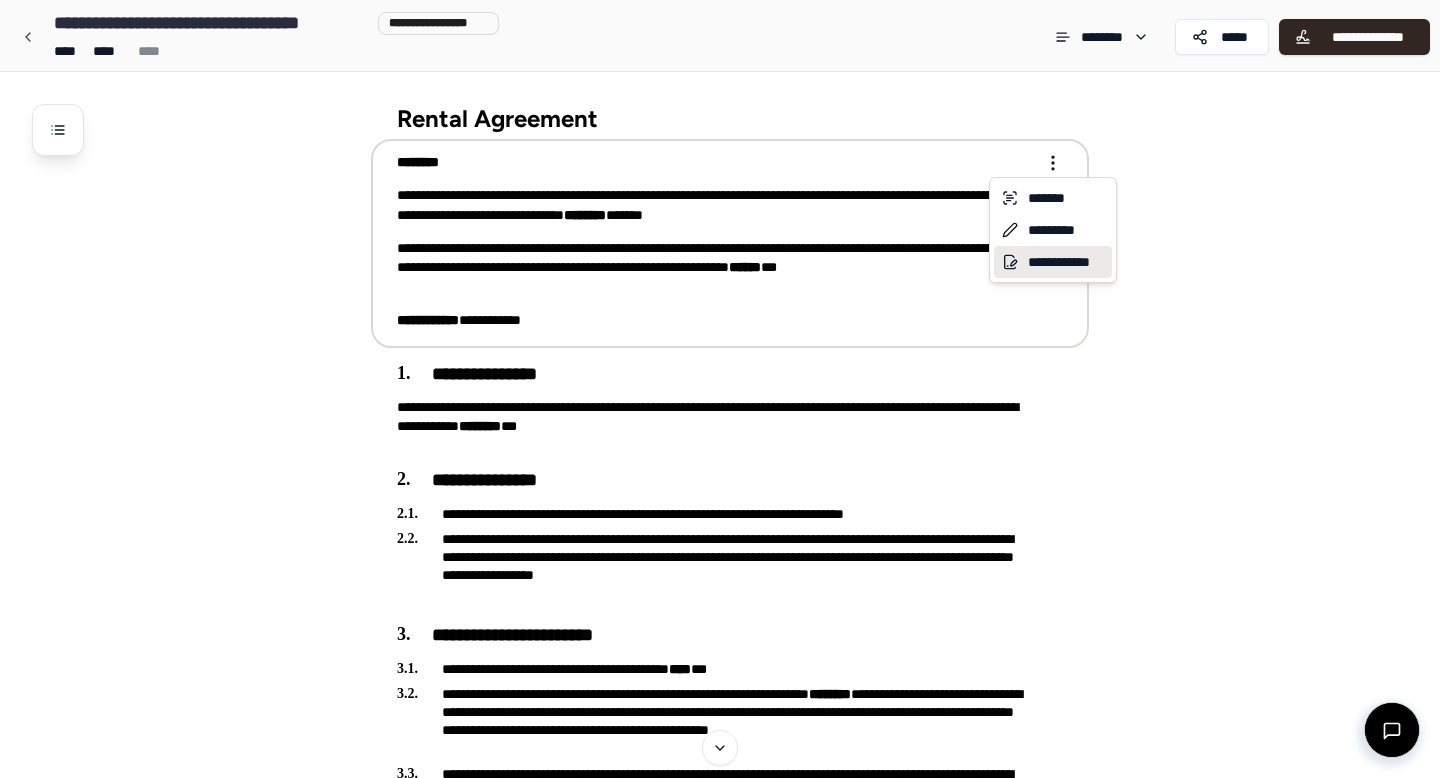 click on "**********" at bounding box center (1053, 262) 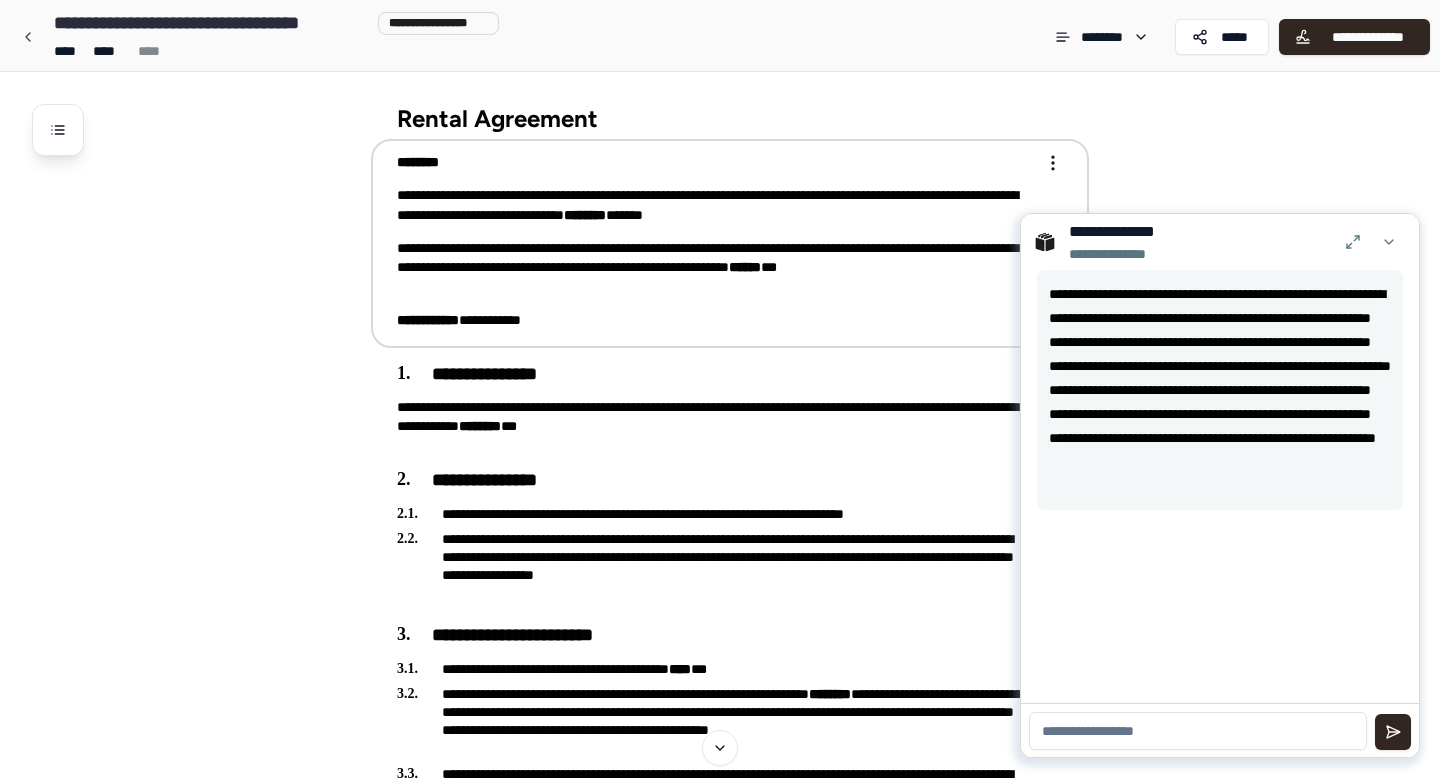 click on "**********" at bounding box center [1220, 390] 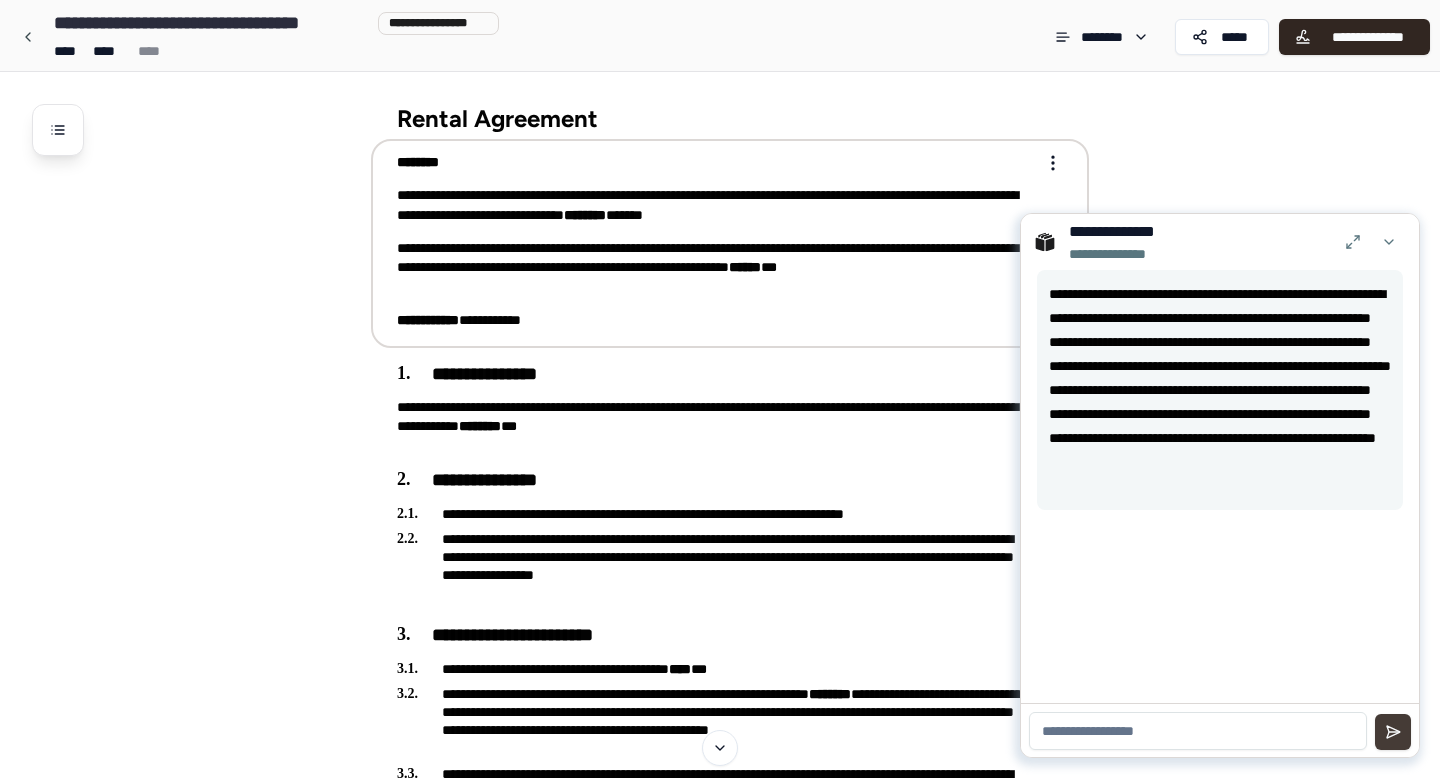 click at bounding box center (1393, 732) 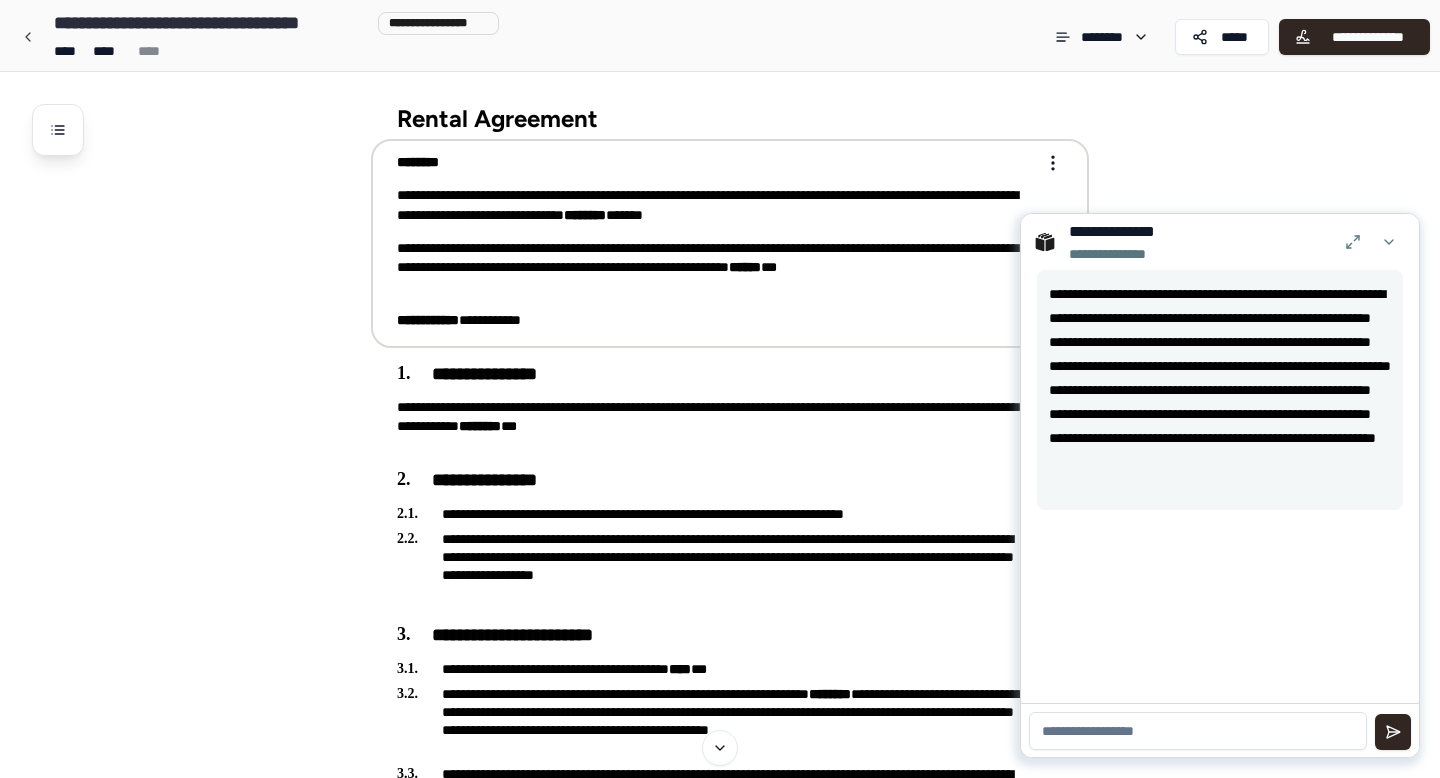 click on "**********" at bounding box center (1220, 390) 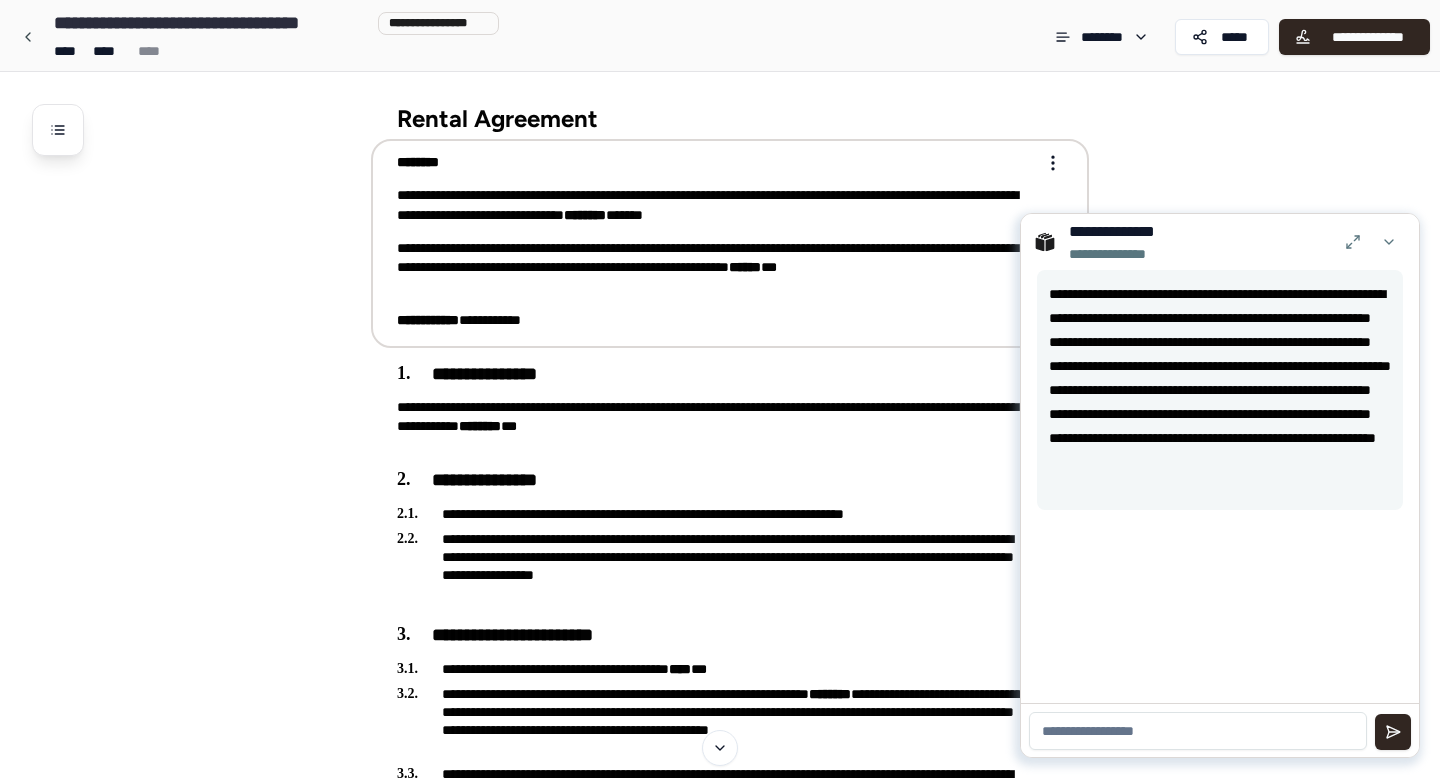 click at bounding box center (1198, 731) 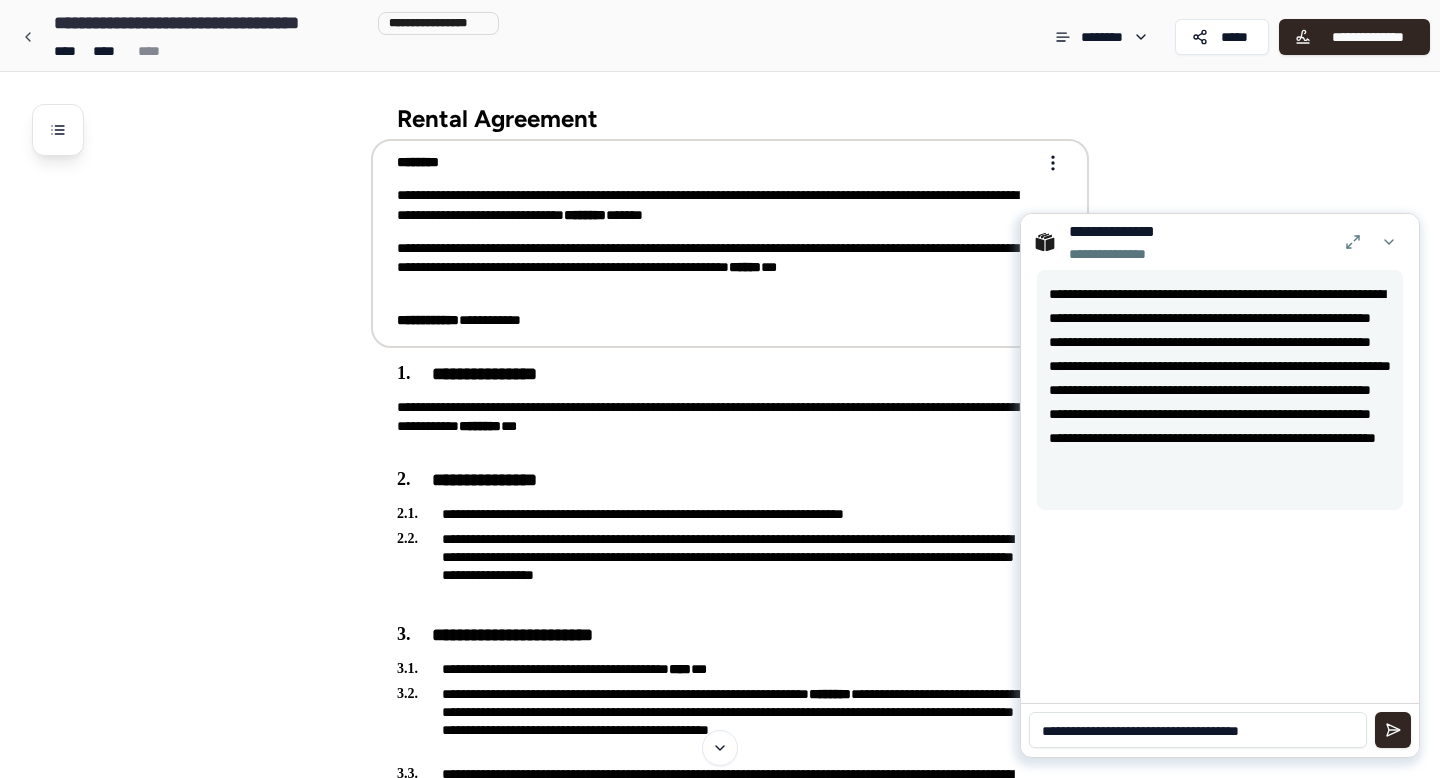 scroll, scrollTop: 2, scrollLeft: 0, axis: vertical 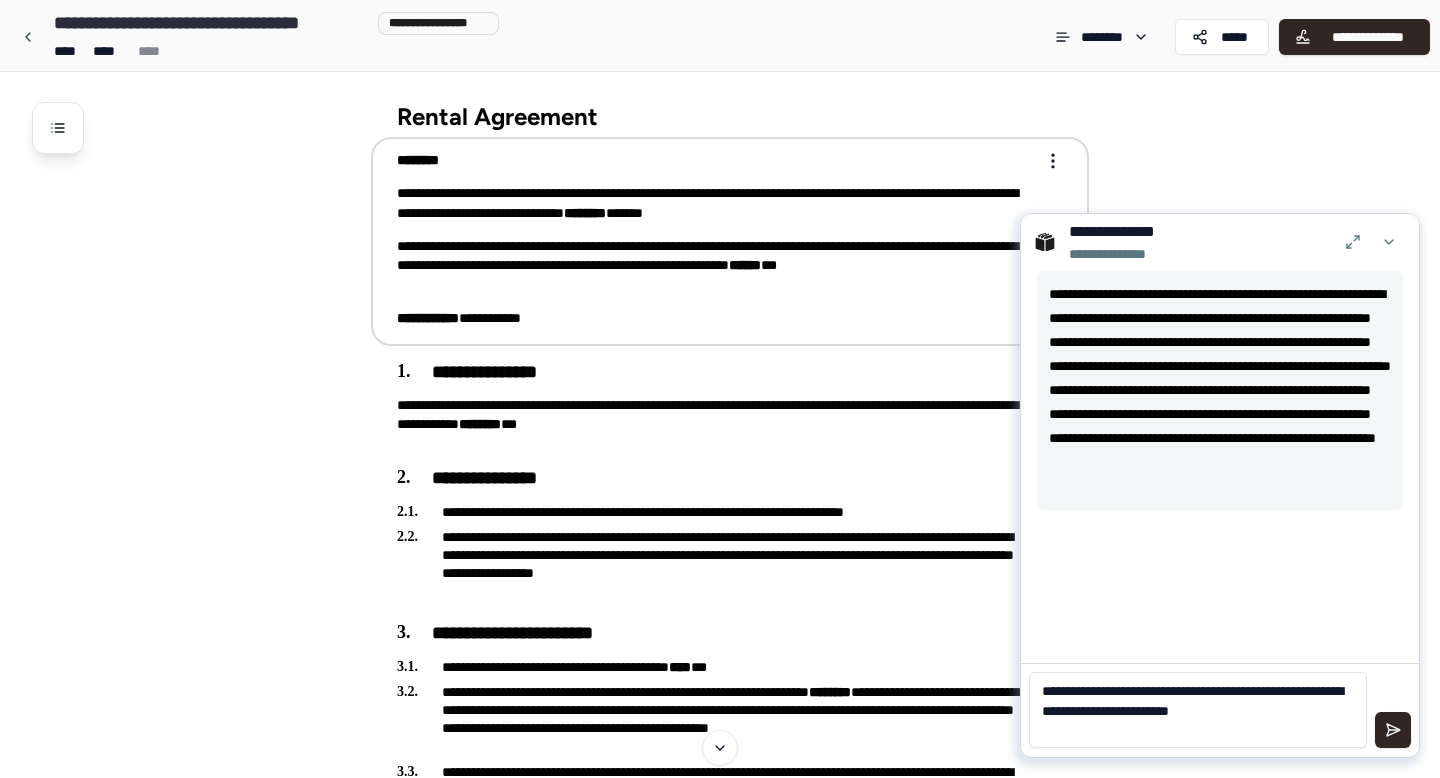 type on "**********" 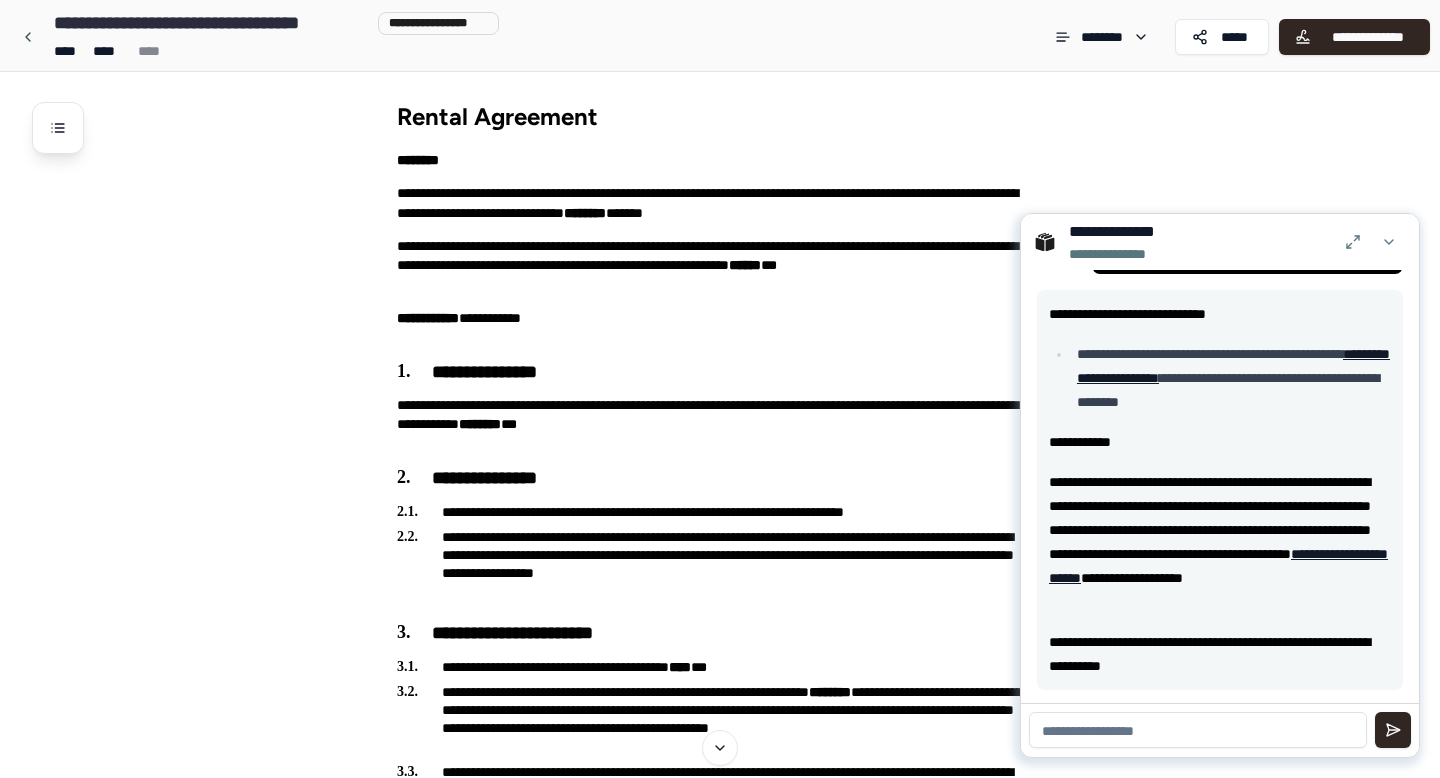 scroll, scrollTop: 341, scrollLeft: 0, axis: vertical 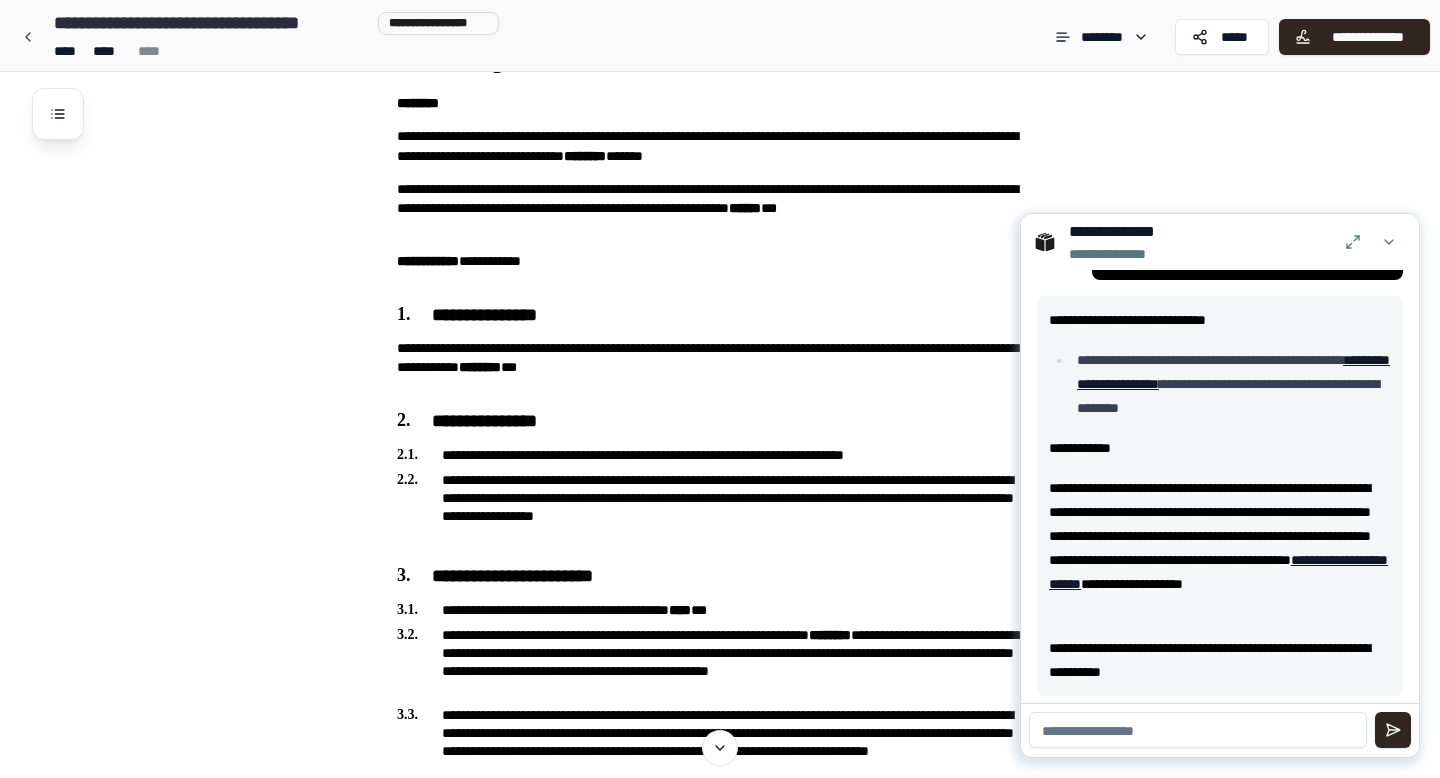 click at bounding box center [1198, 730] 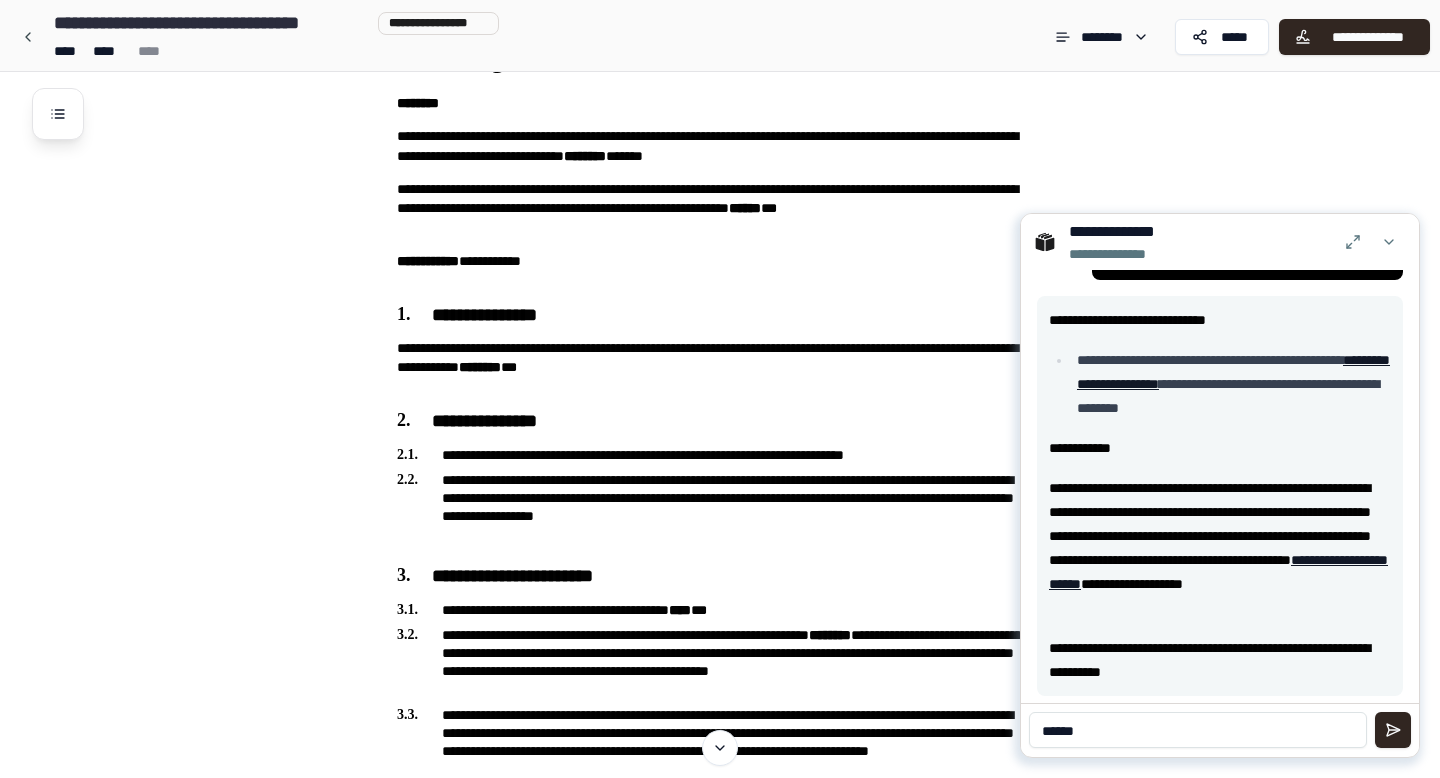 type on "******" 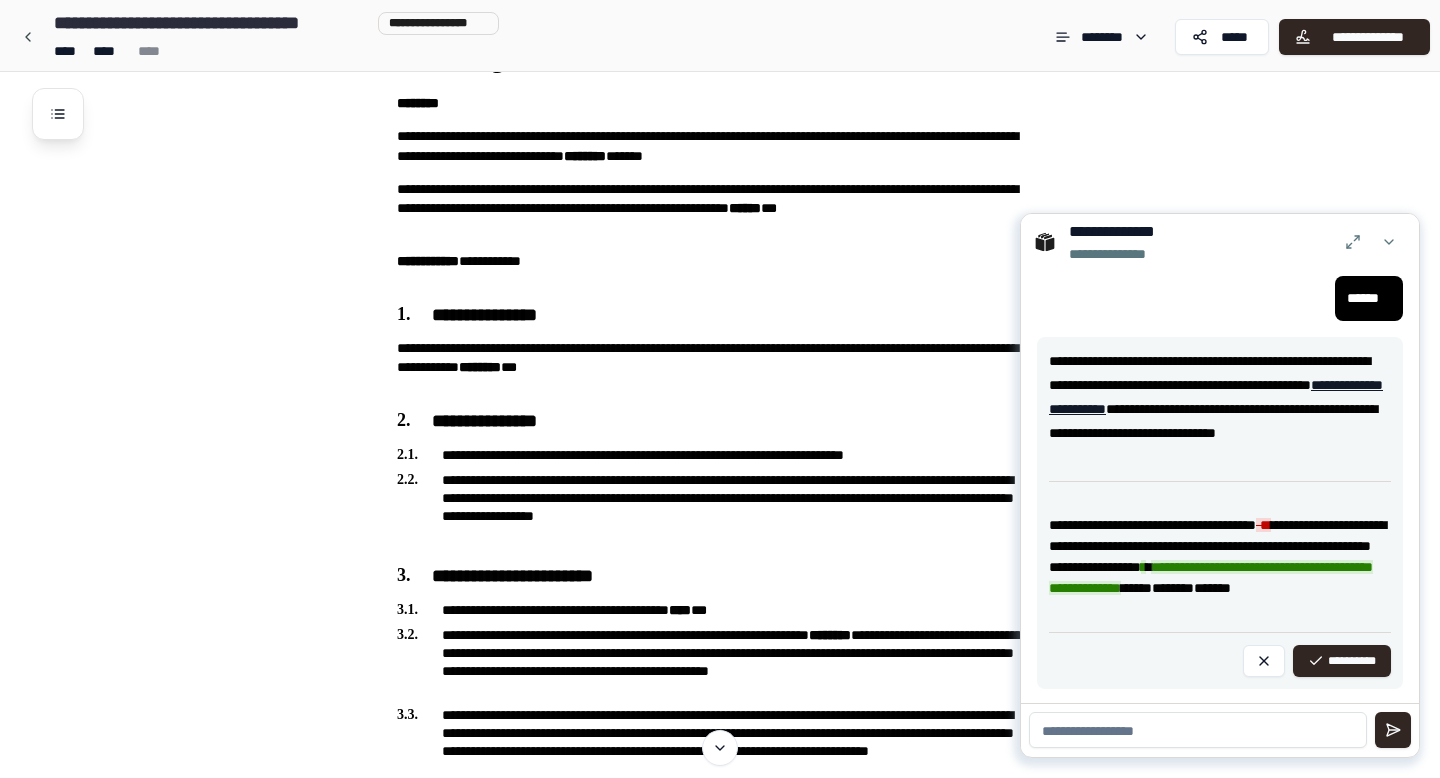 scroll, scrollTop: 770, scrollLeft: 0, axis: vertical 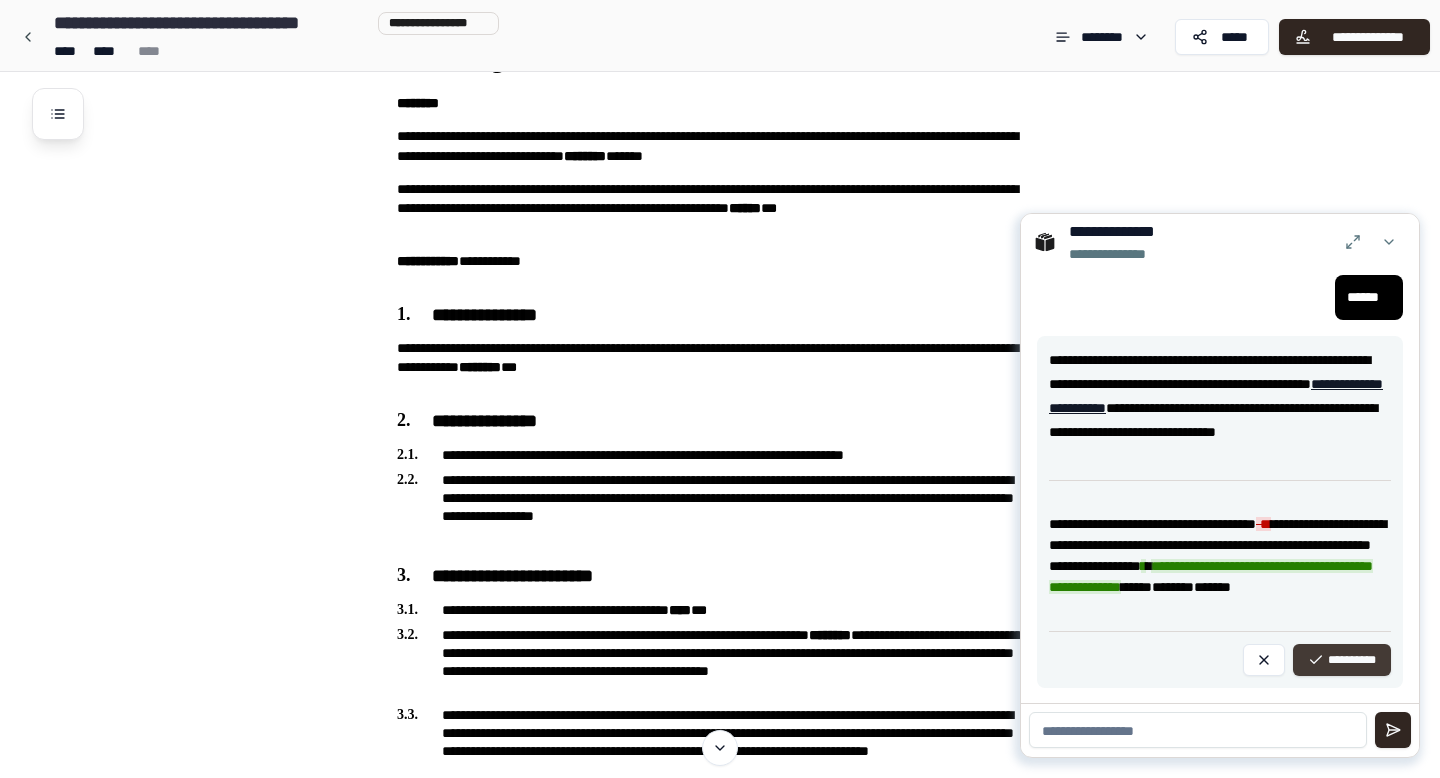 click on "**********" at bounding box center [1342, 660] 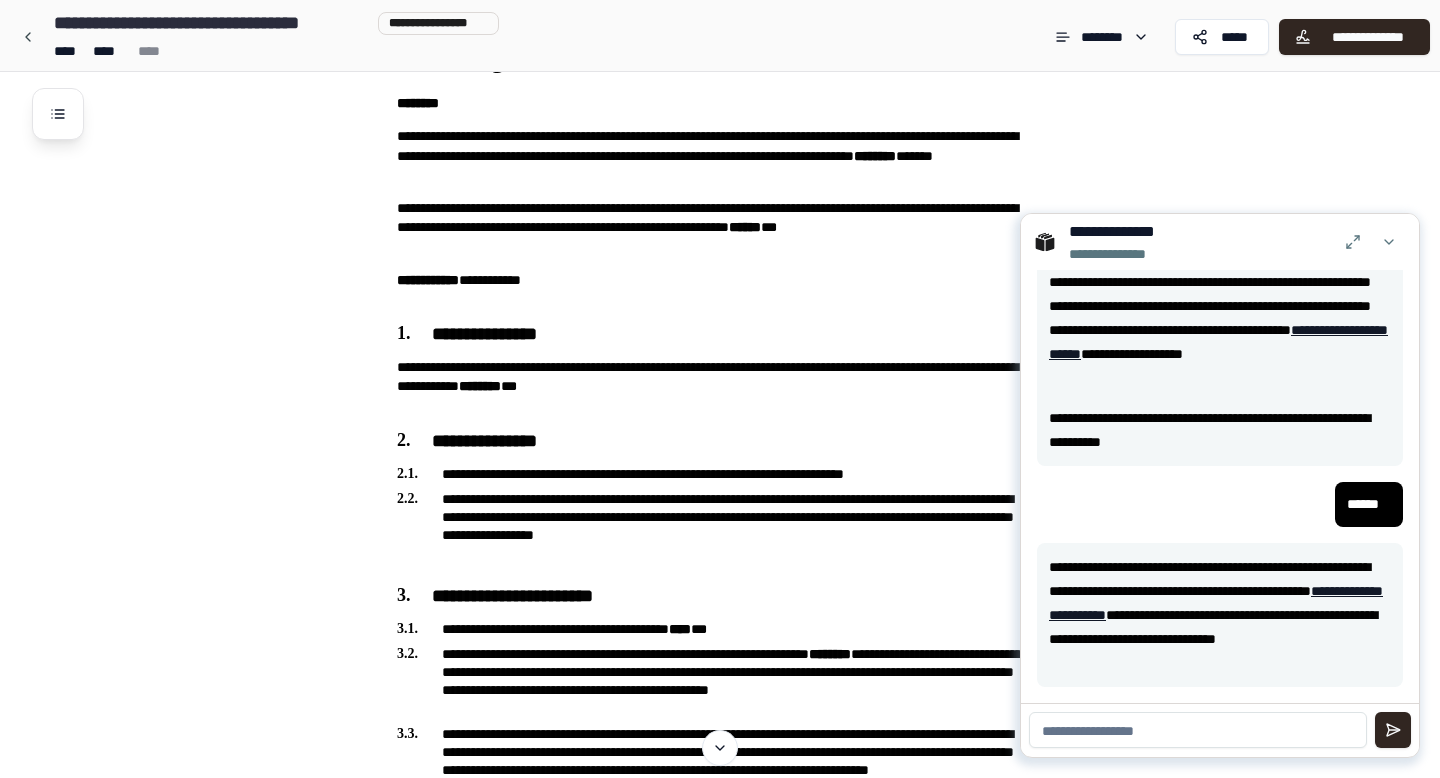 scroll, scrollTop: 562, scrollLeft: 0, axis: vertical 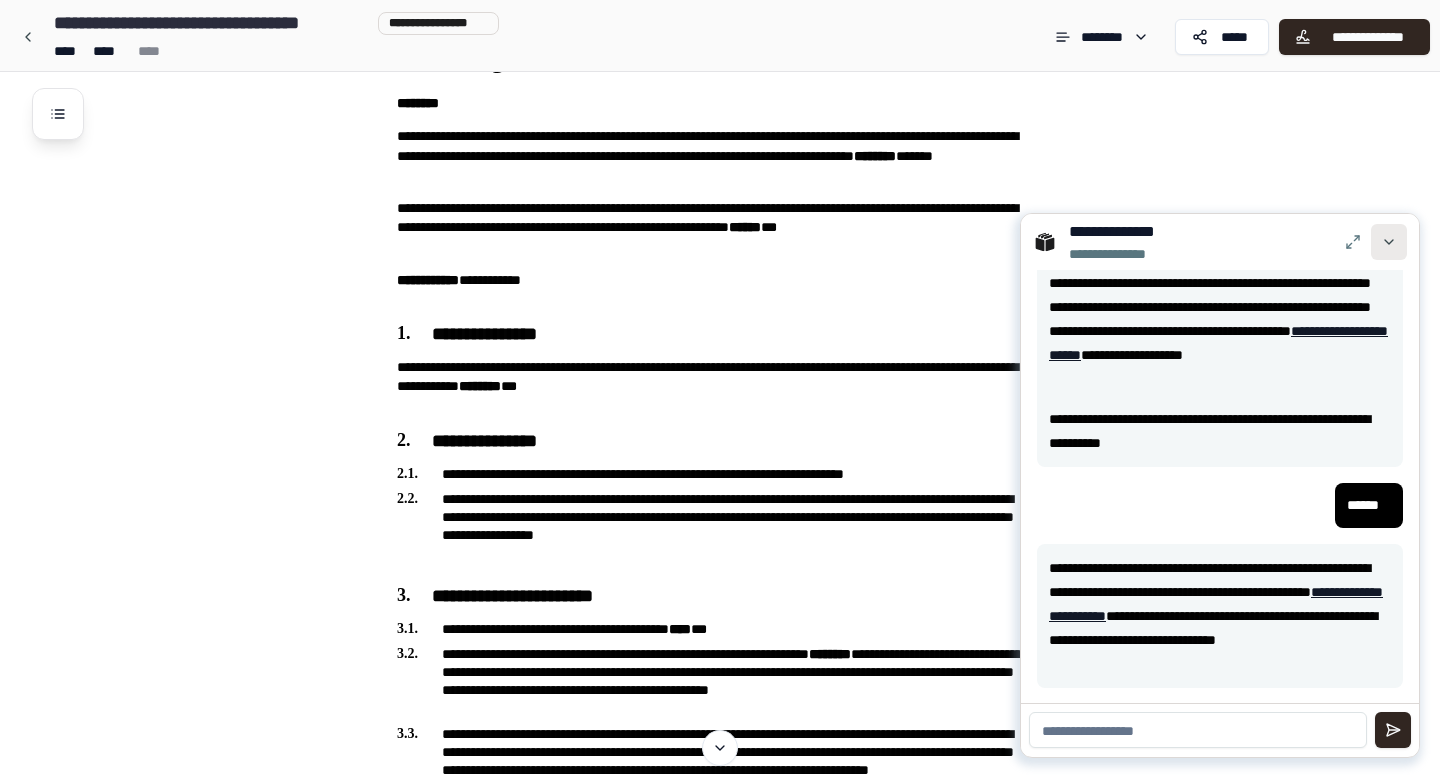 click at bounding box center [1389, 242] 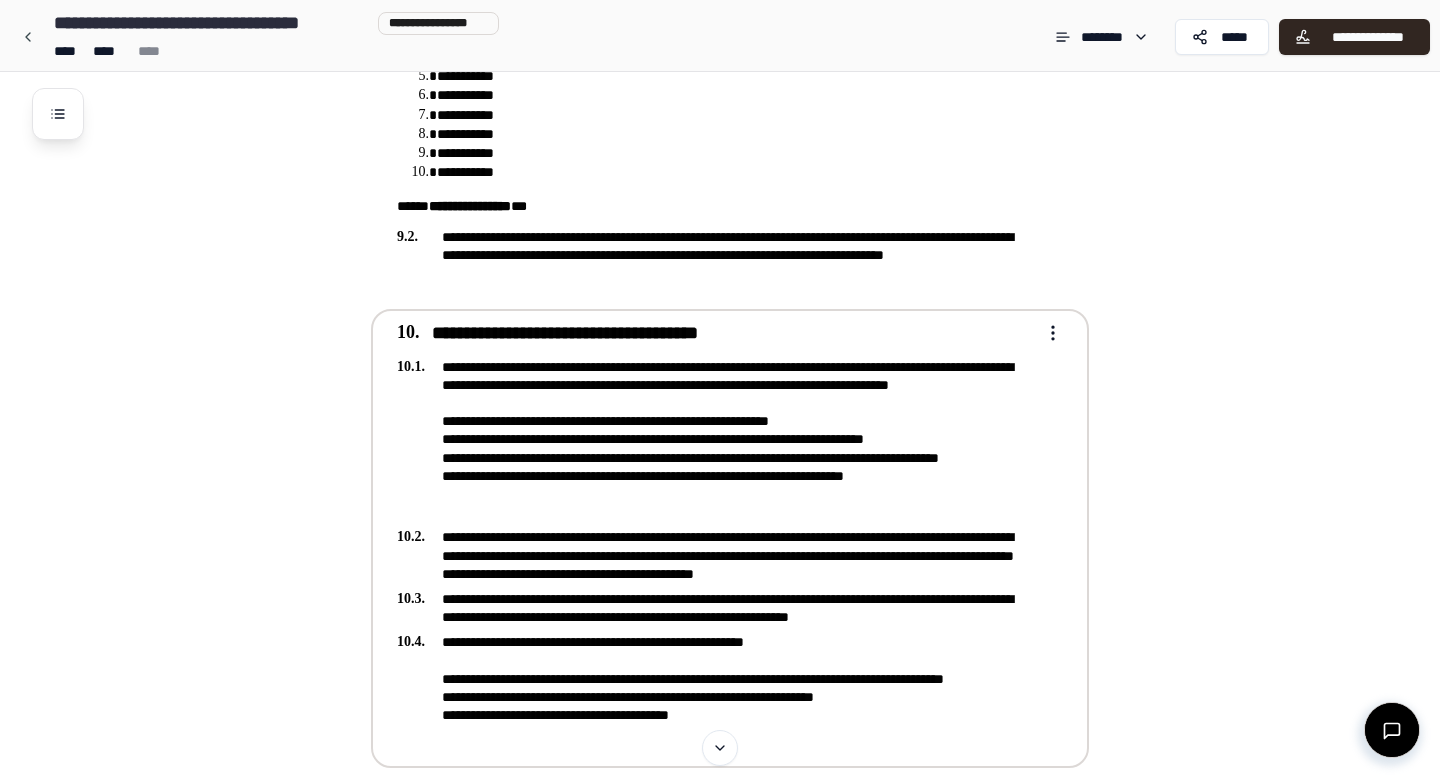 scroll, scrollTop: 2861, scrollLeft: 0, axis: vertical 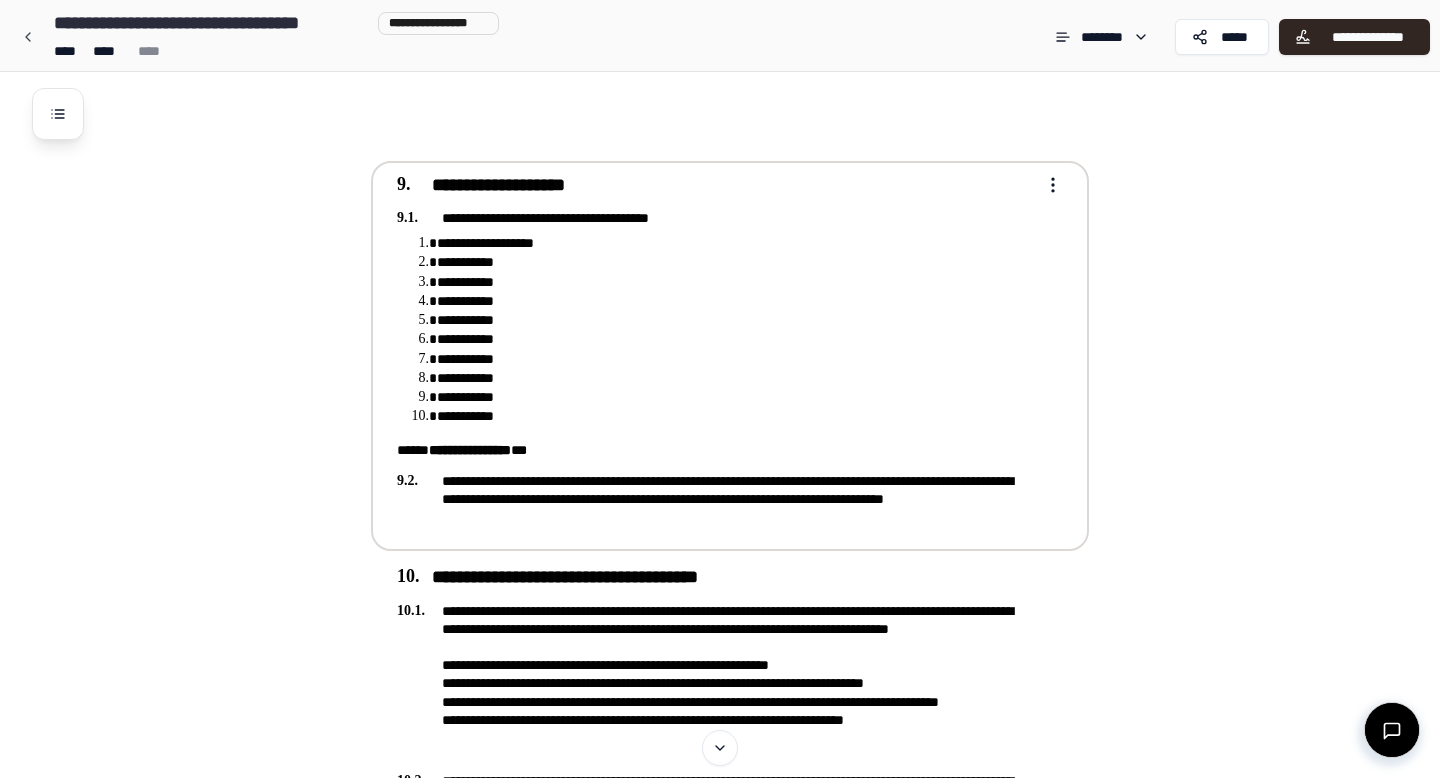 click on "**********" at bounding box center (720, 180) 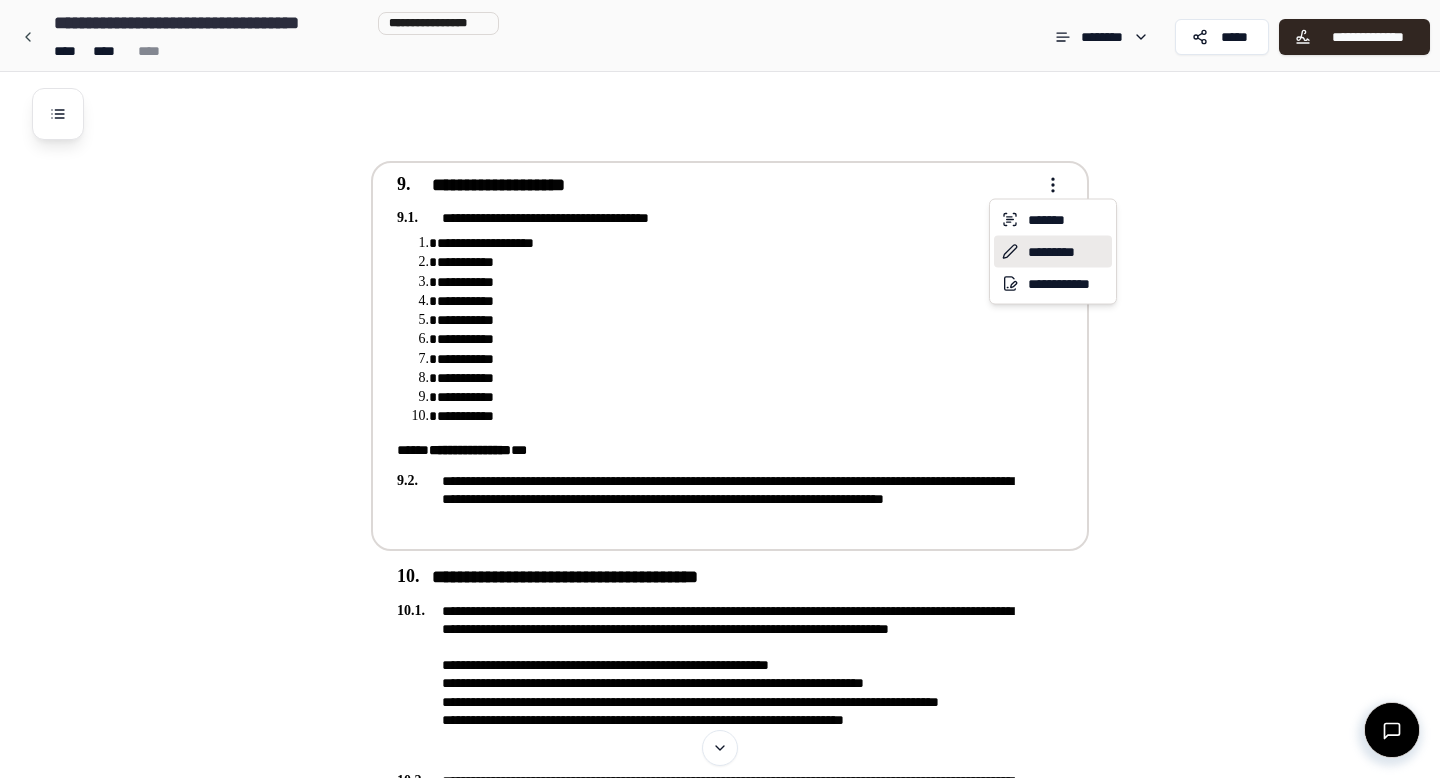 click on "*********" at bounding box center [1053, 252] 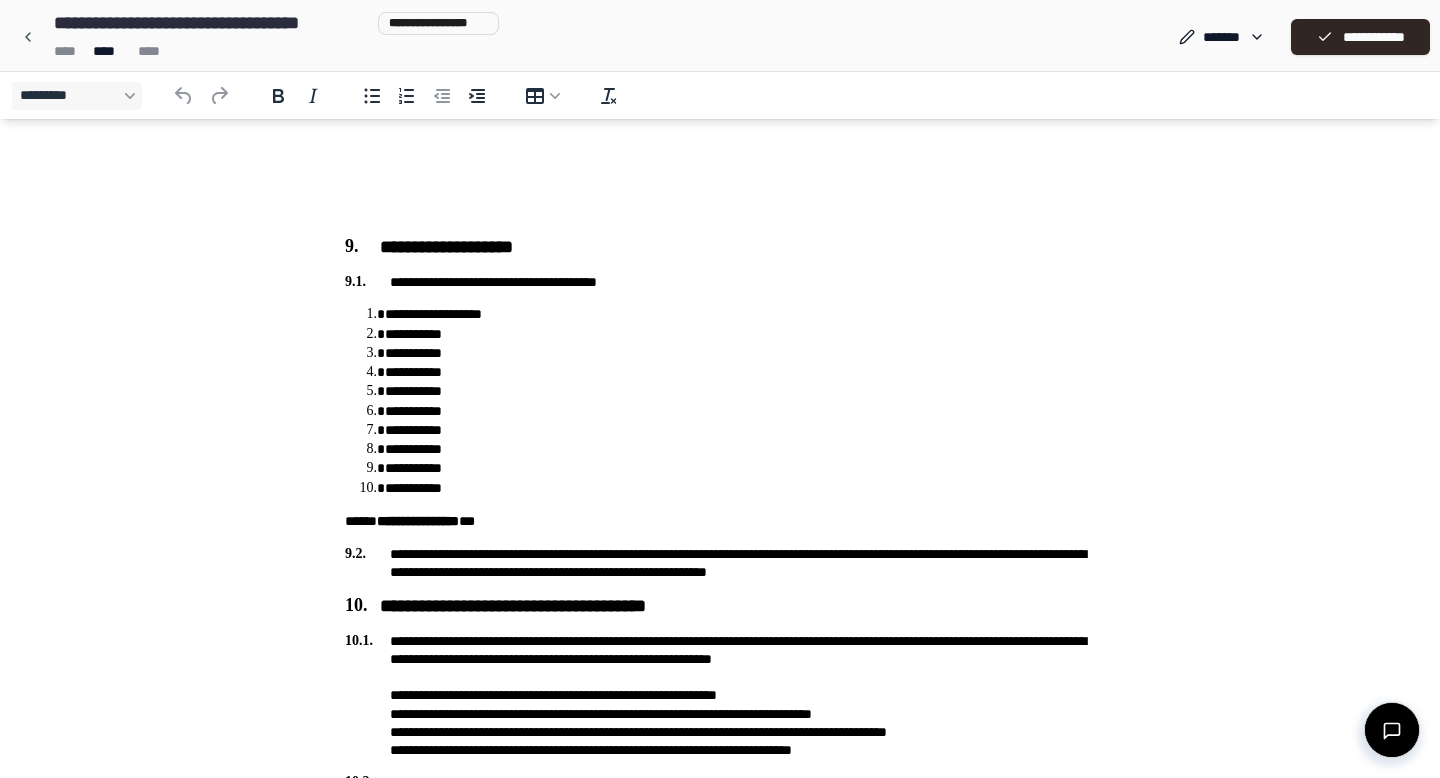 scroll, scrollTop: 2523, scrollLeft: 0, axis: vertical 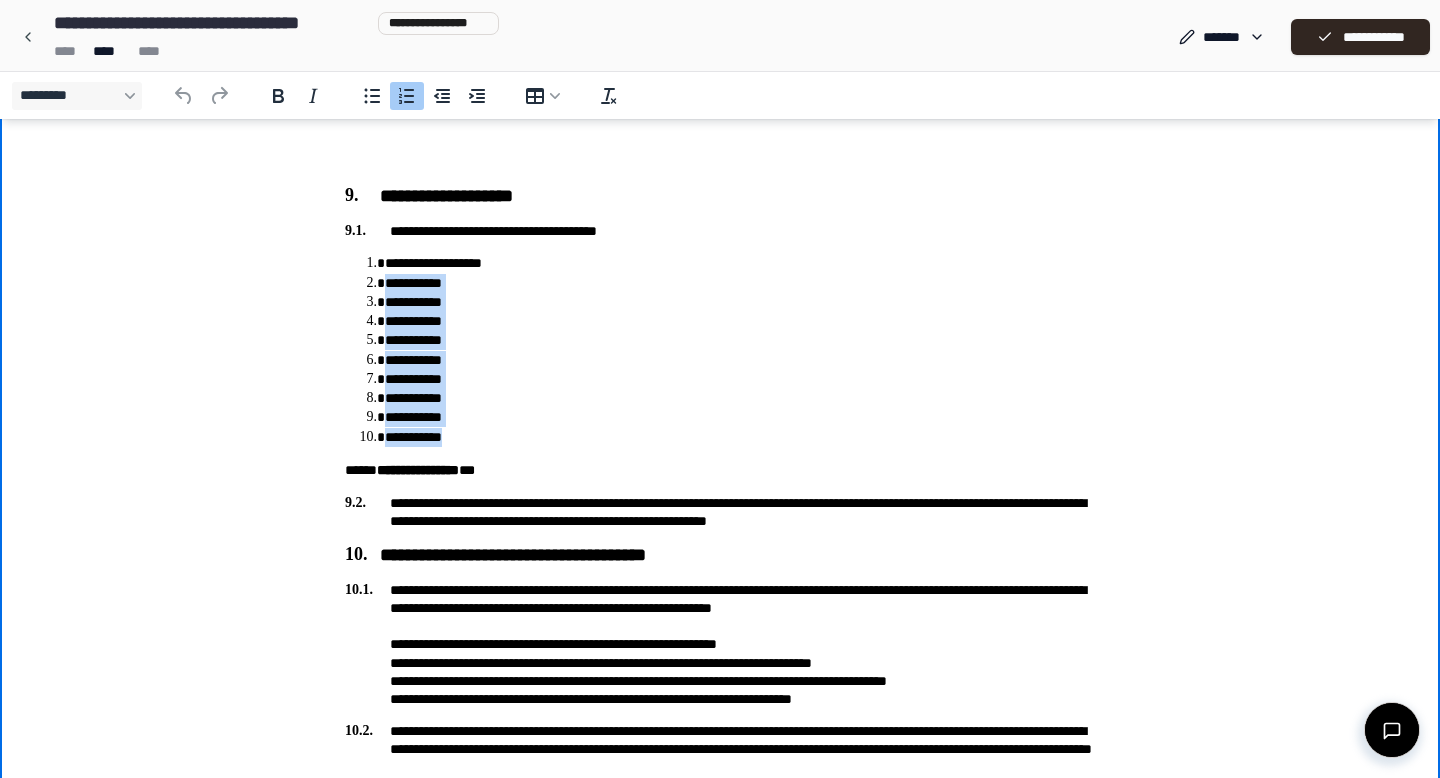 drag, startPoint x: 475, startPoint y: 439, endPoint x: 355, endPoint y: 286, distance: 194.44536 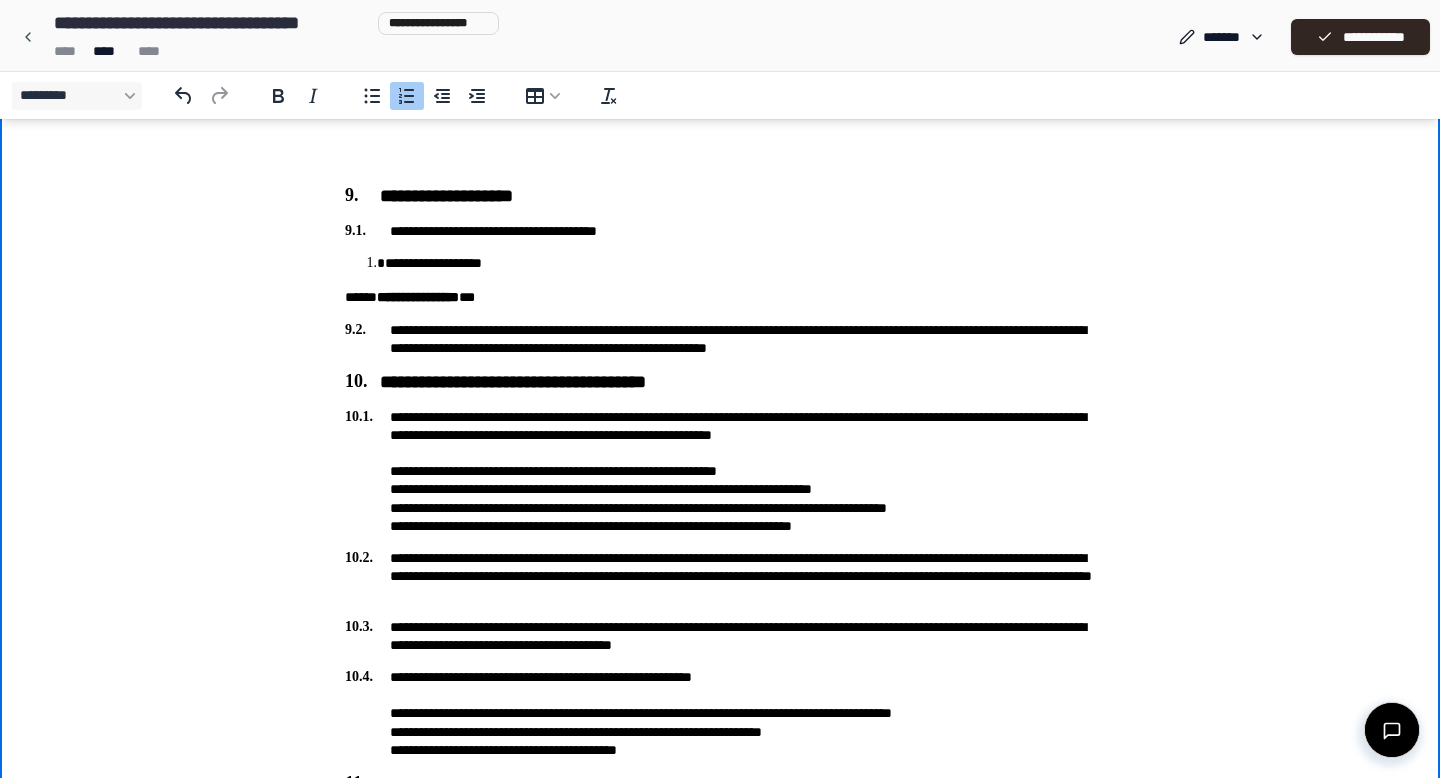 type 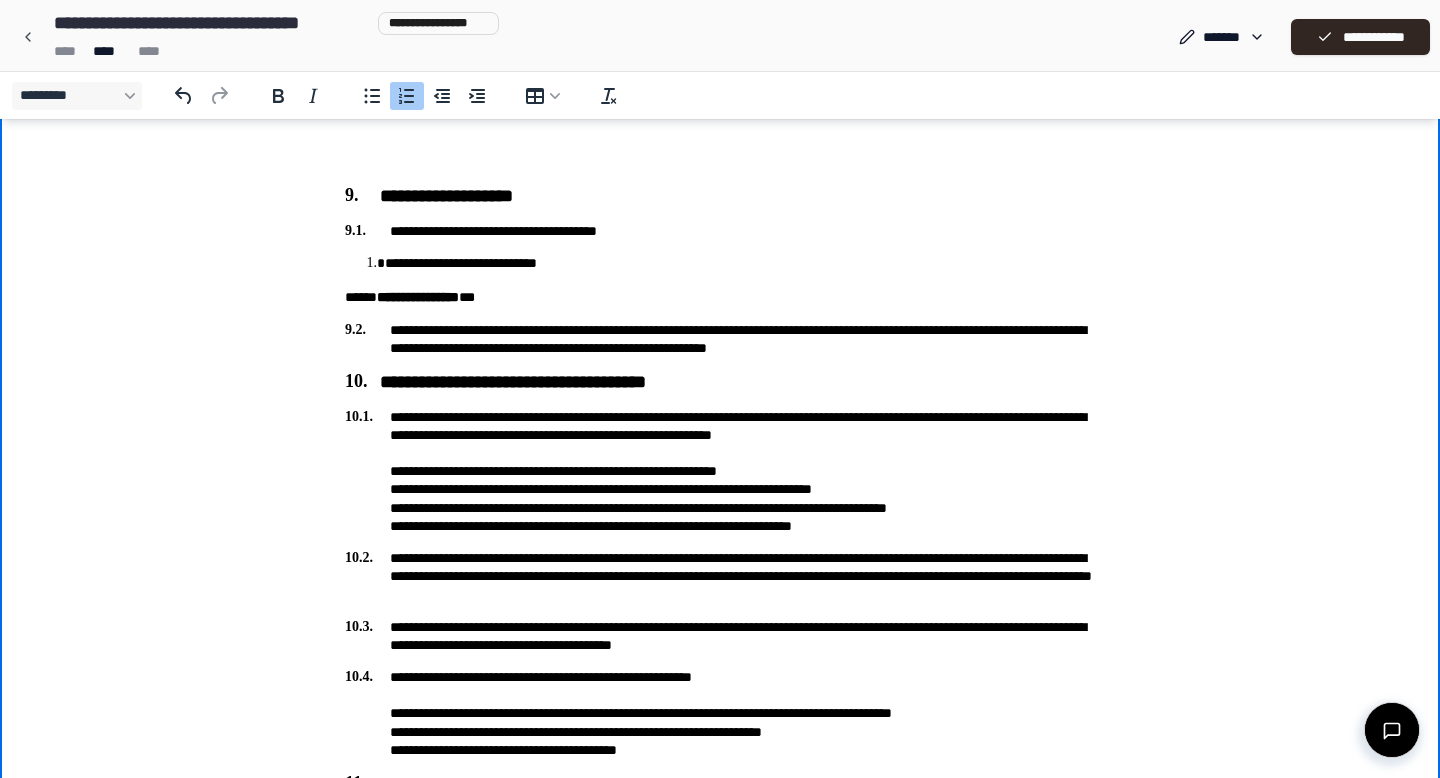 click on "**********" at bounding box center [740, 263] 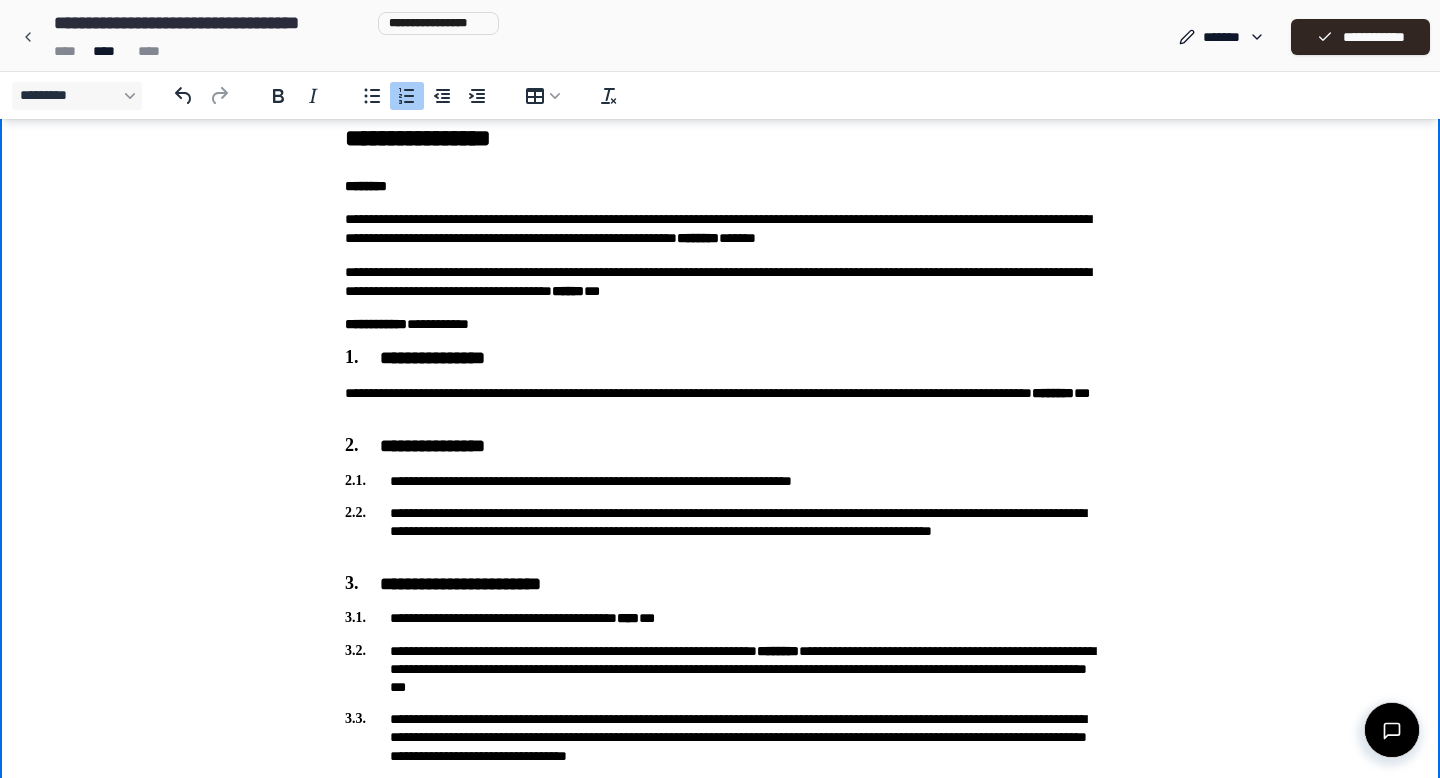 scroll, scrollTop: 22, scrollLeft: 0, axis: vertical 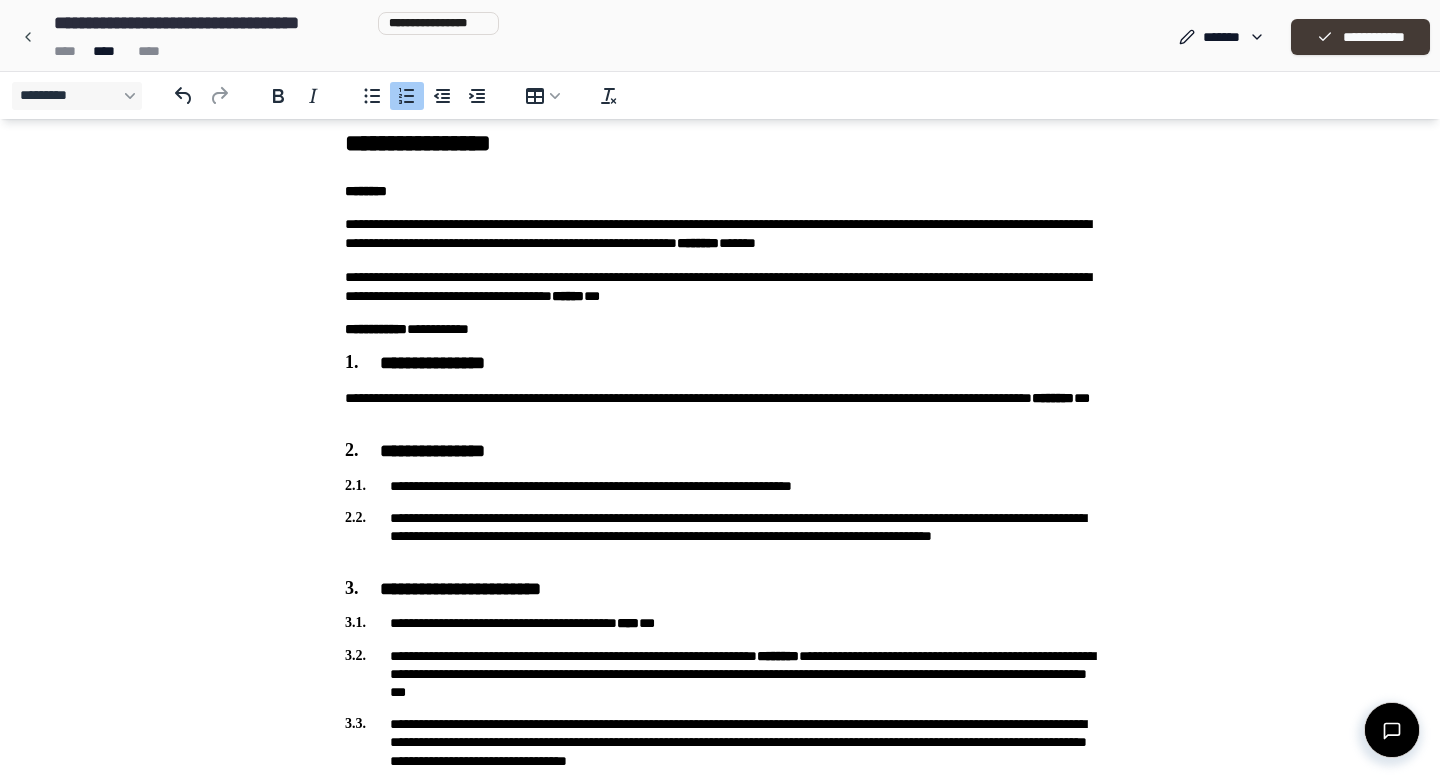click on "**********" at bounding box center [1360, 37] 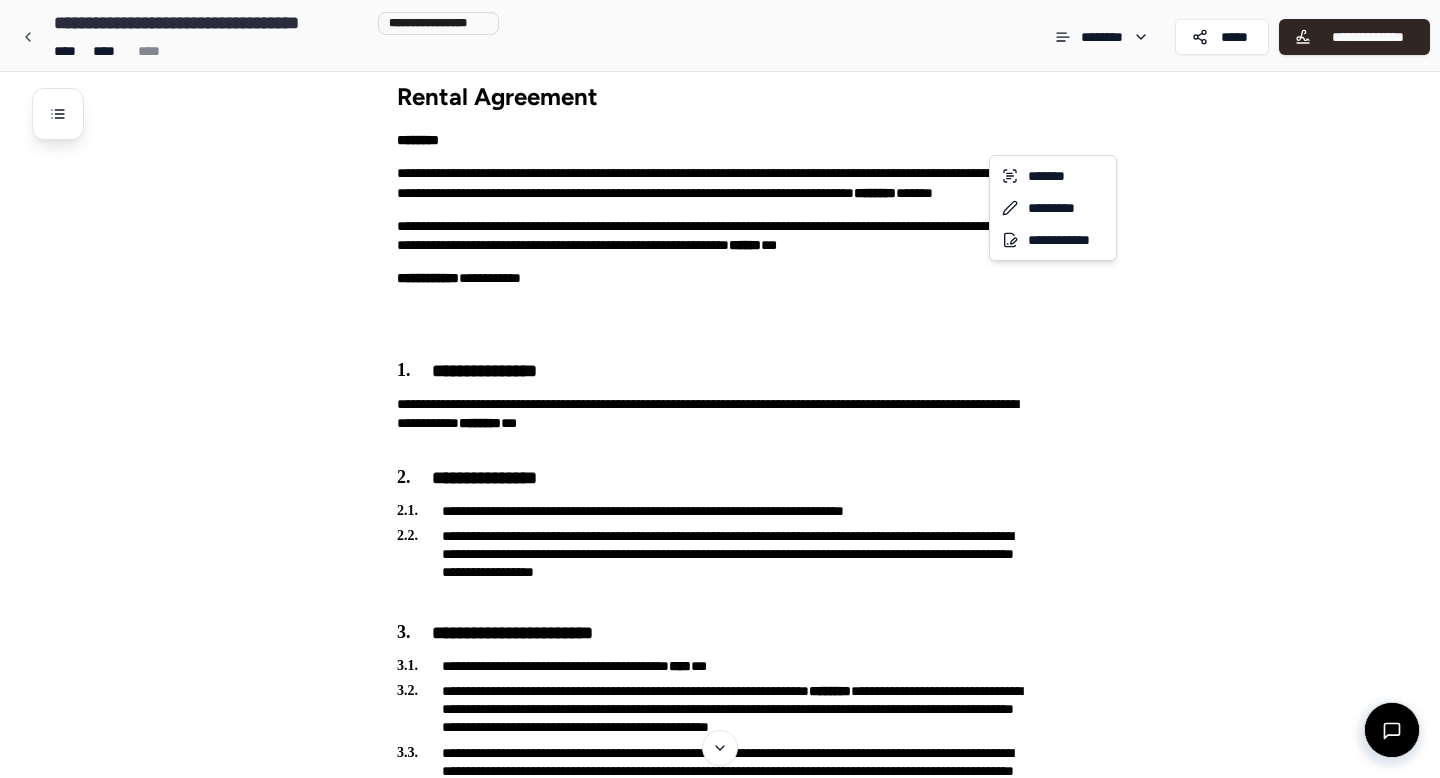 click on "**********" at bounding box center [720, 2932] 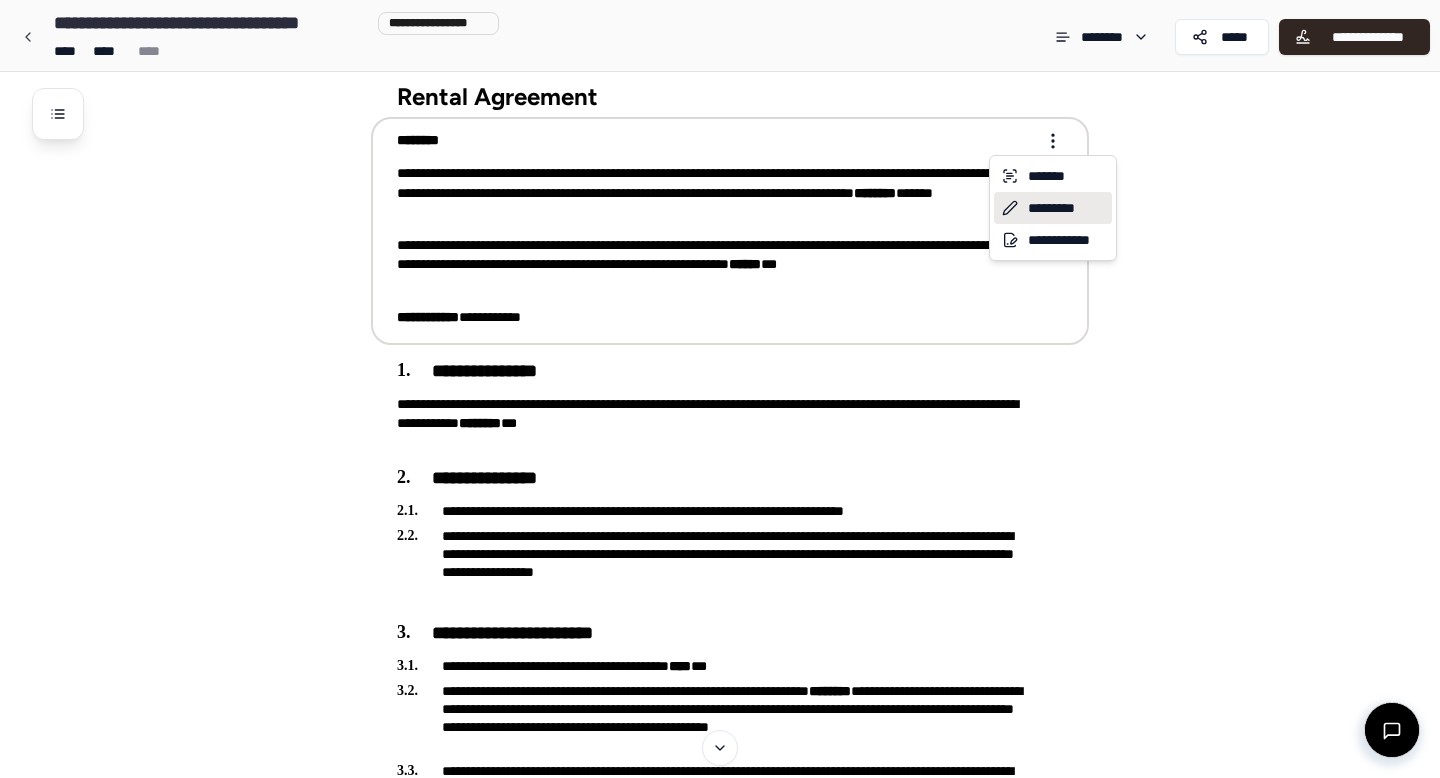 click on "*********" at bounding box center (1053, 208) 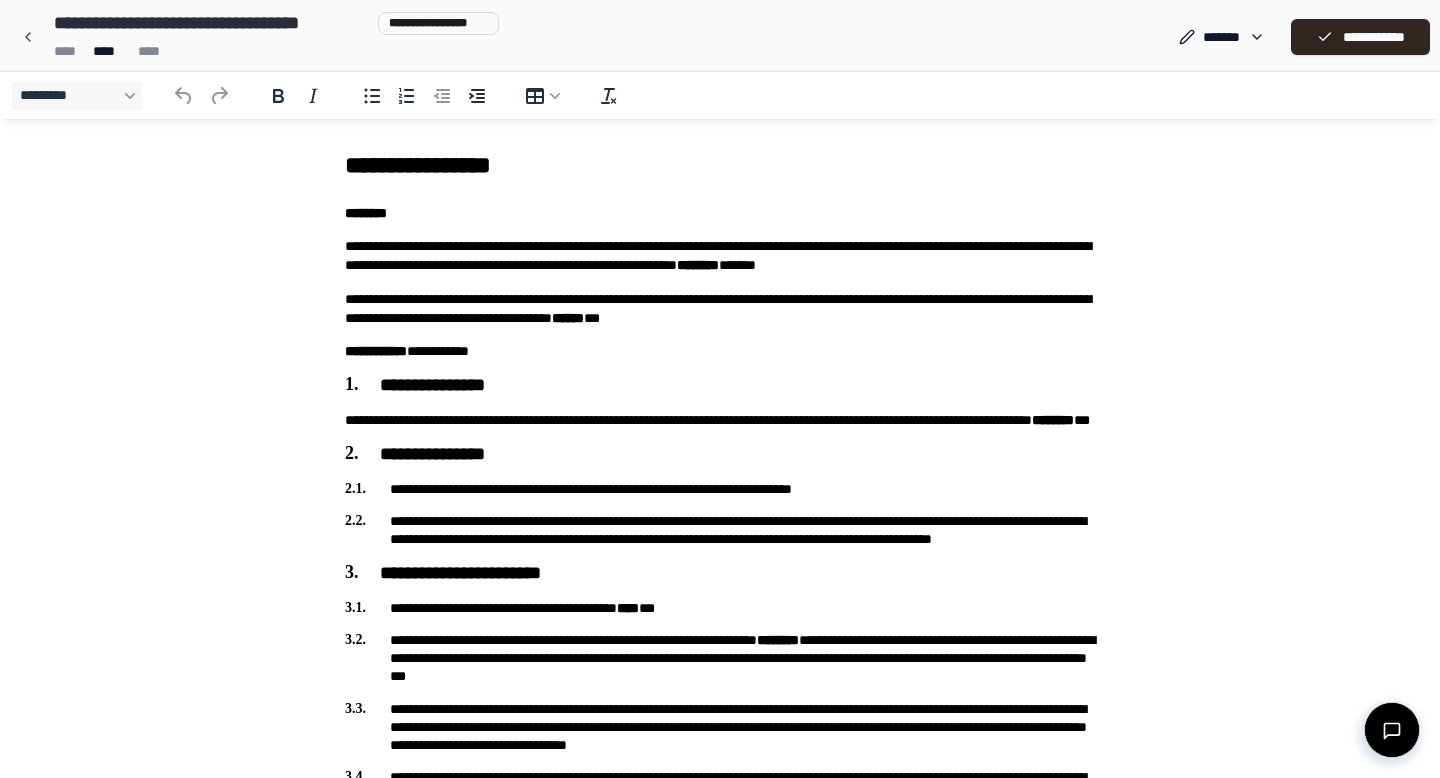 scroll, scrollTop: 0, scrollLeft: 0, axis: both 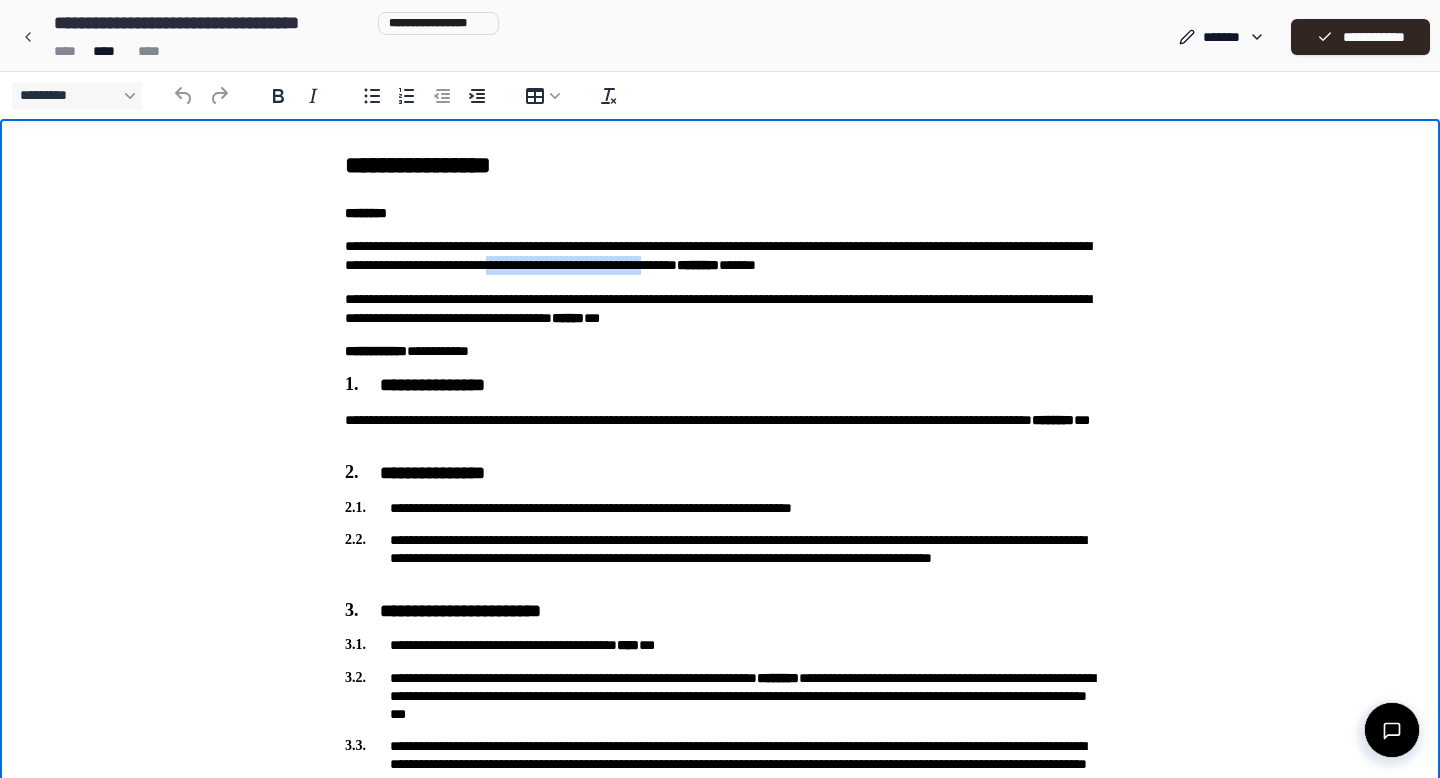 drag, startPoint x: 951, startPoint y: 266, endPoint x: 741, endPoint y: 273, distance: 210.11664 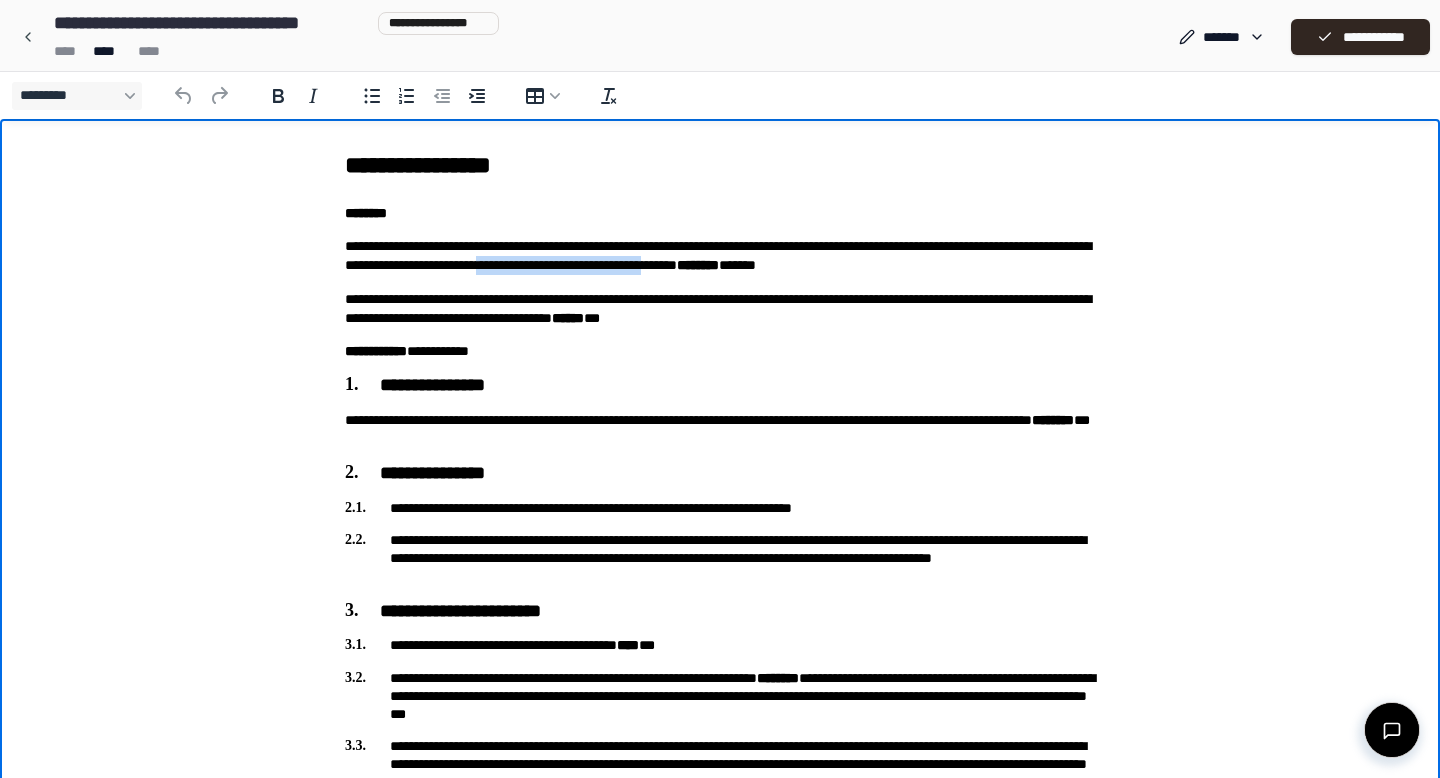 drag, startPoint x: 948, startPoint y: 267, endPoint x: 718, endPoint y: 266, distance: 230.00217 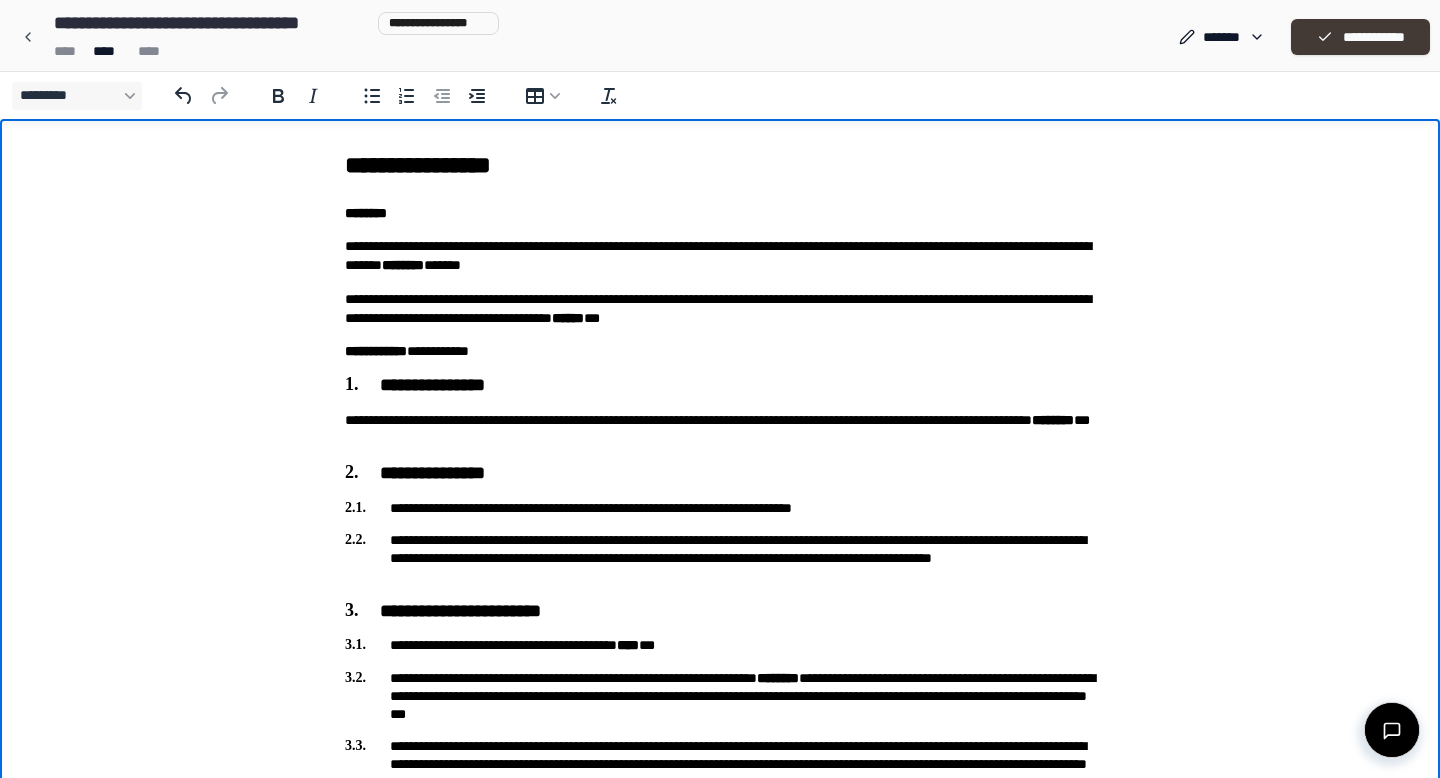 click on "**********" at bounding box center [1360, 37] 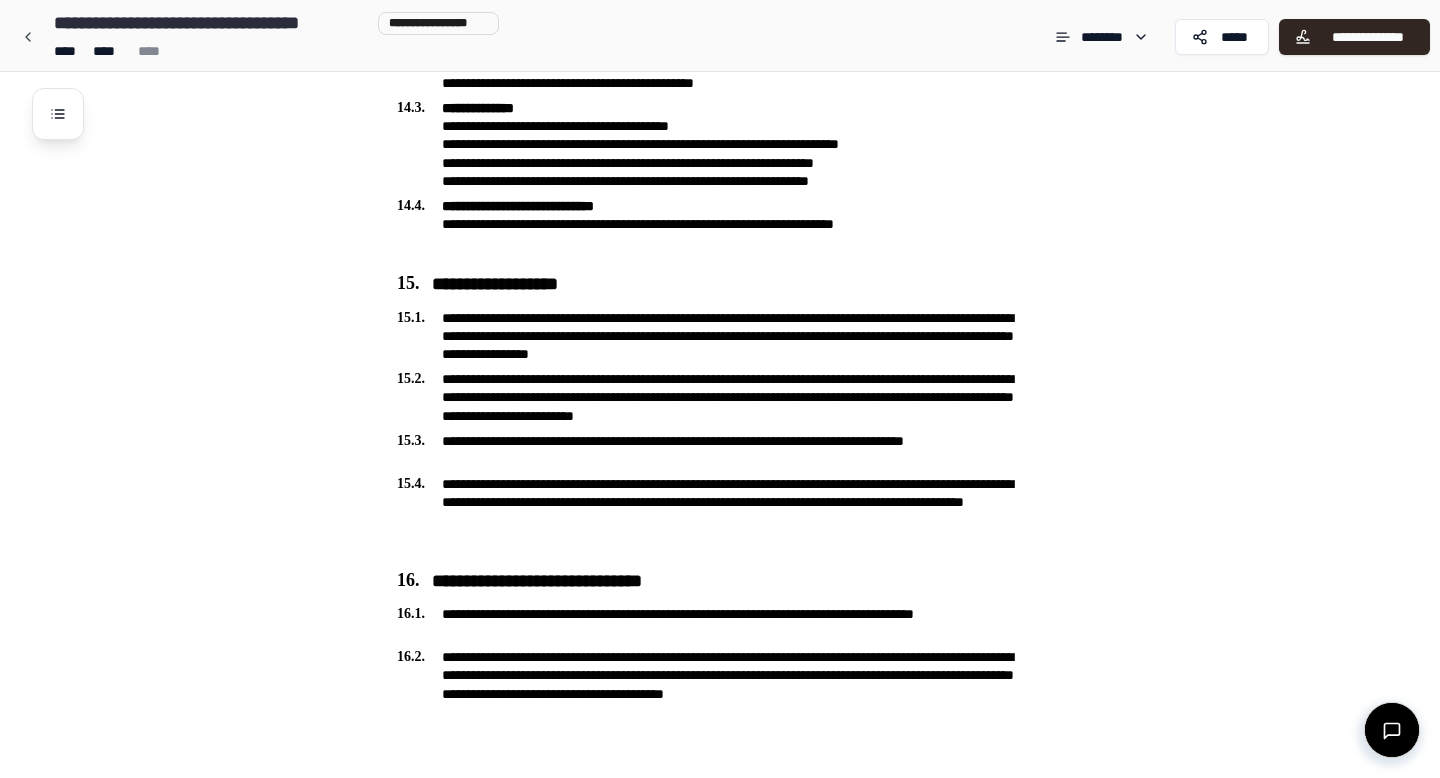 scroll, scrollTop: 5112, scrollLeft: 0, axis: vertical 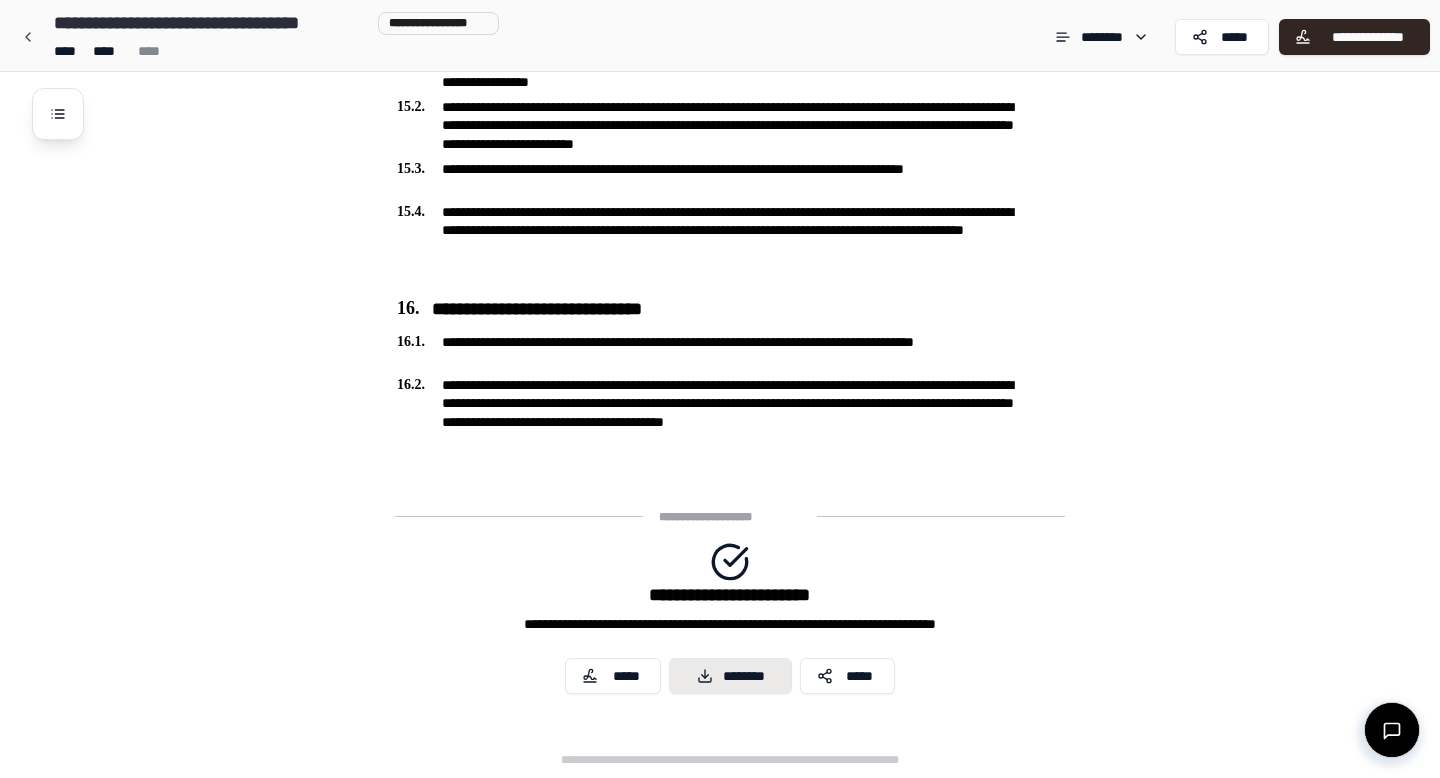click on "********" at bounding box center (730, 676) 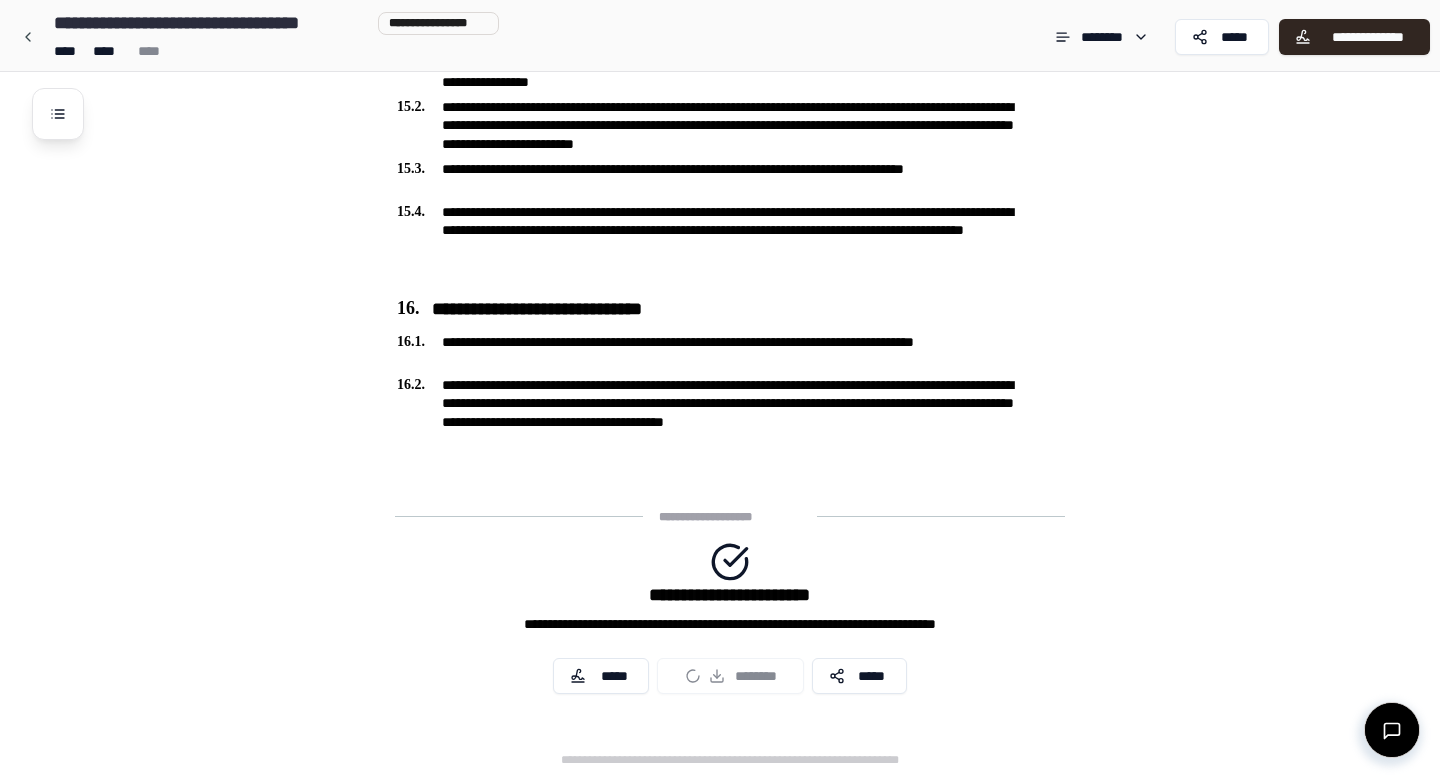 click on "**********" at bounding box center [746, -2131] 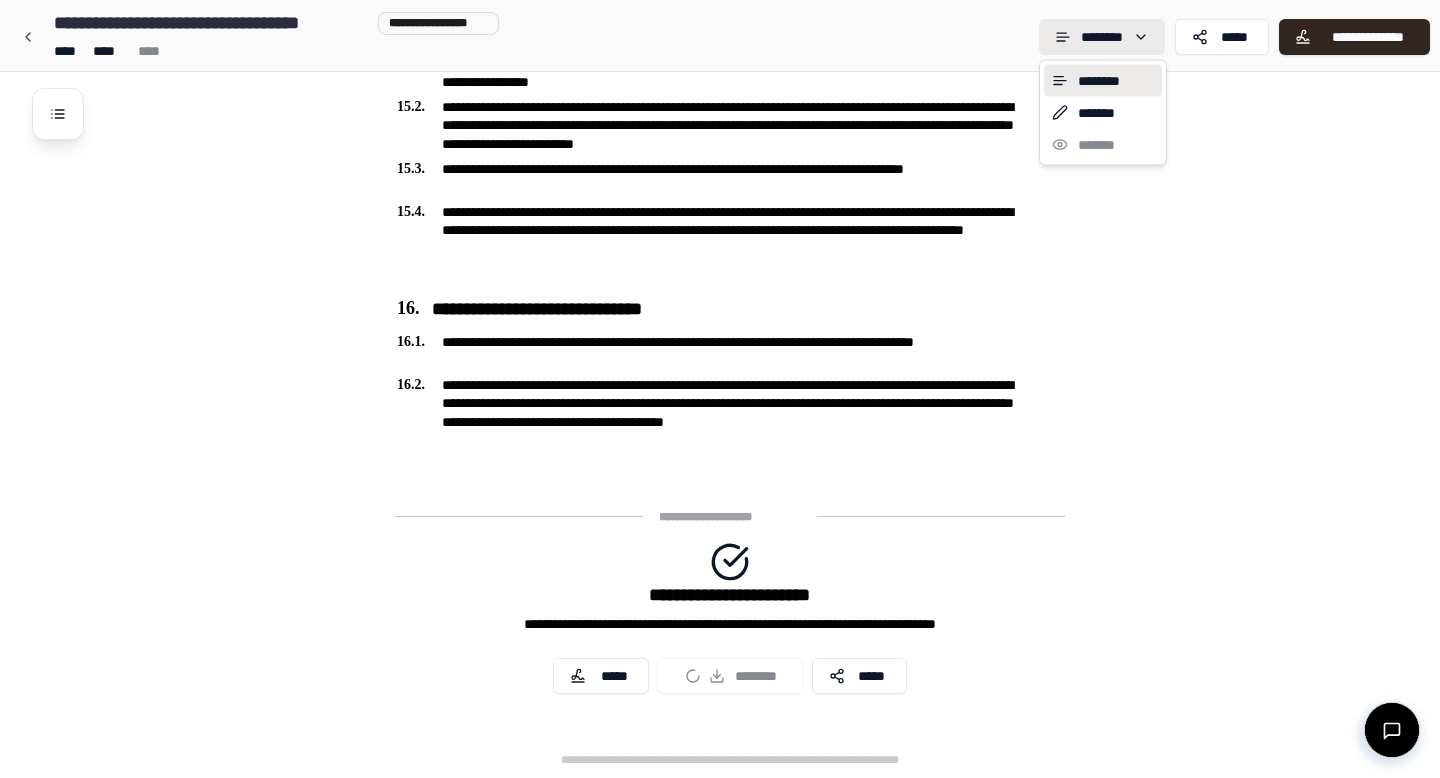 click on "**********" at bounding box center [720, -2167] 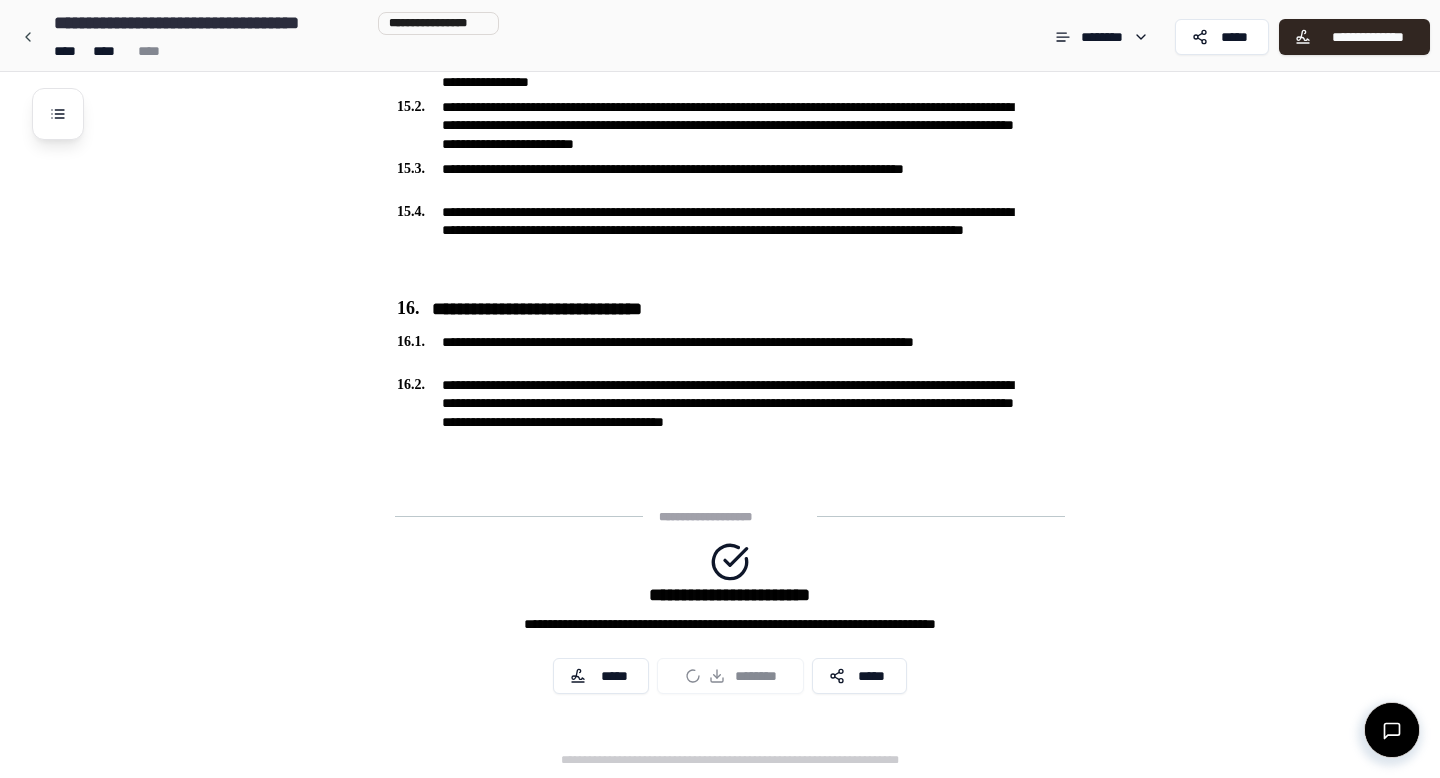 click on "**********" at bounding box center [720, -2167] 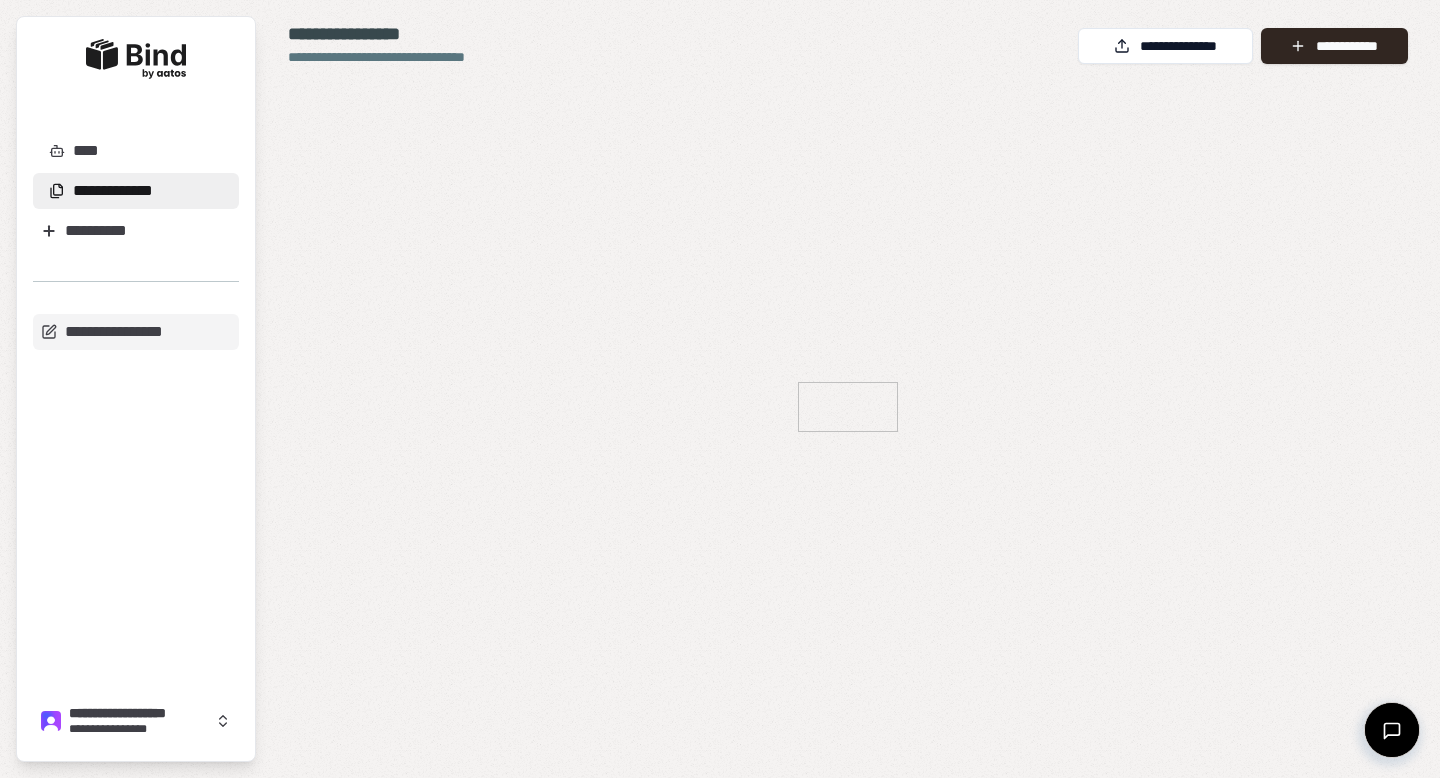 scroll, scrollTop: 0, scrollLeft: 0, axis: both 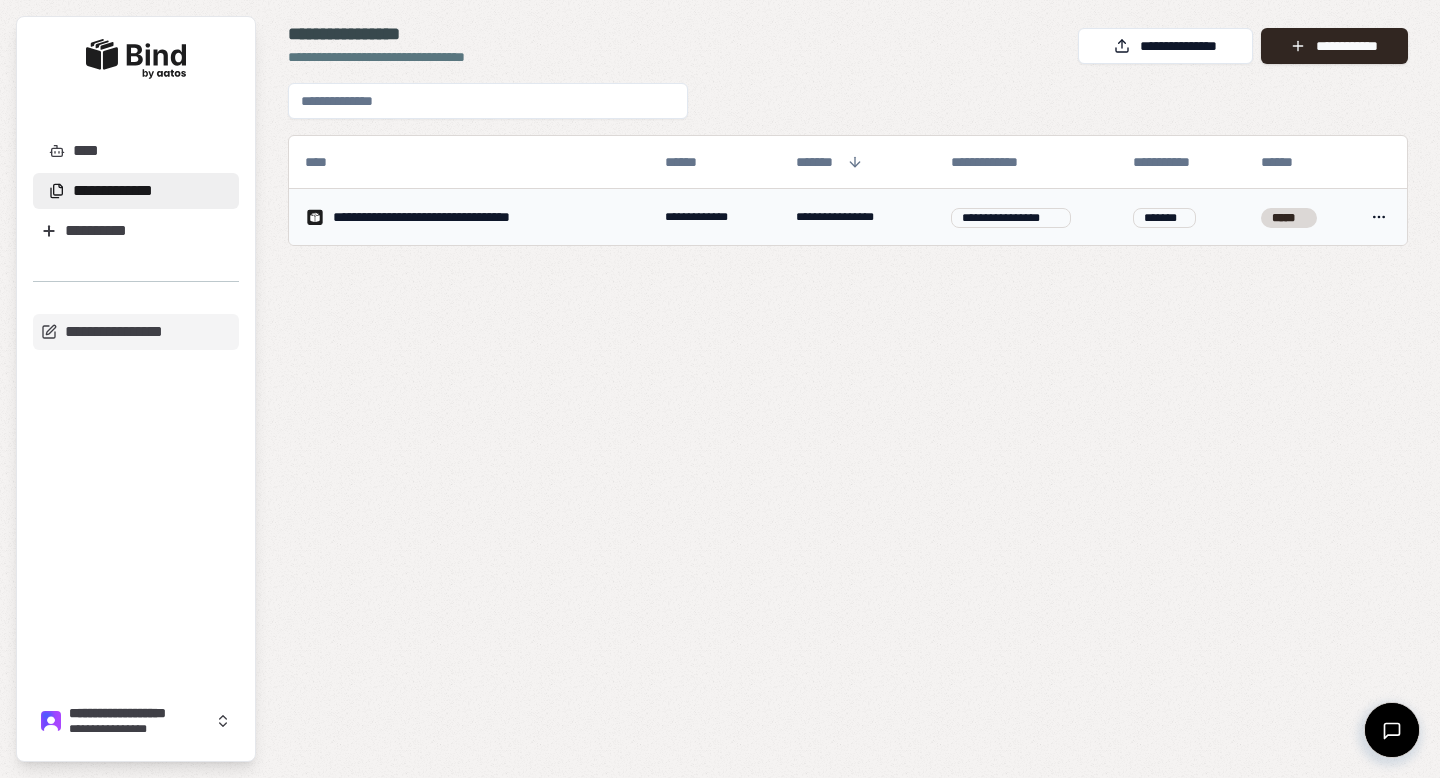 click on "**********" at bounding box center [453, 217] 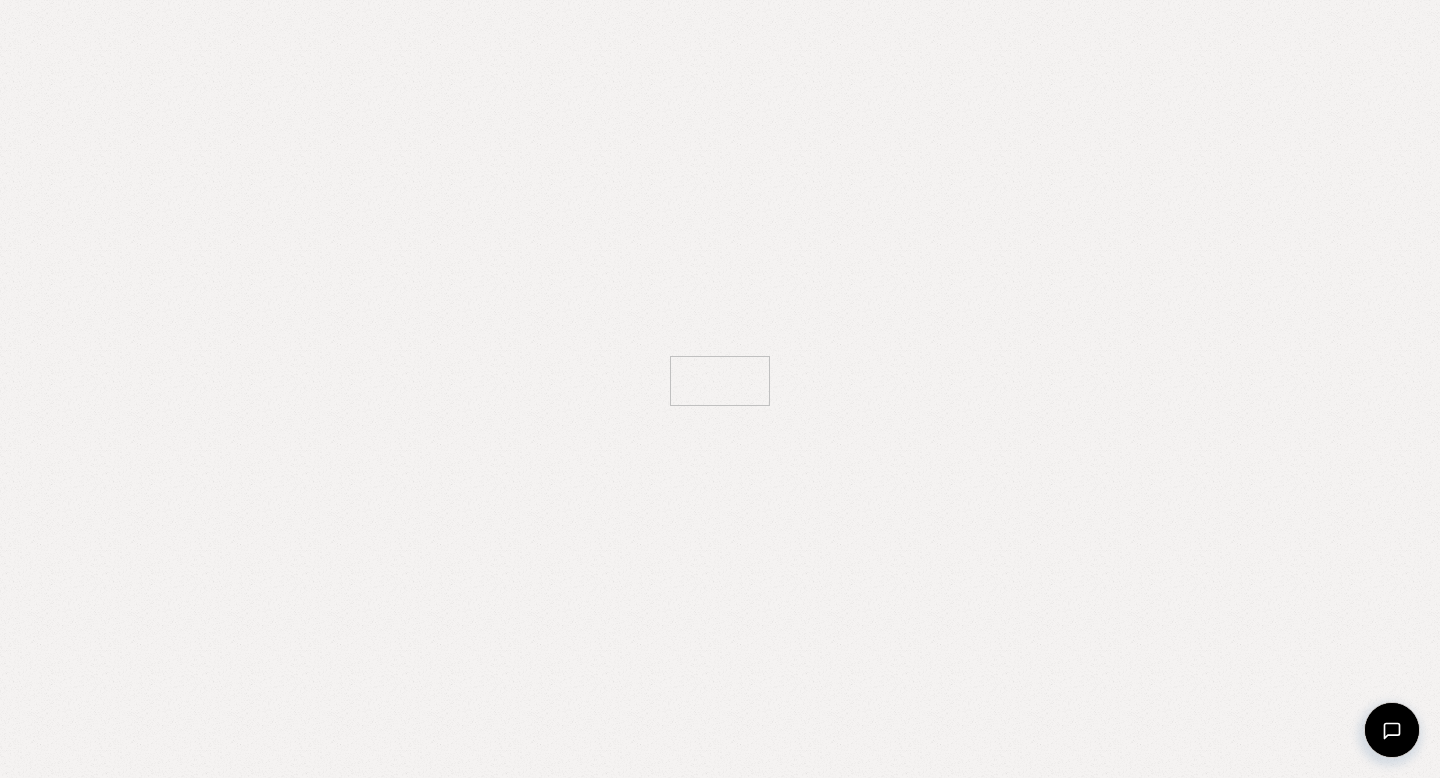 scroll, scrollTop: 0, scrollLeft: 0, axis: both 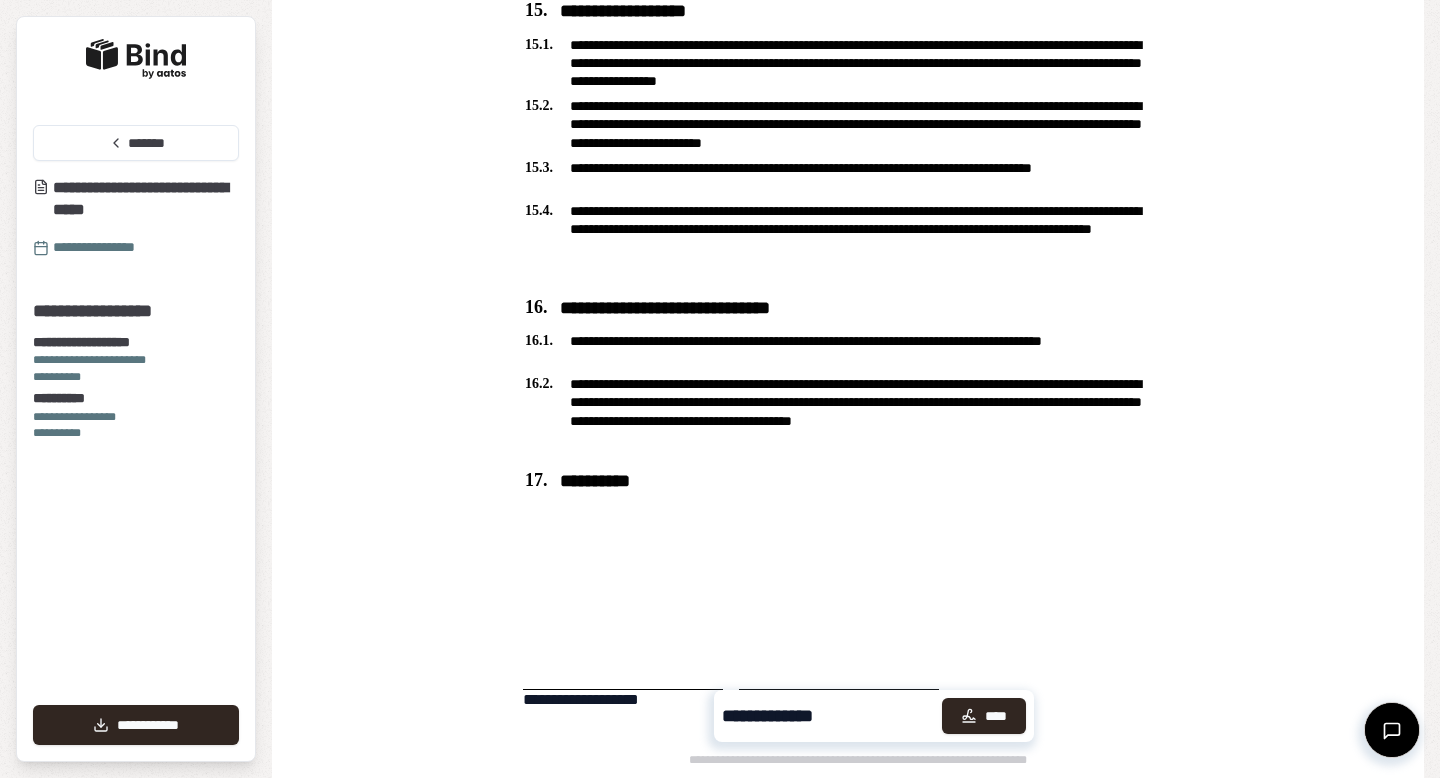 click at bounding box center (623, 632) 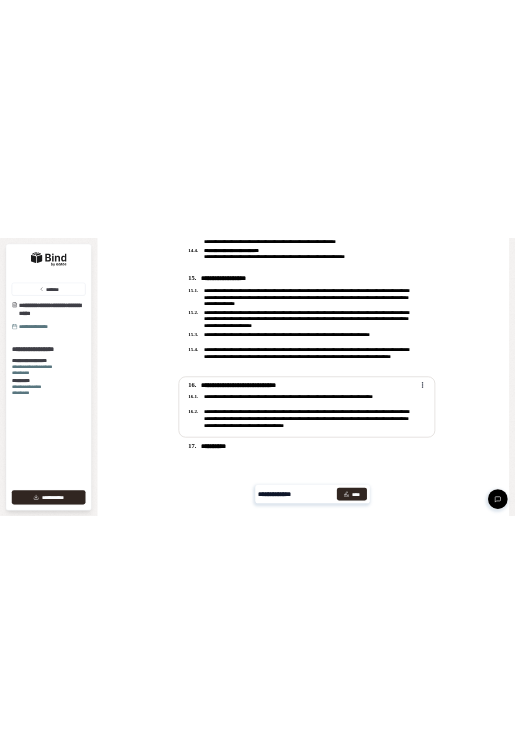 scroll, scrollTop: 5057, scrollLeft: 0, axis: vertical 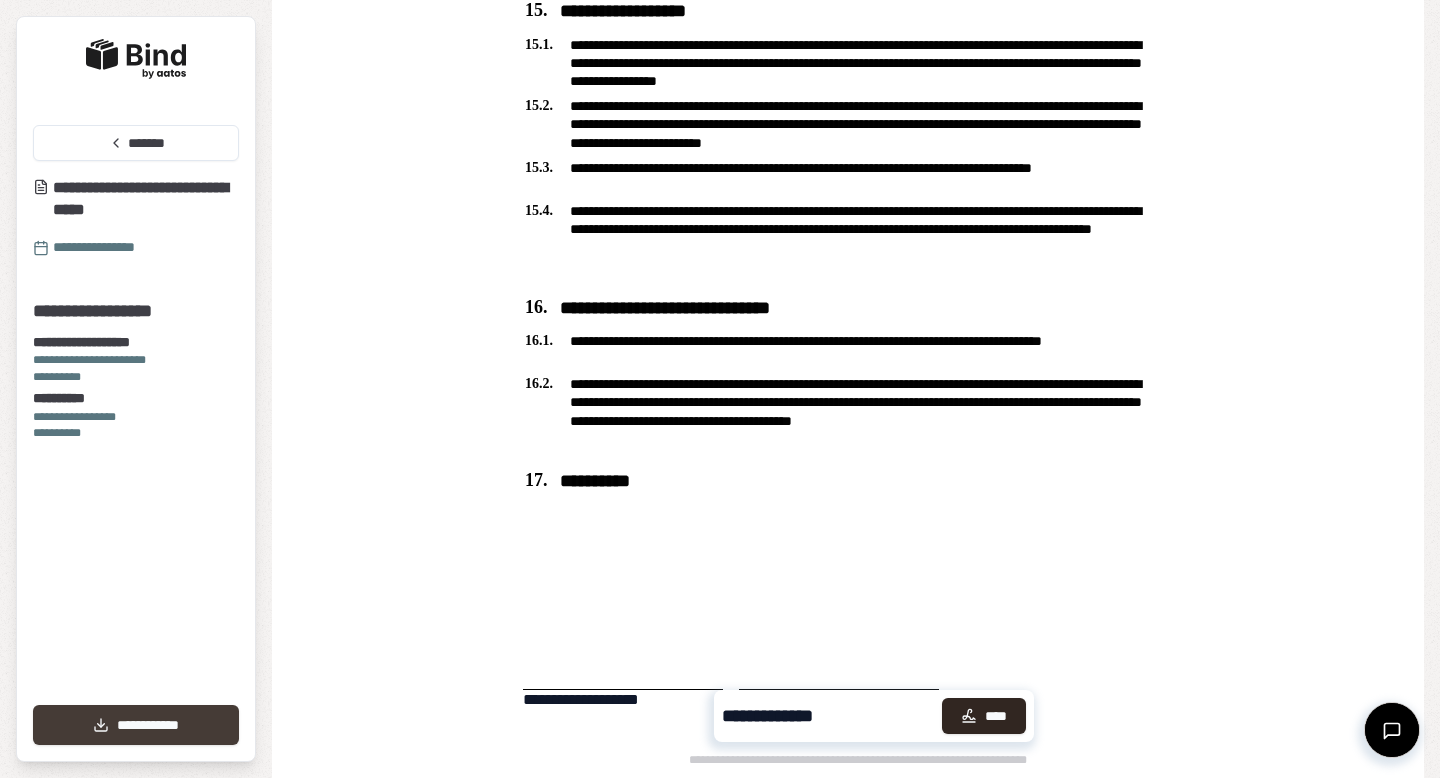 click on "**********" at bounding box center [136, 725] 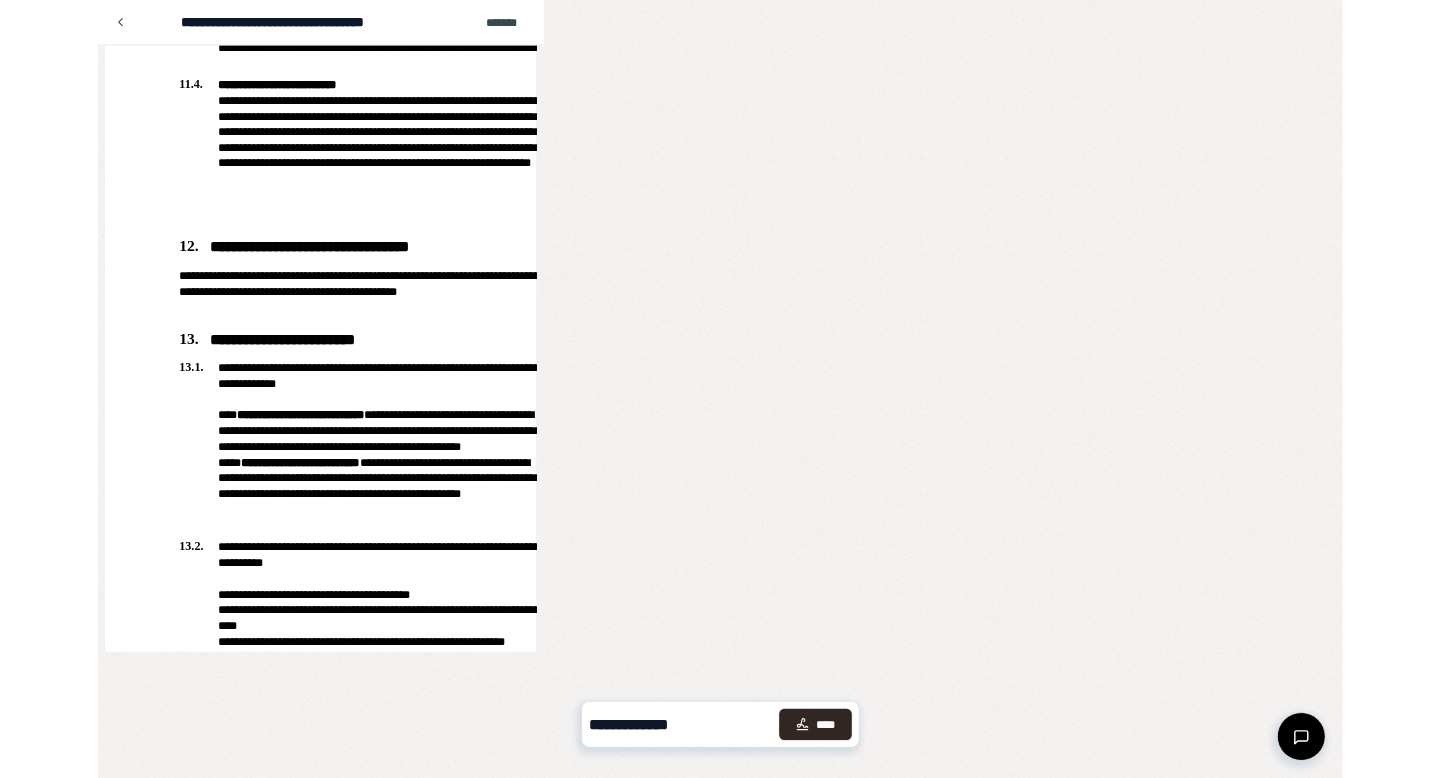 scroll, scrollTop: 4798, scrollLeft: 0, axis: vertical 